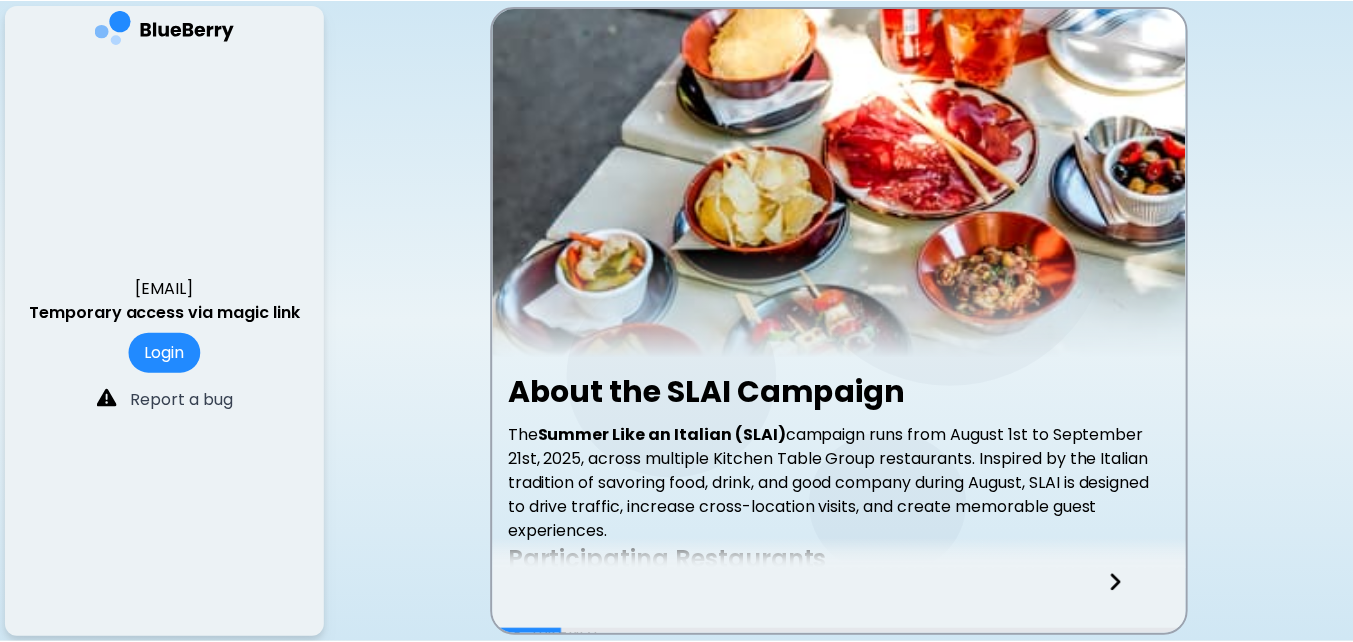 scroll, scrollTop: 0, scrollLeft: 0, axis: both 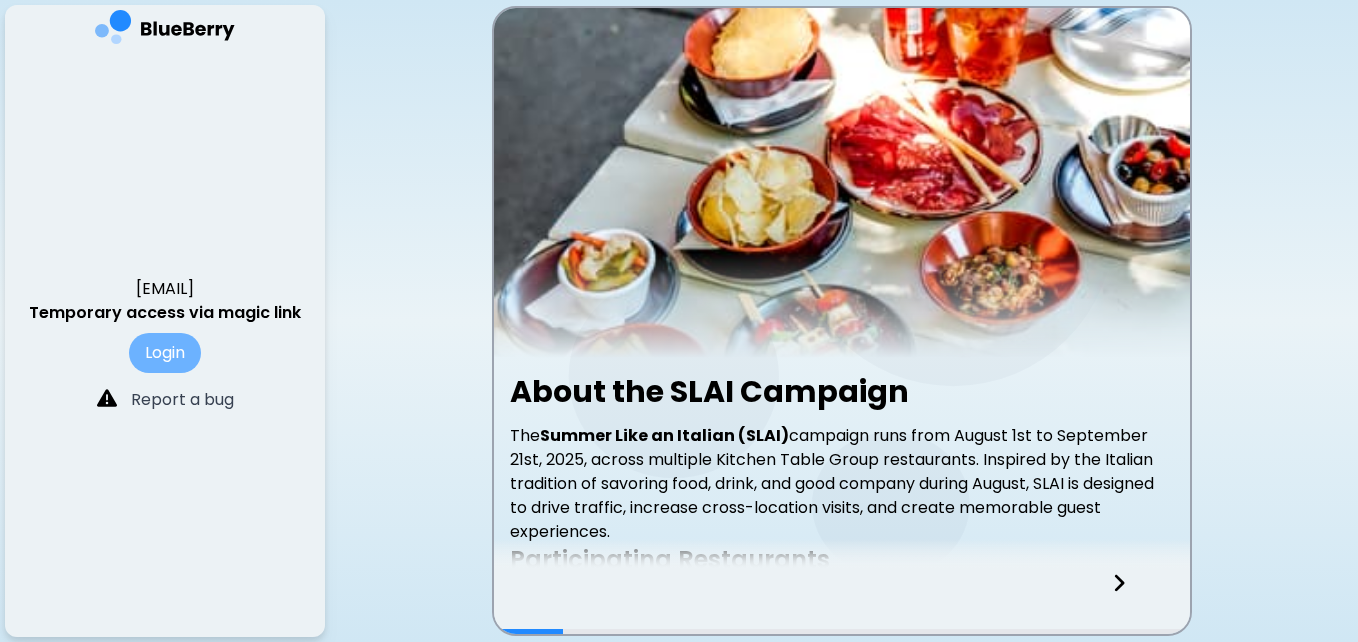 click on "Login" at bounding box center (165, 353) 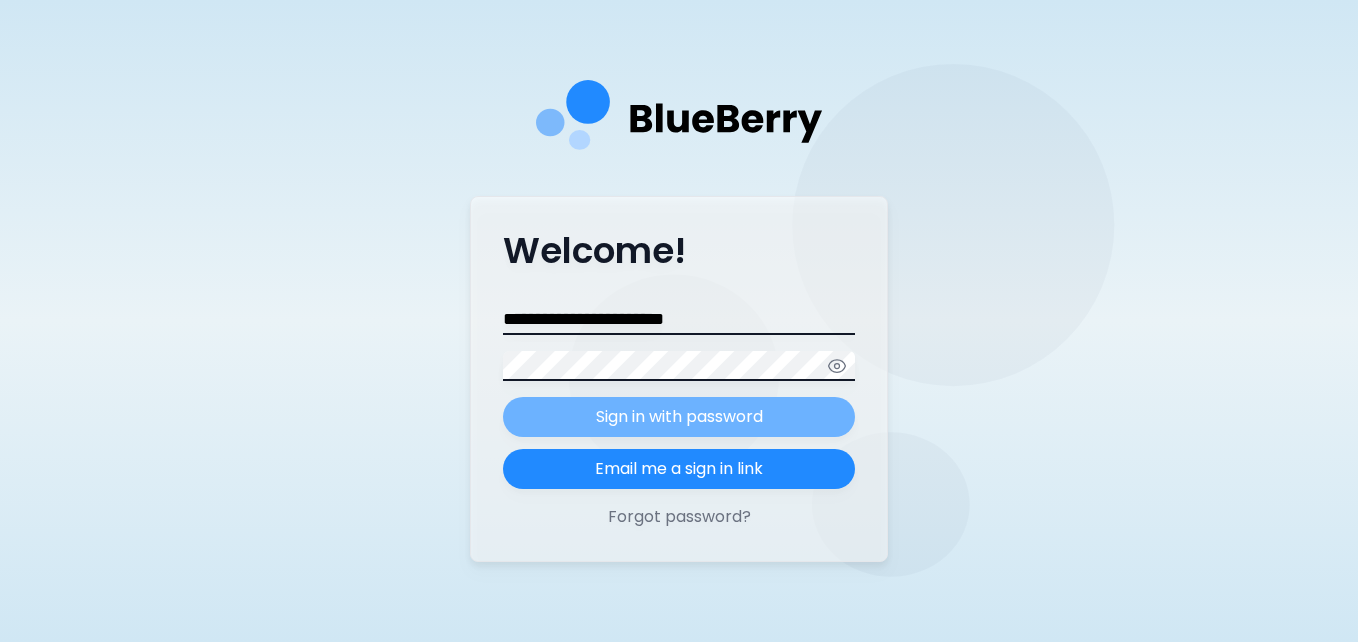 click on "Sign in with password" at bounding box center (679, 417) 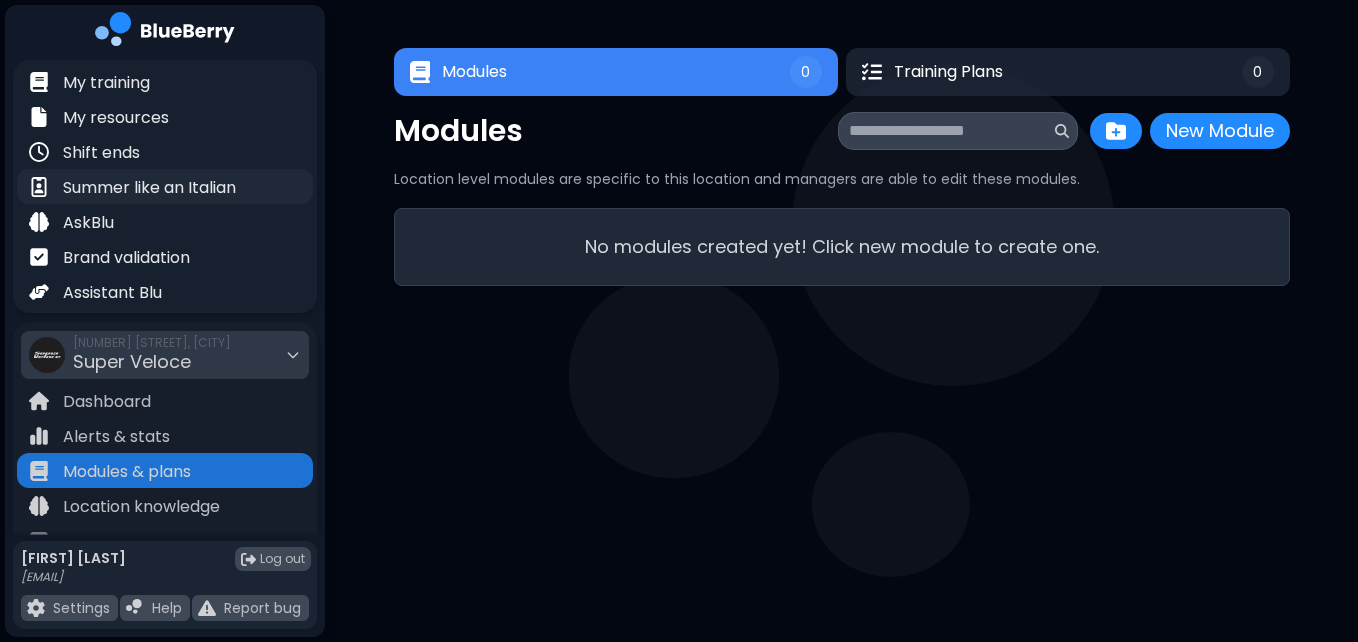 click on "Summer like an Italian" at bounding box center [149, 188] 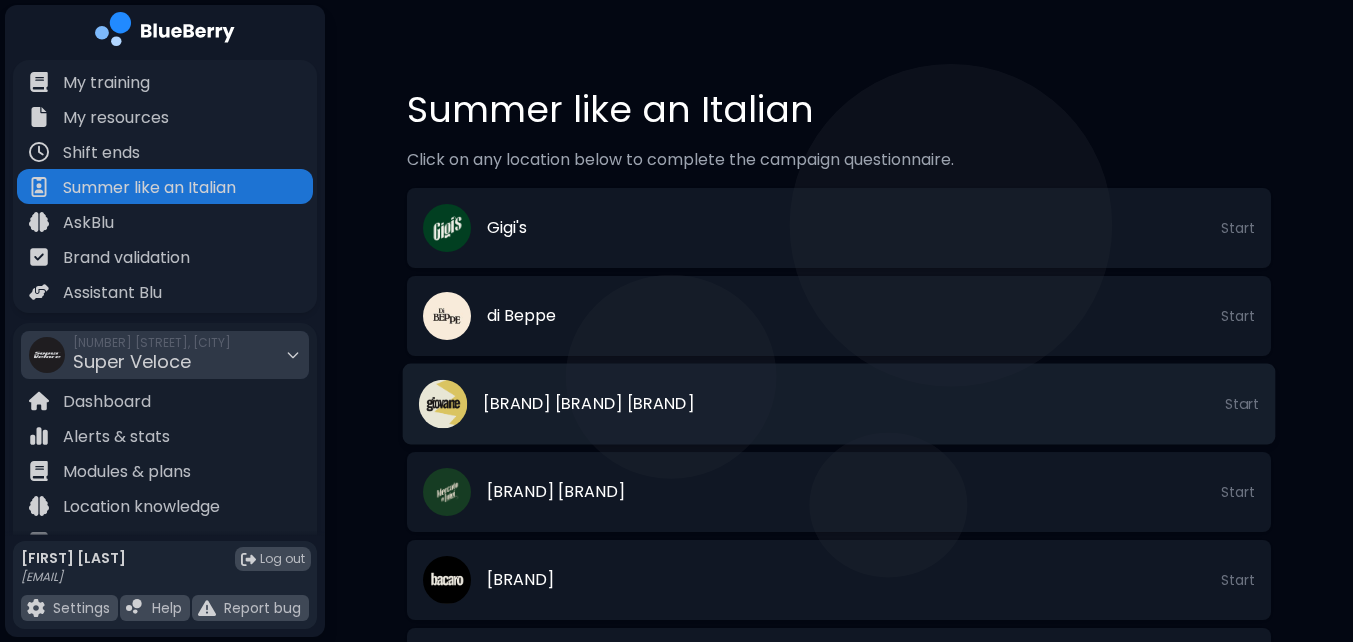 click on "[BRAND] [BRAND] [BRAND]" at bounding box center [588, 404] 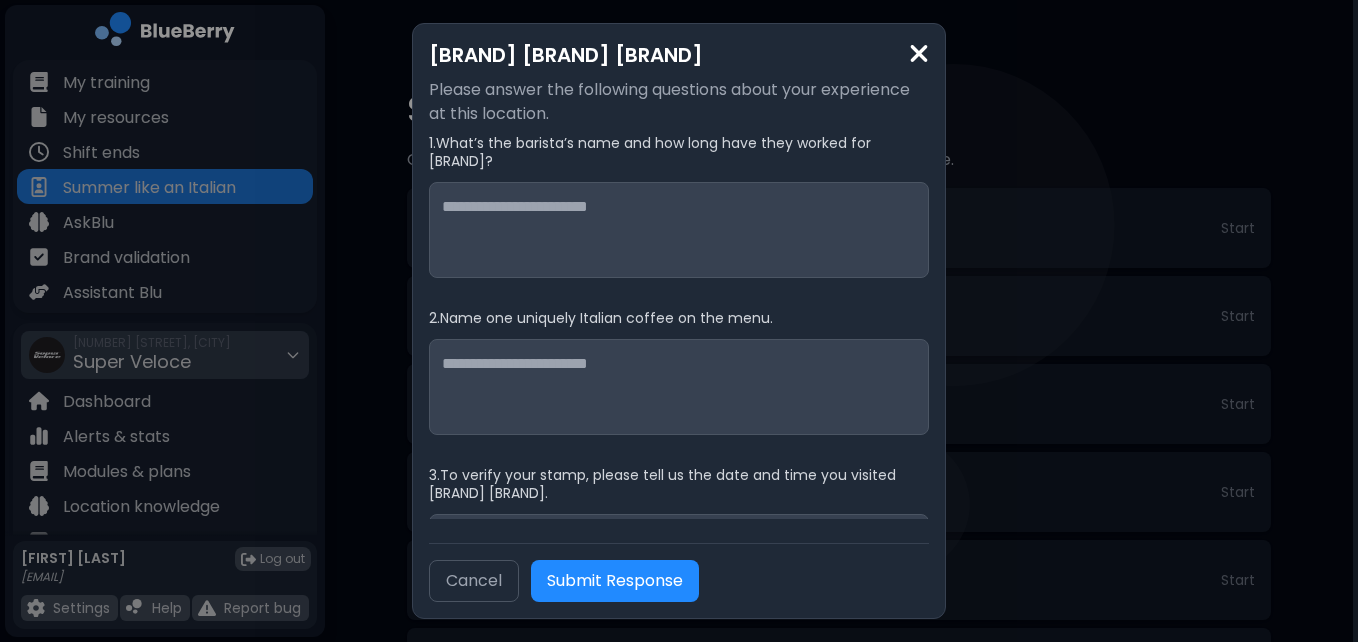 click at bounding box center (919, 53) 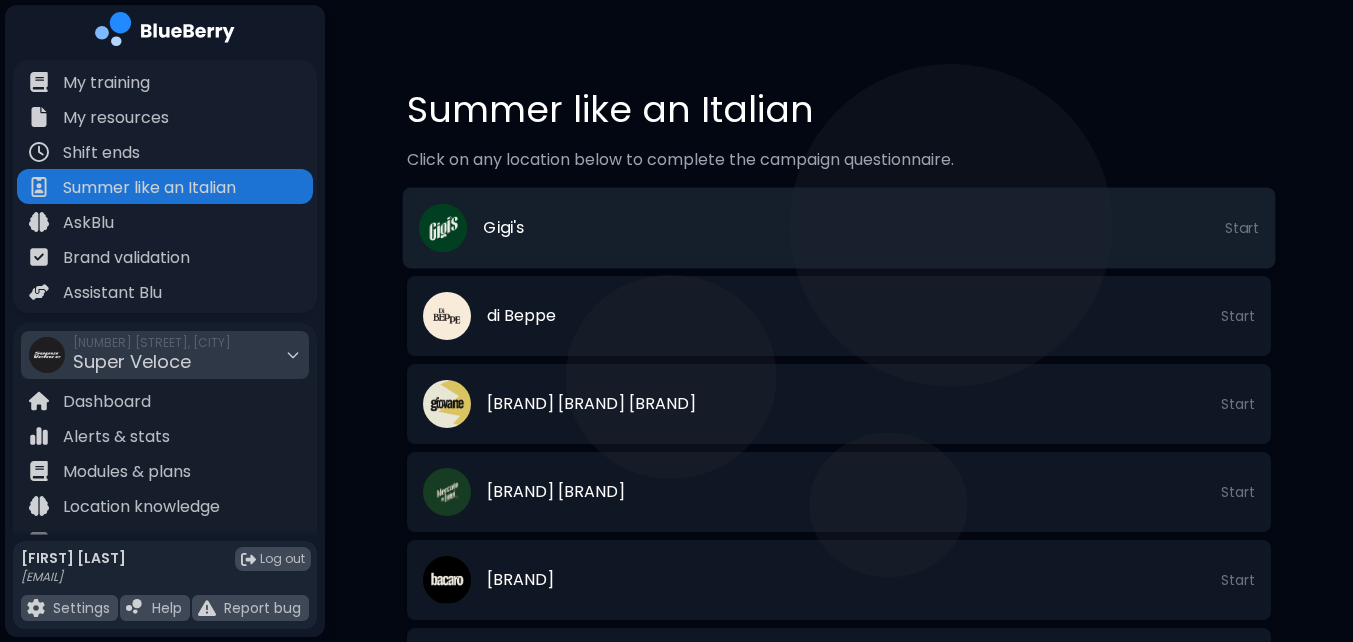 click on "[BRAND] Start" at bounding box center [839, 228] 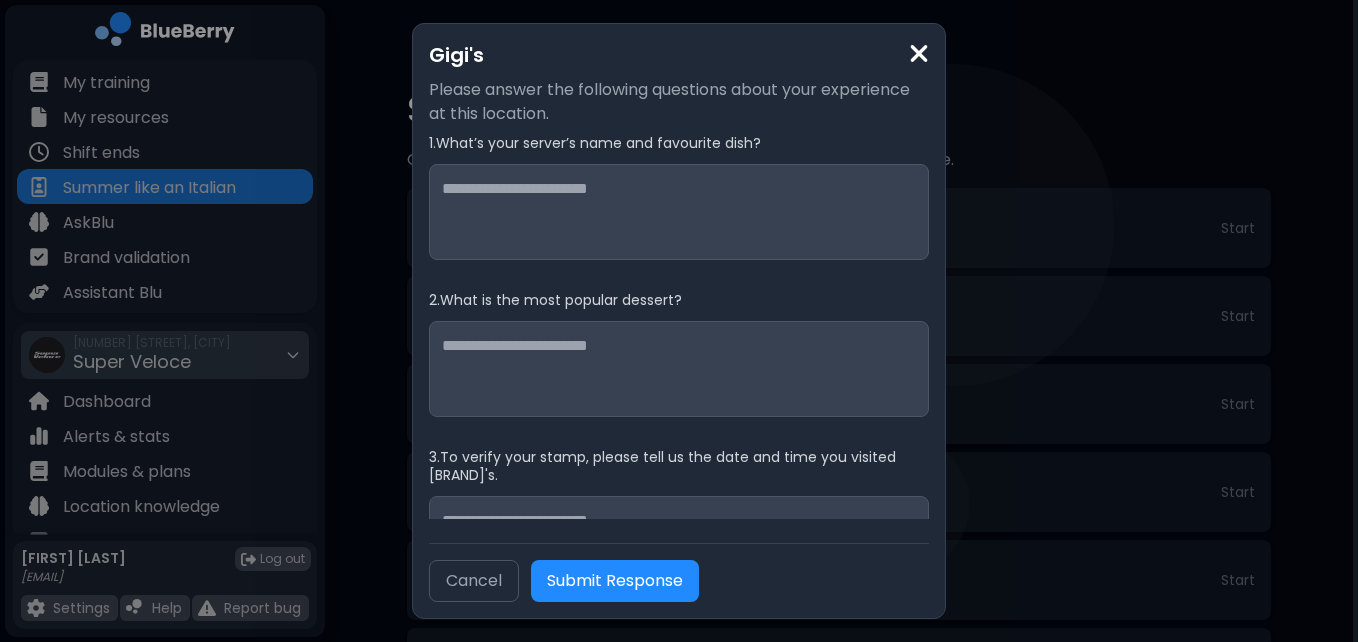 click at bounding box center (919, 53) 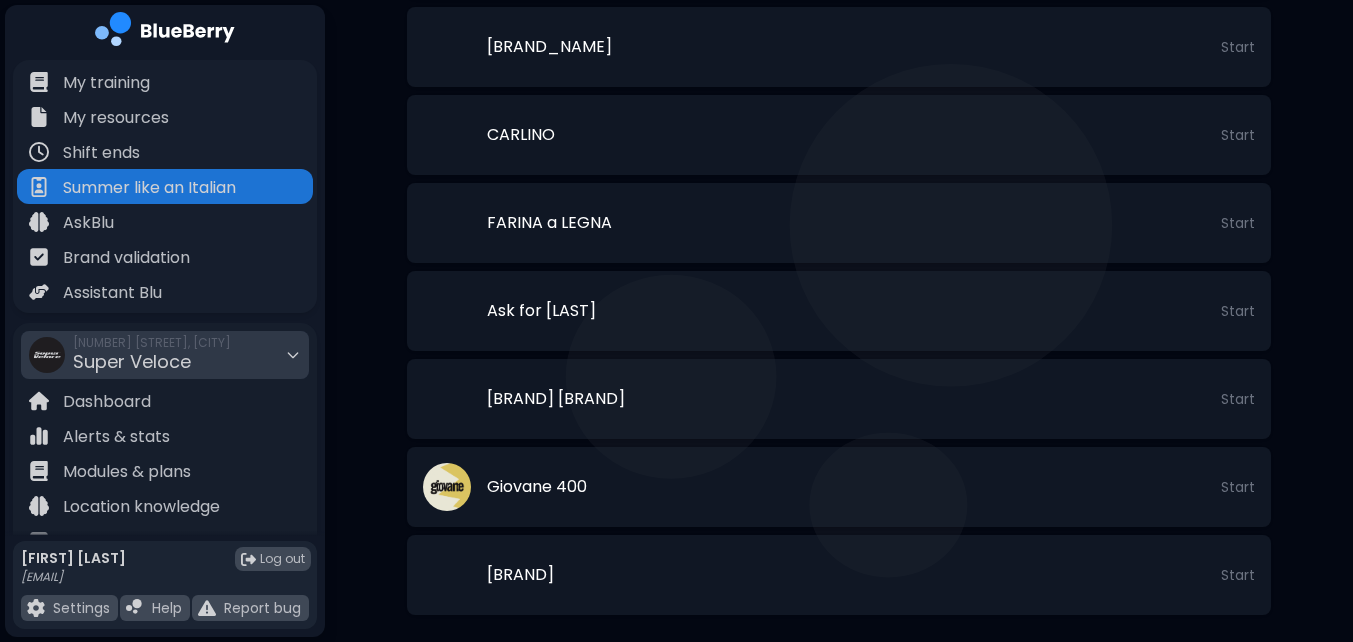 scroll, scrollTop: 818, scrollLeft: 0, axis: vertical 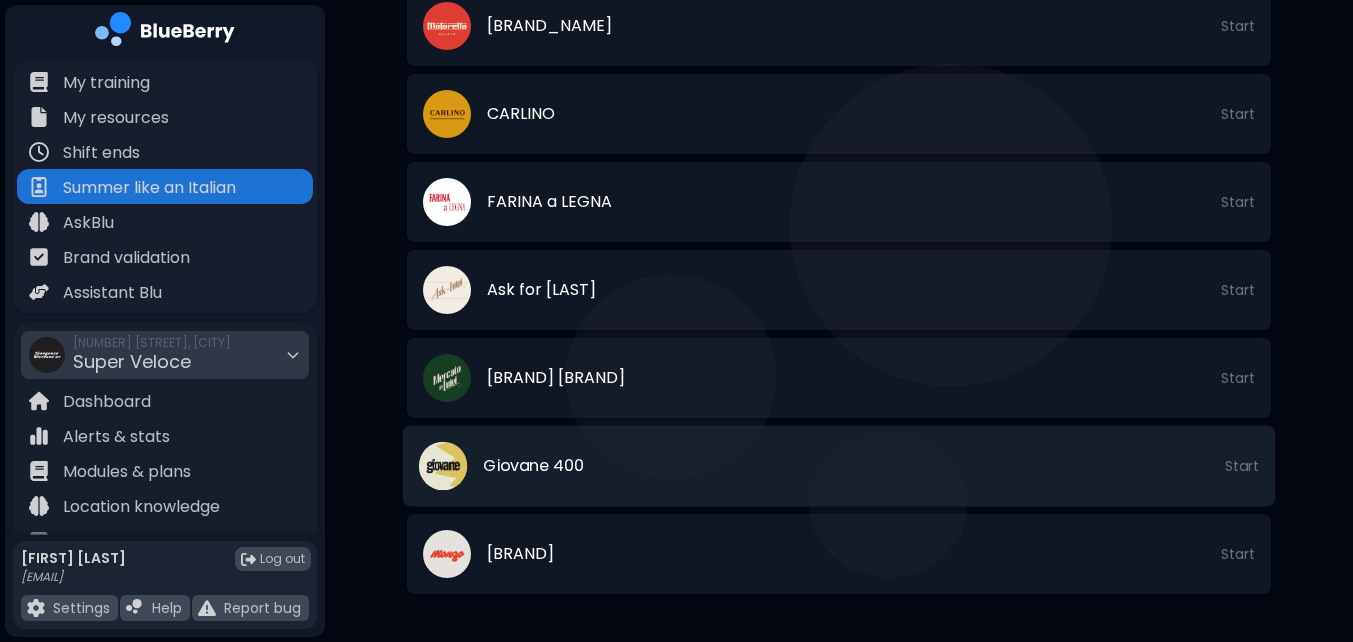 click on "[BRAND] [NUMBER] Start" at bounding box center [839, 466] 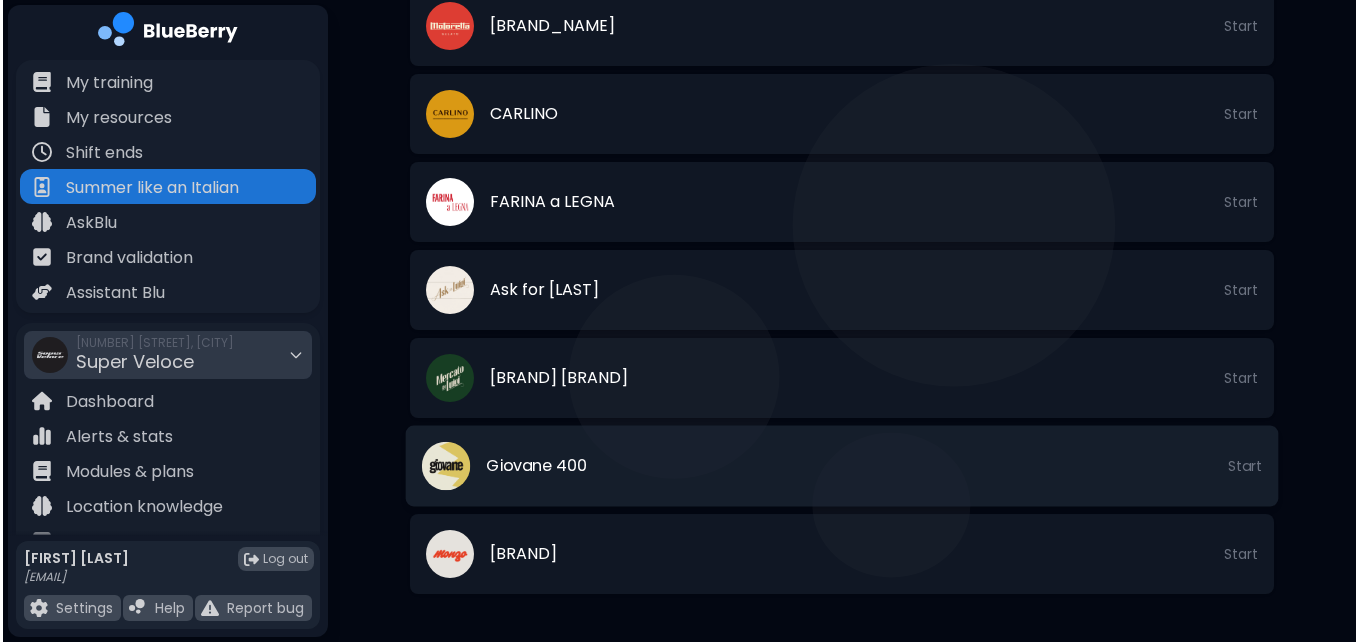 scroll, scrollTop: 0, scrollLeft: 0, axis: both 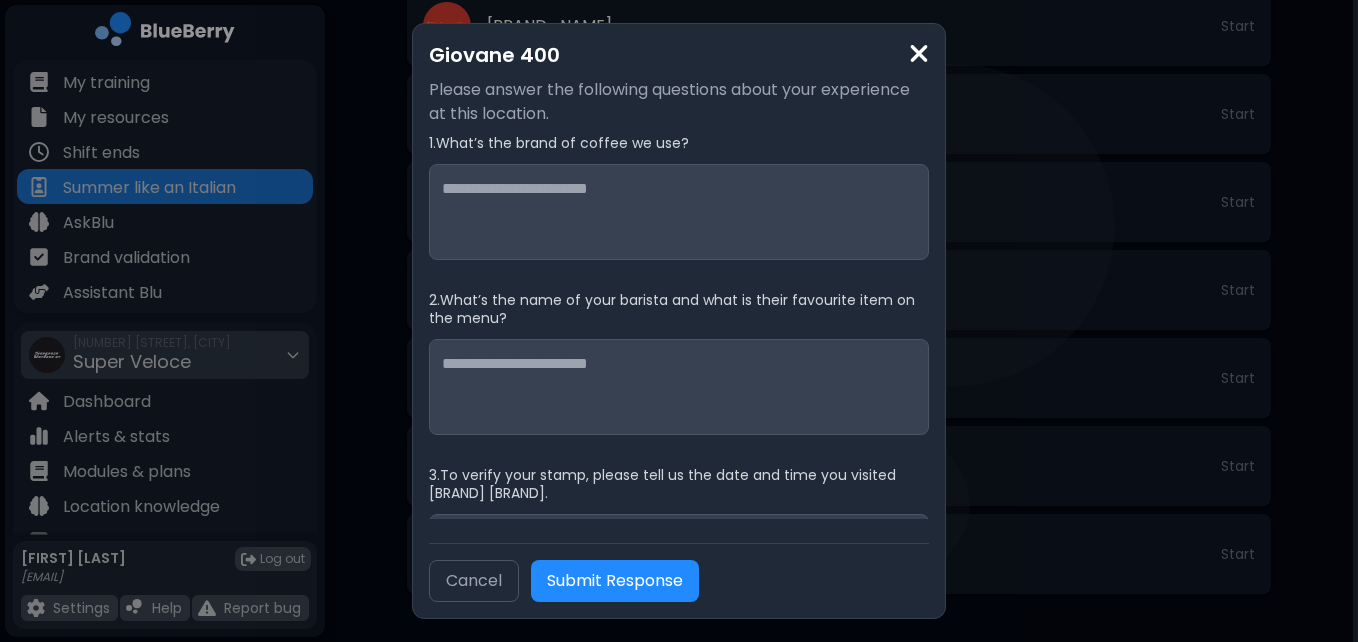 click at bounding box center [919, 53] 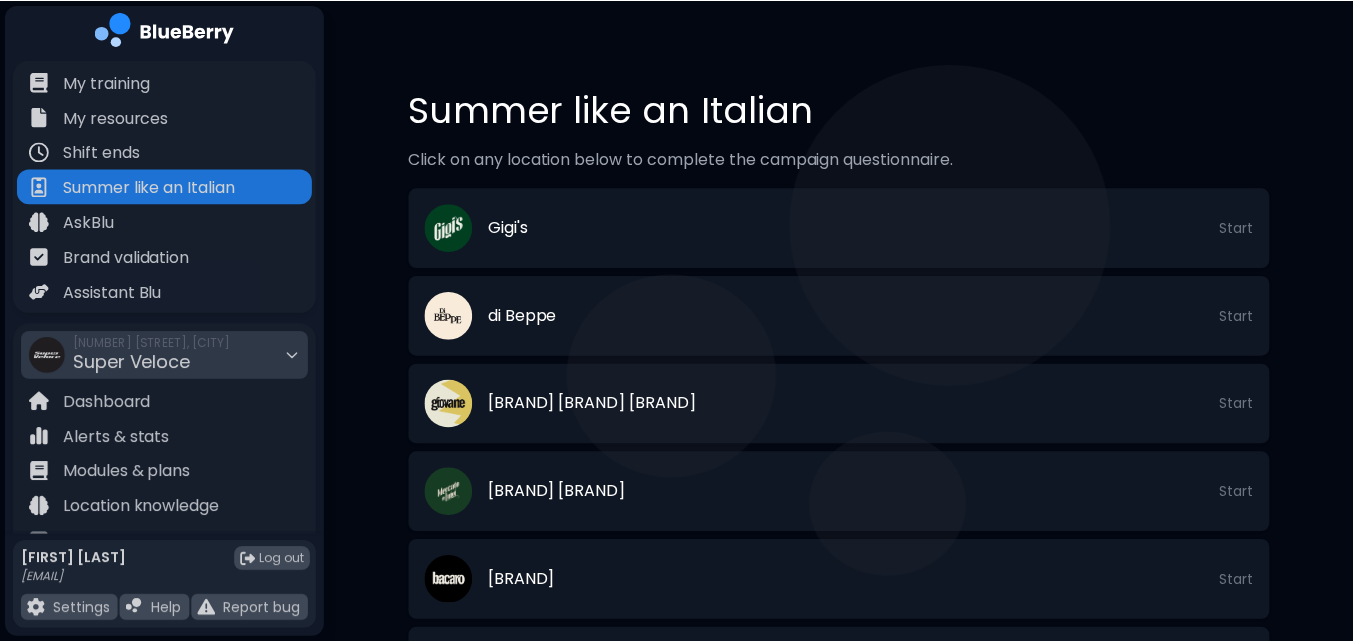 scroll, scrollTop: 818, scrollLeft: 0, axis: vertical 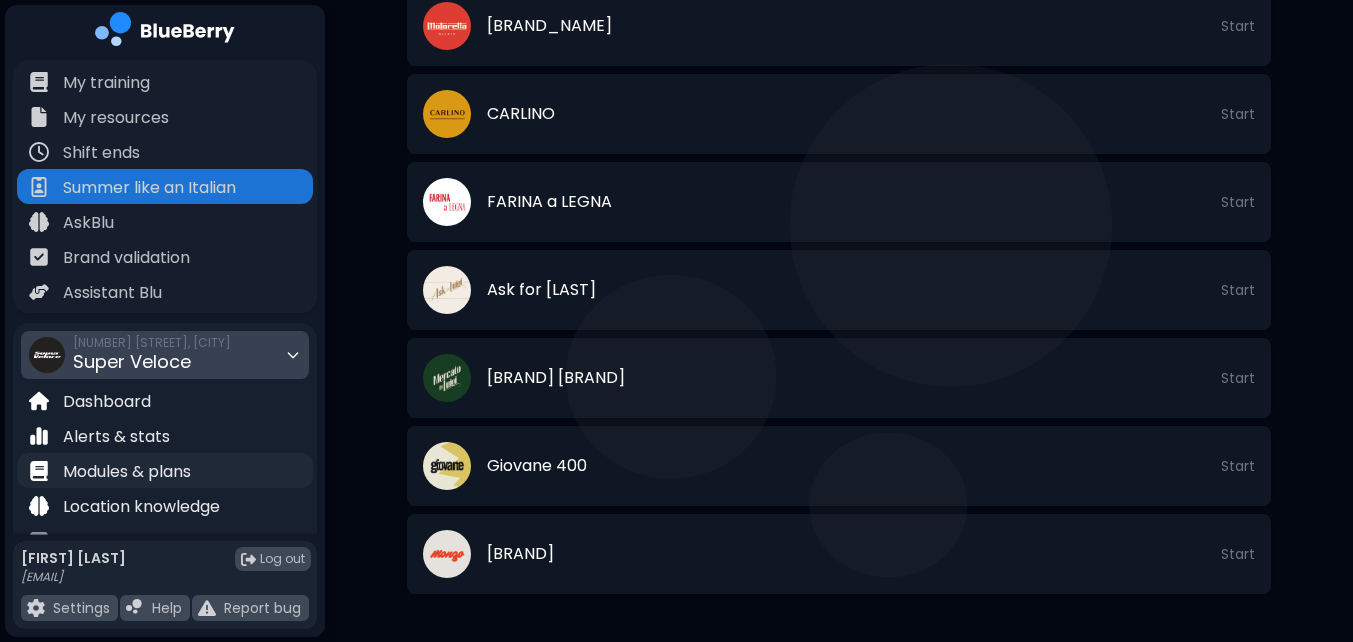 click on "Modules & plans" at bounding box center (127, 472) 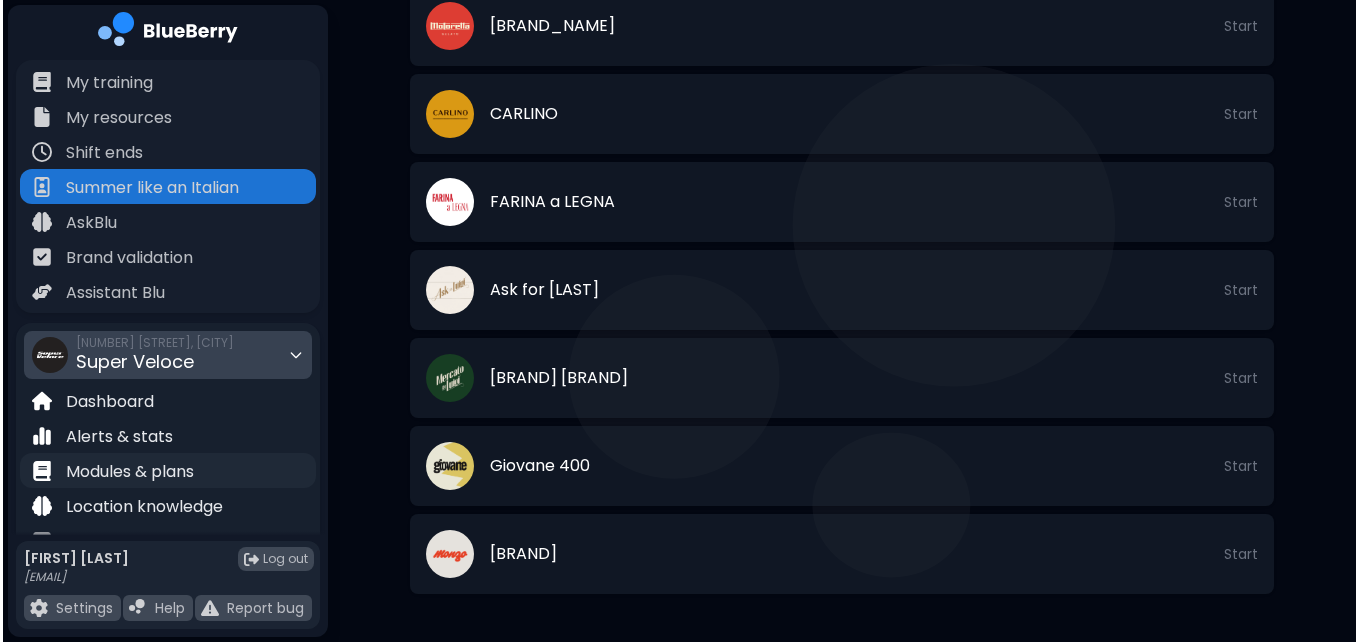 scroll, scrollTop: 0, scrollLeft: 0, axis: both 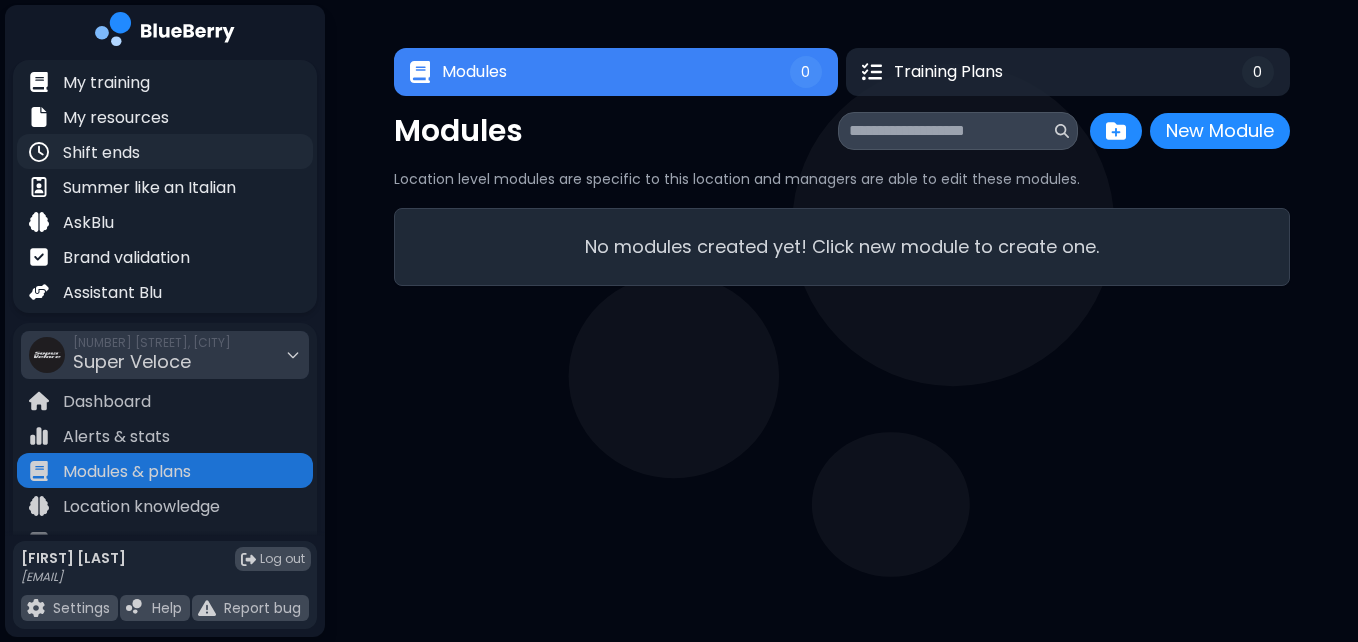 click on "Shift ends" at bounding box center [165, 151] 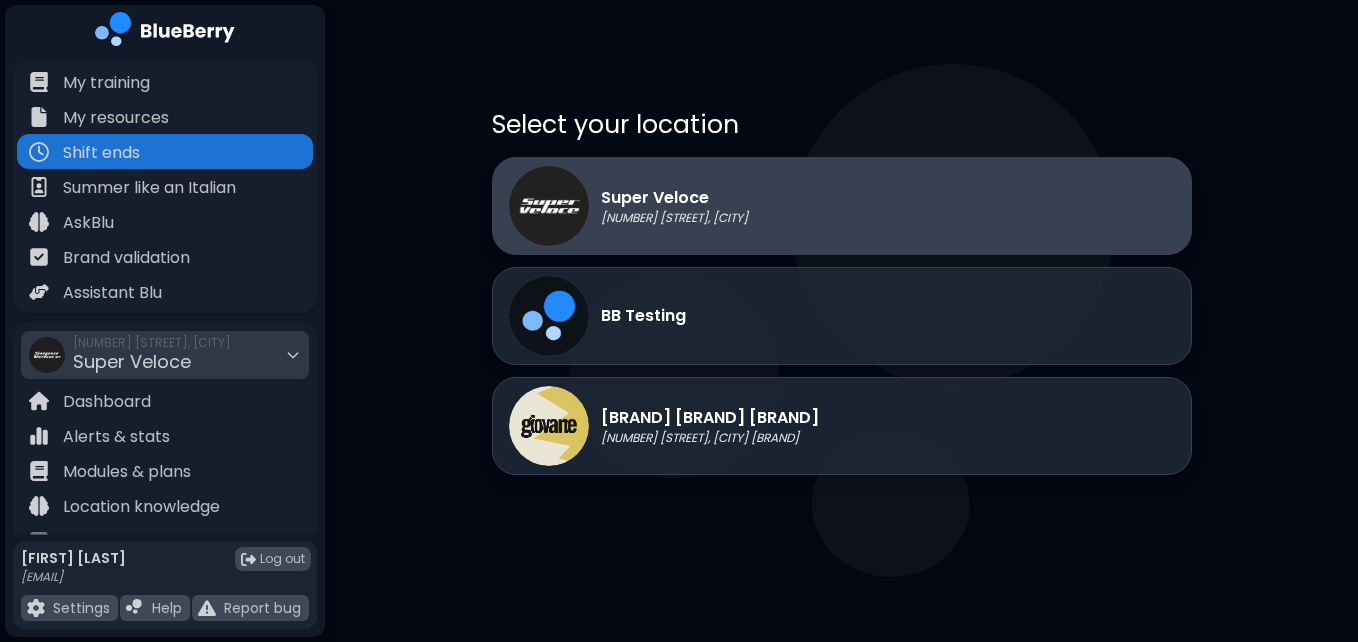 click on "[NUMBER] [STREET], [CITY]" at bounding box center (674, 218) 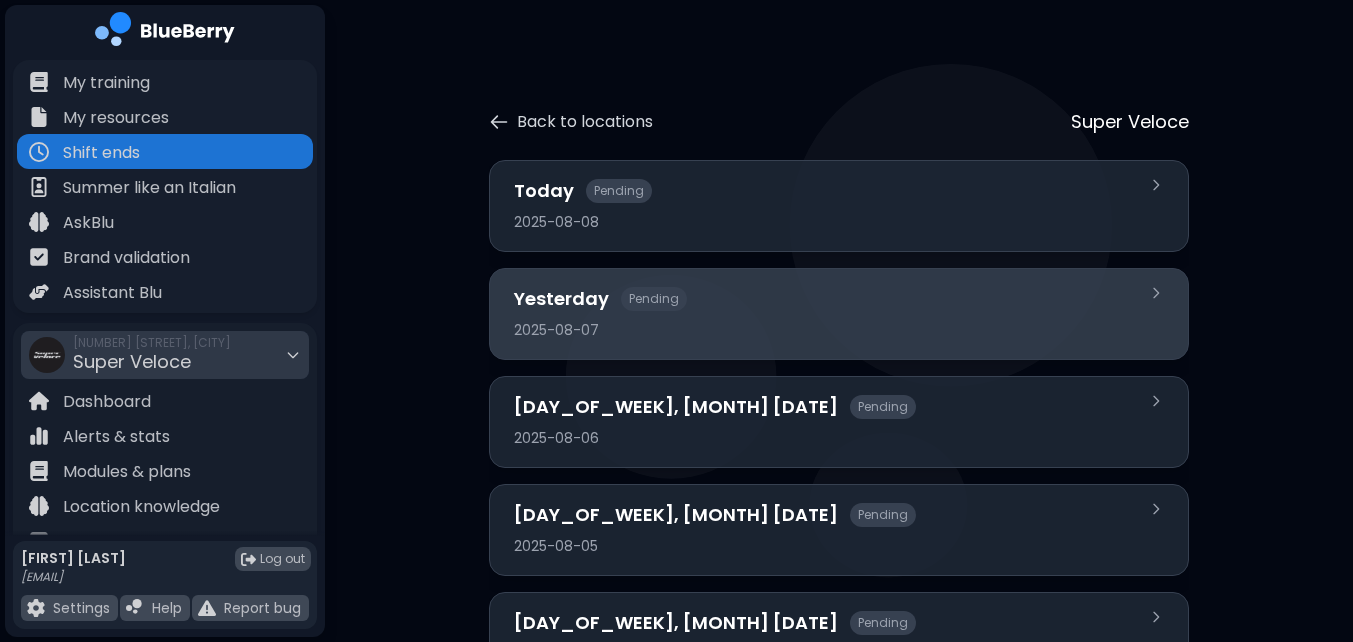 click on "Yesterday Pending" at bounding box center [827, 299] 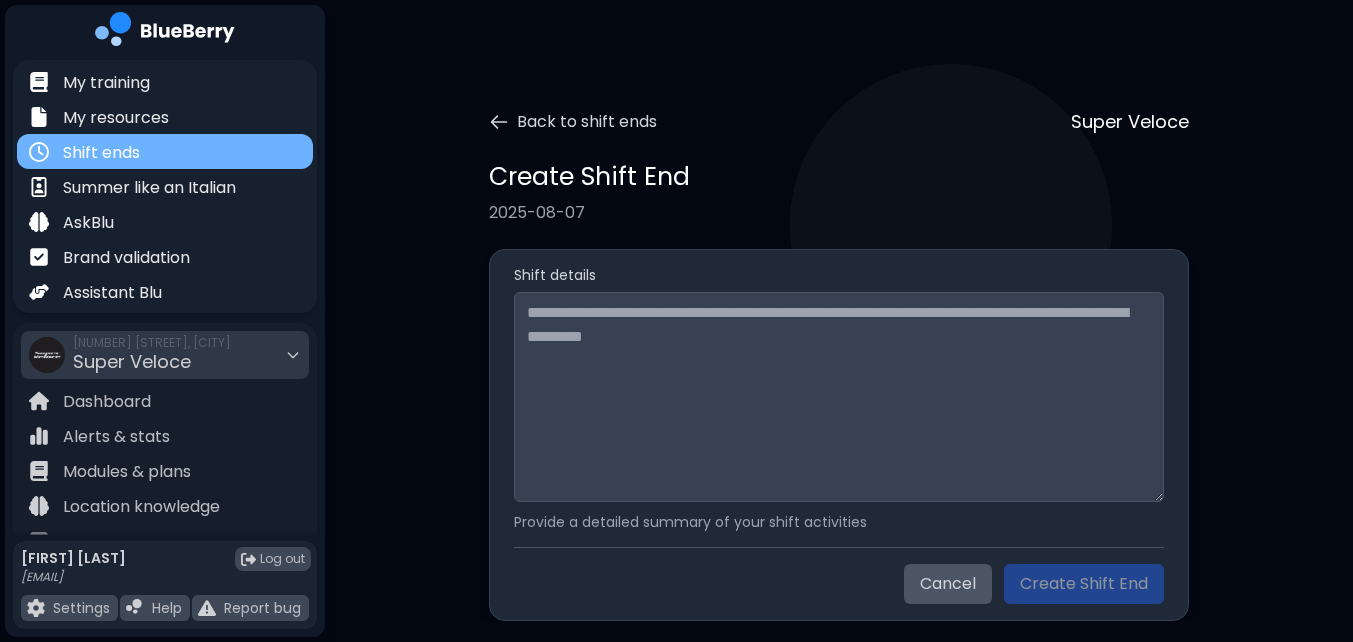 click on "Shift ends" at bounding box center (101, 153) 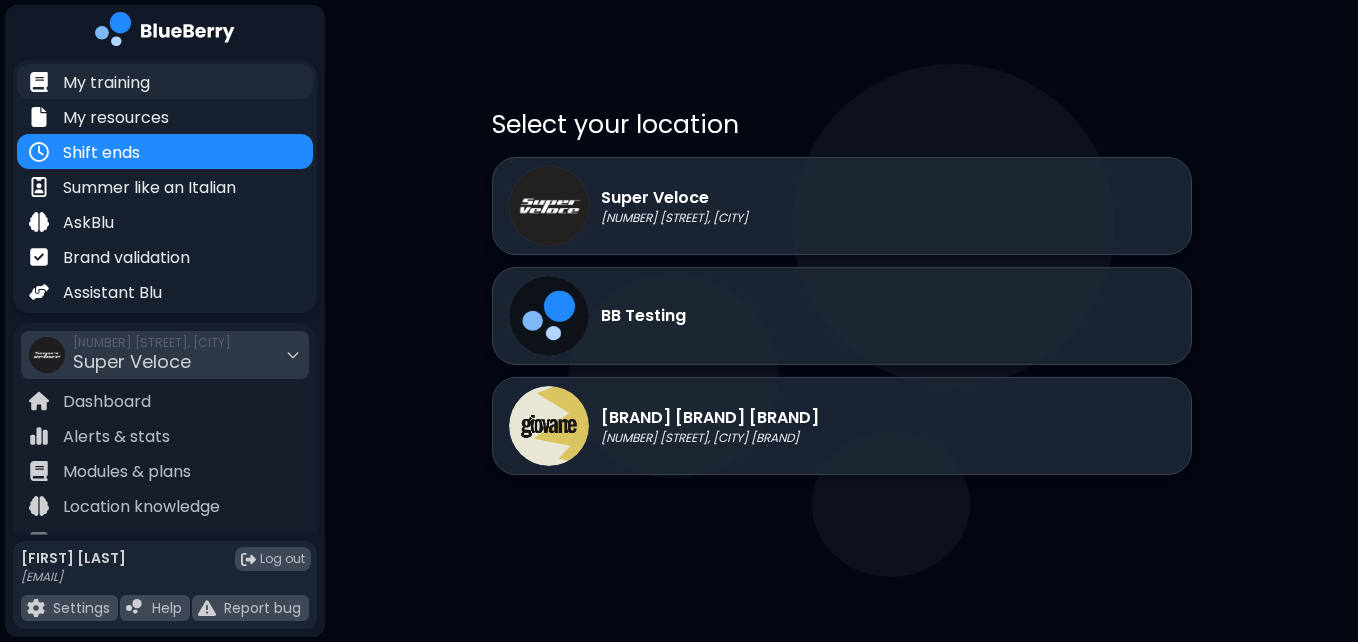click on "My training" at bounding box center (106, 83) 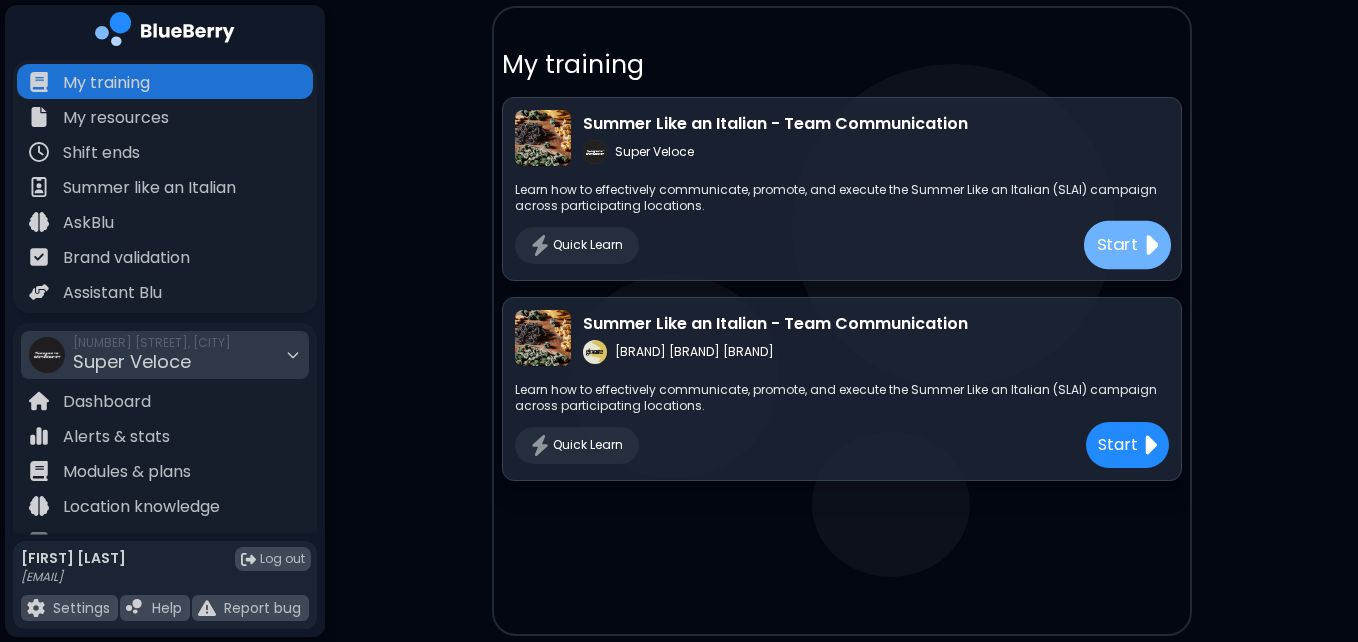 click on "Start" at bounding box center [1126, 245] 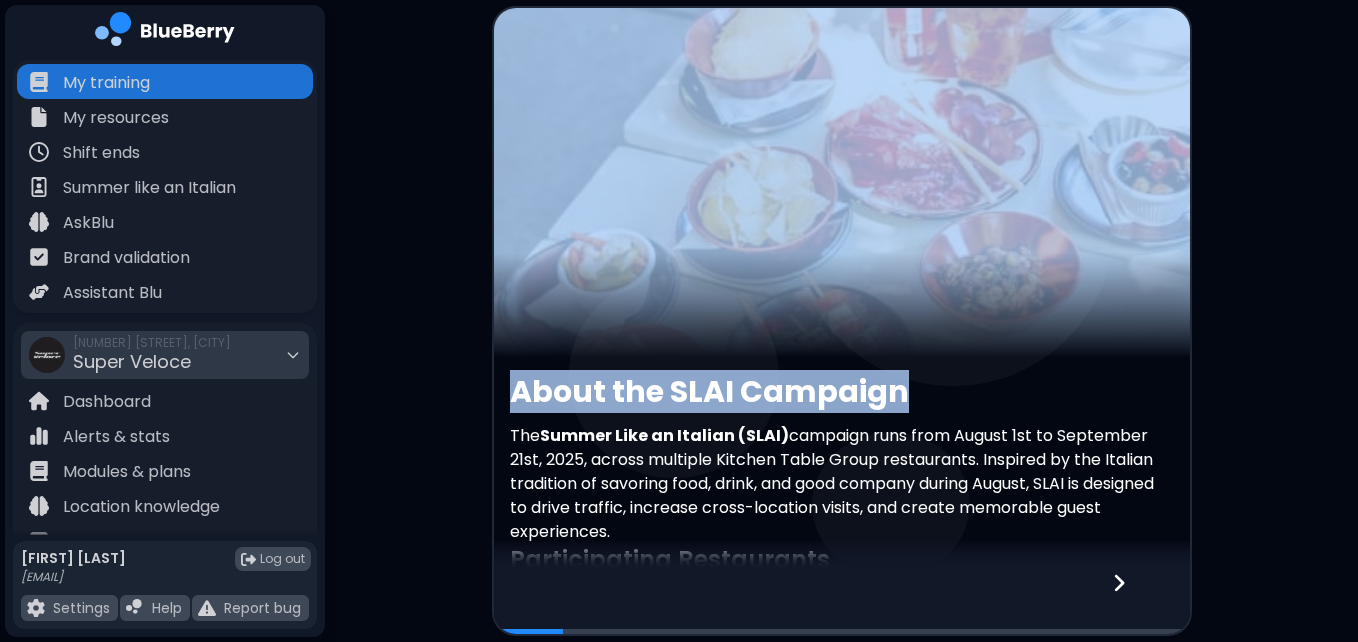 drag, startPoint x: 997, startPoint y: 361, endPoint x: 1287, endPoint y: 372, distance: 290.20856 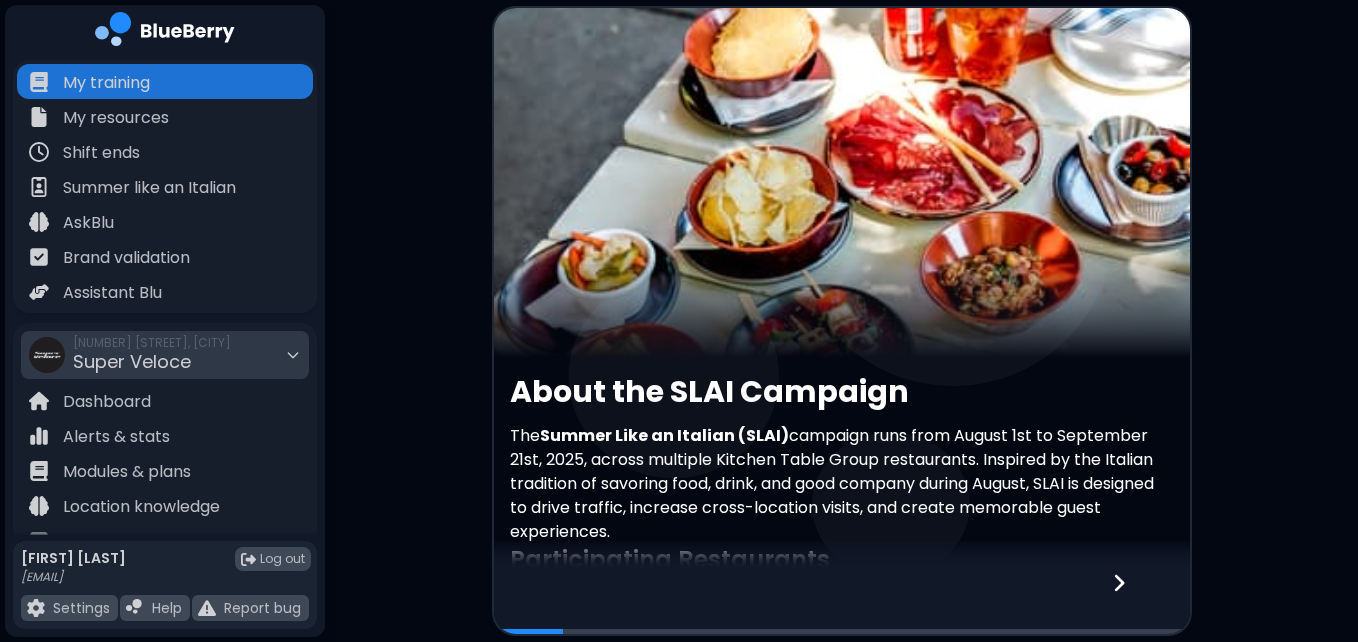 drag, startPoint x: 1287, startPoint y: 372, endPoint x: 1355, endPoint y: 192, distance: 192.41621 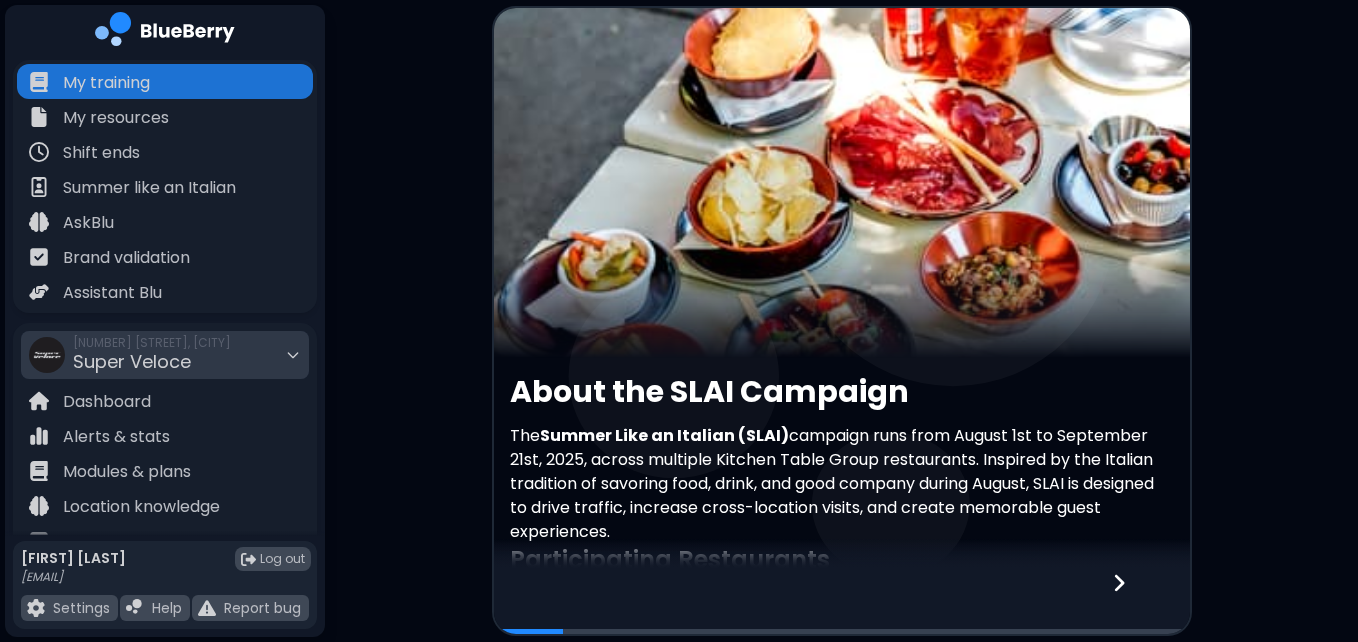 click 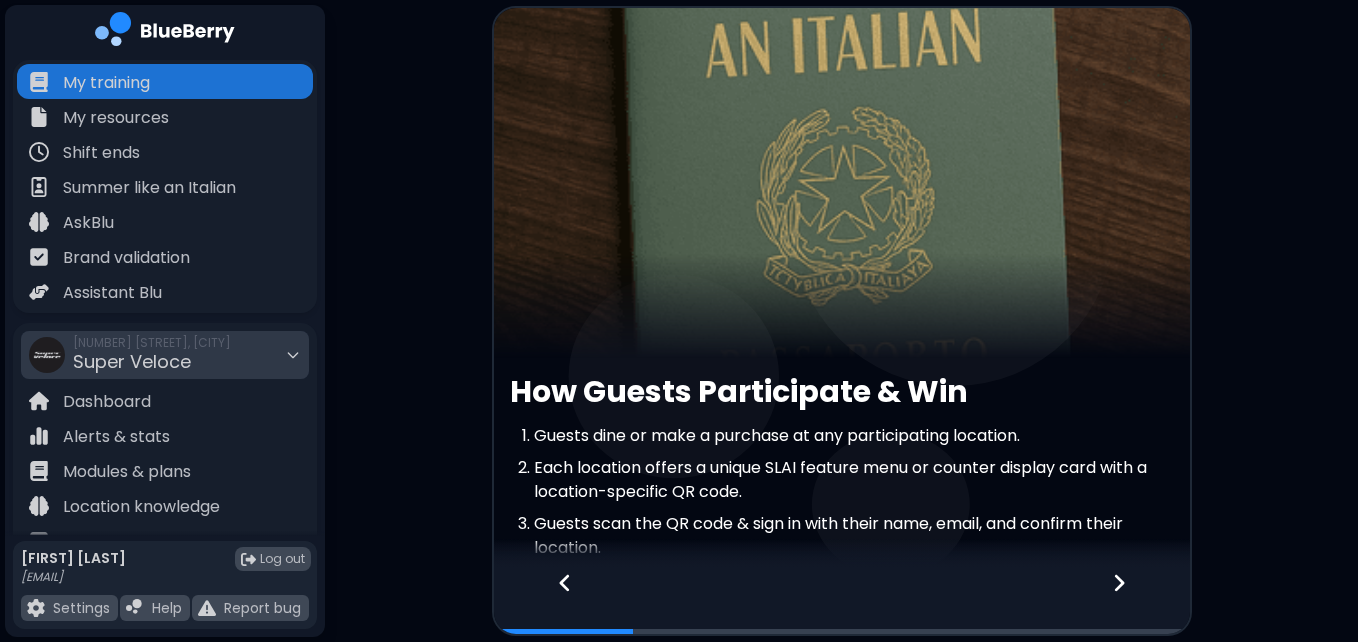 click 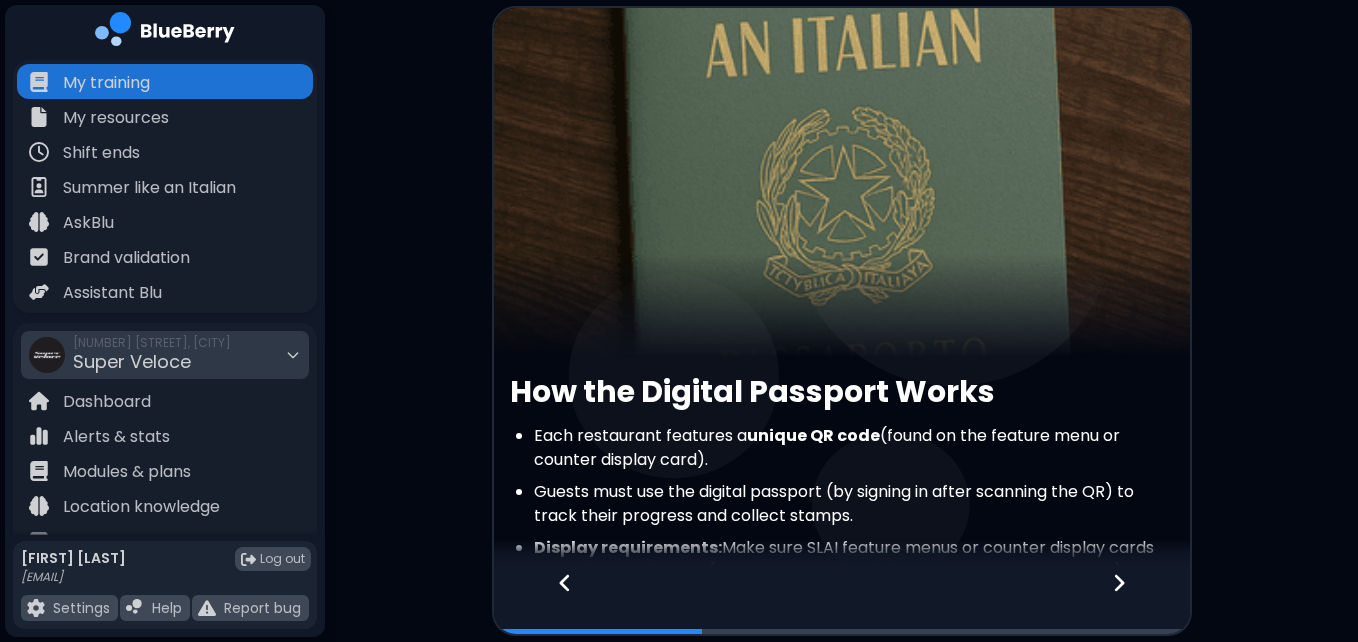 click 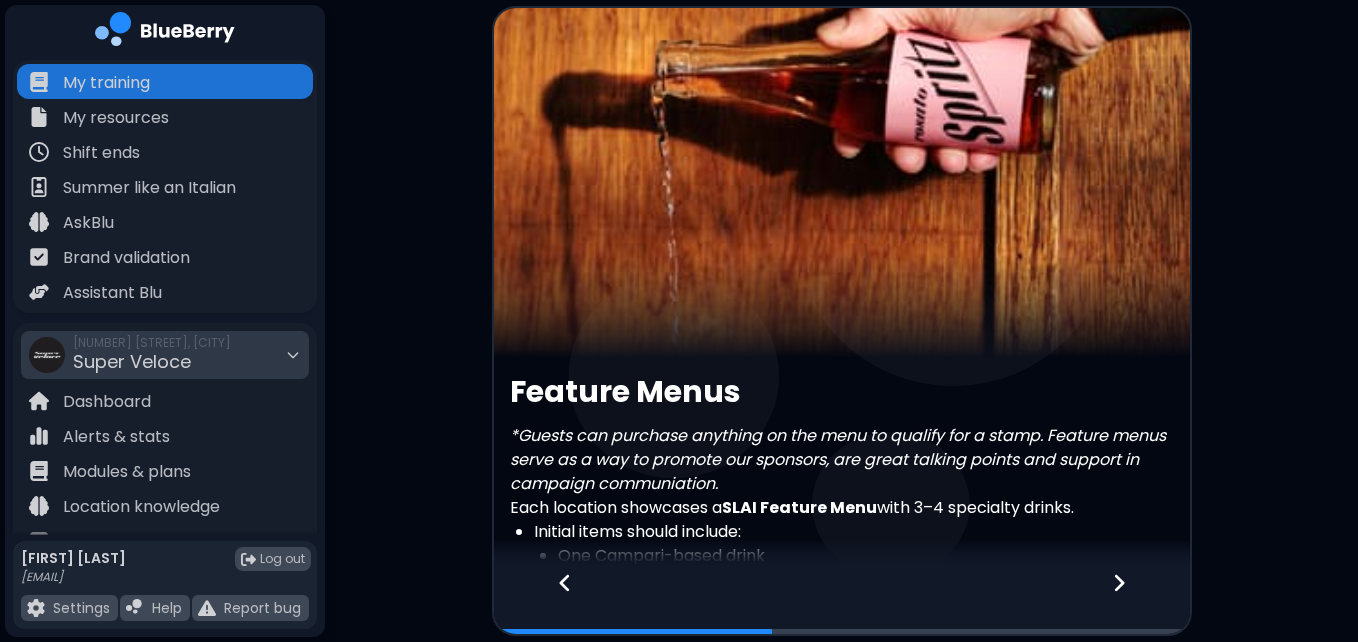 click 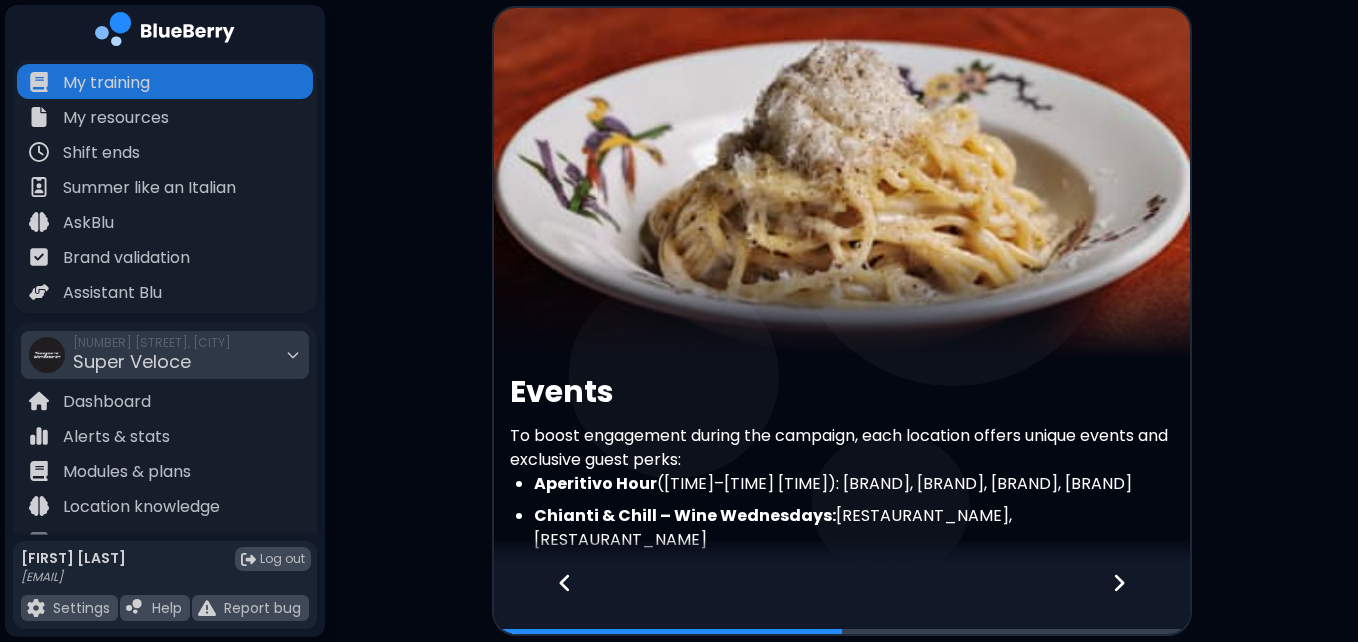 click 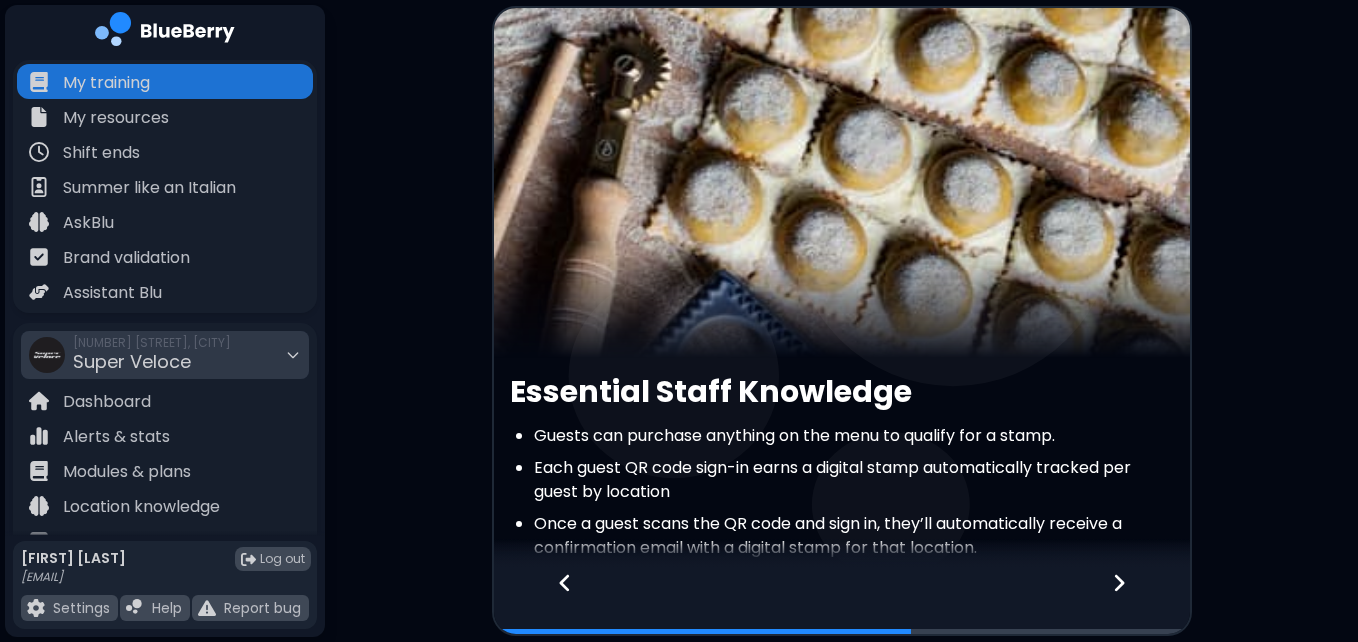 click 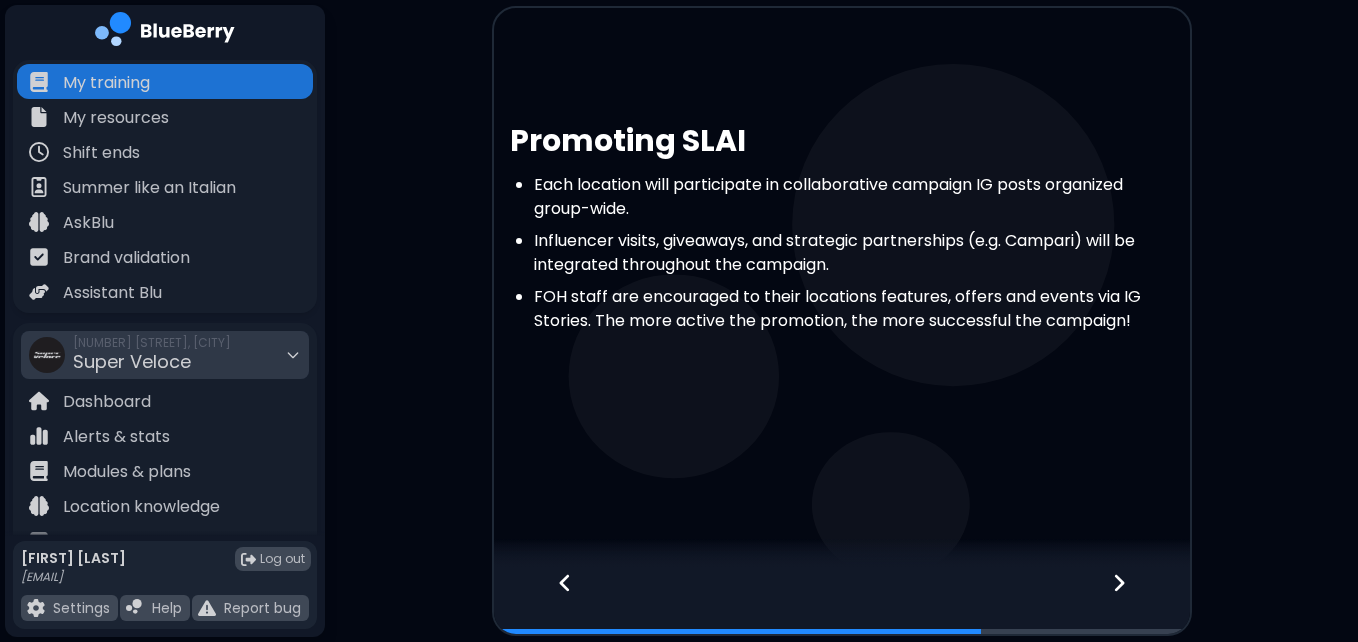 click 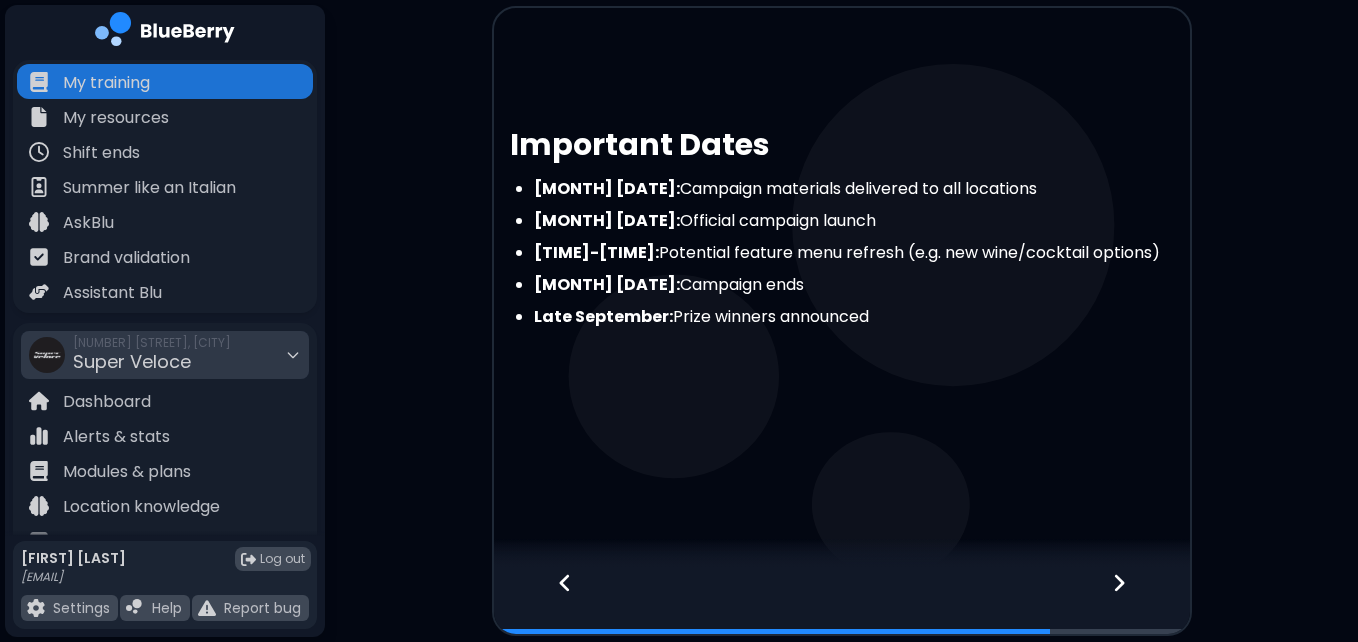 click 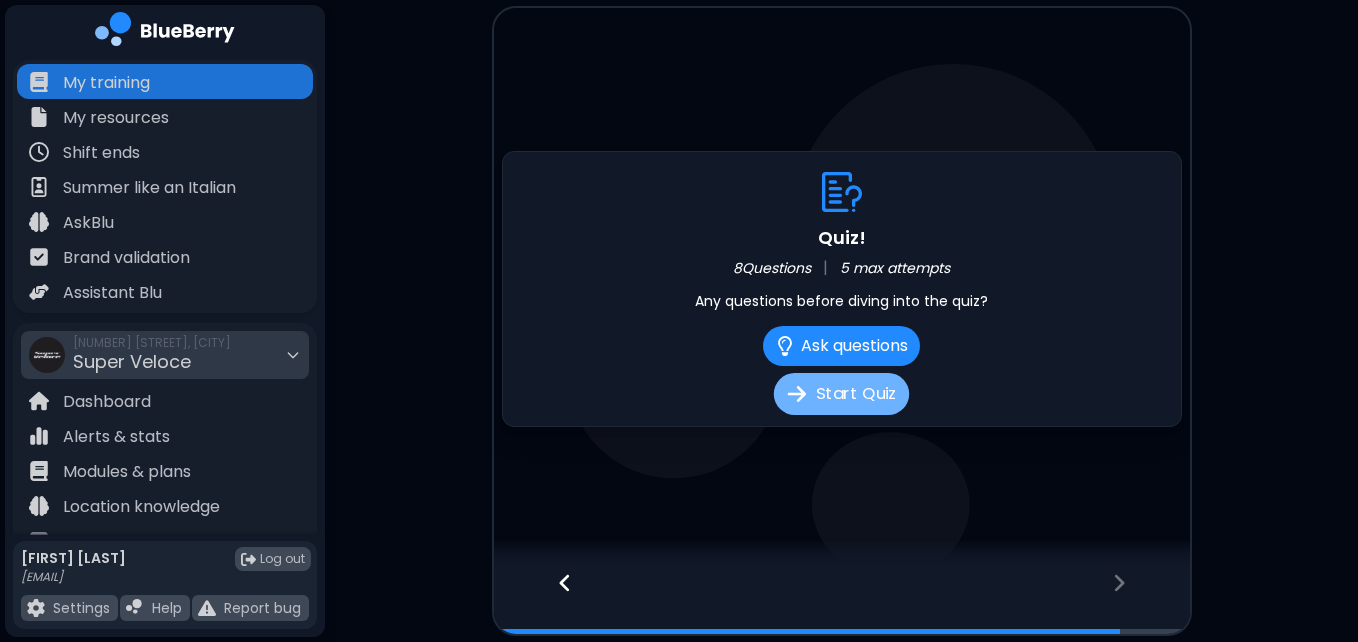 click on "Start Quiz" at bounding box center (841, 394) 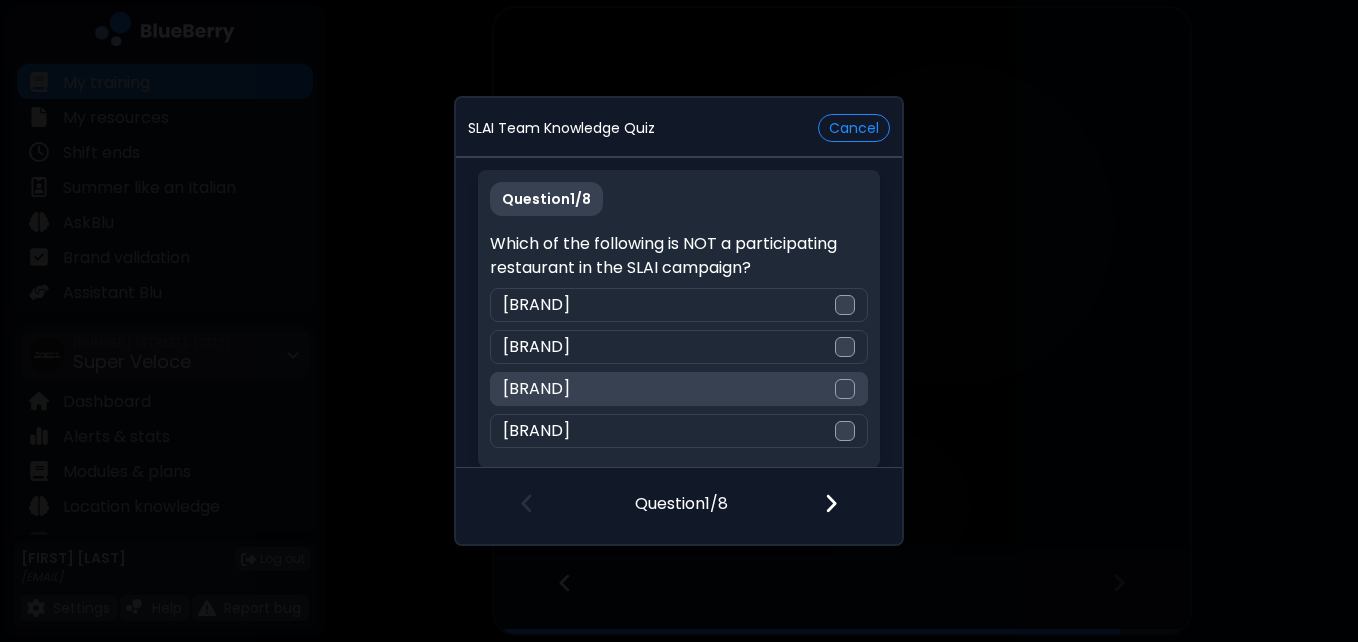 click at bounding box center [845, 389] 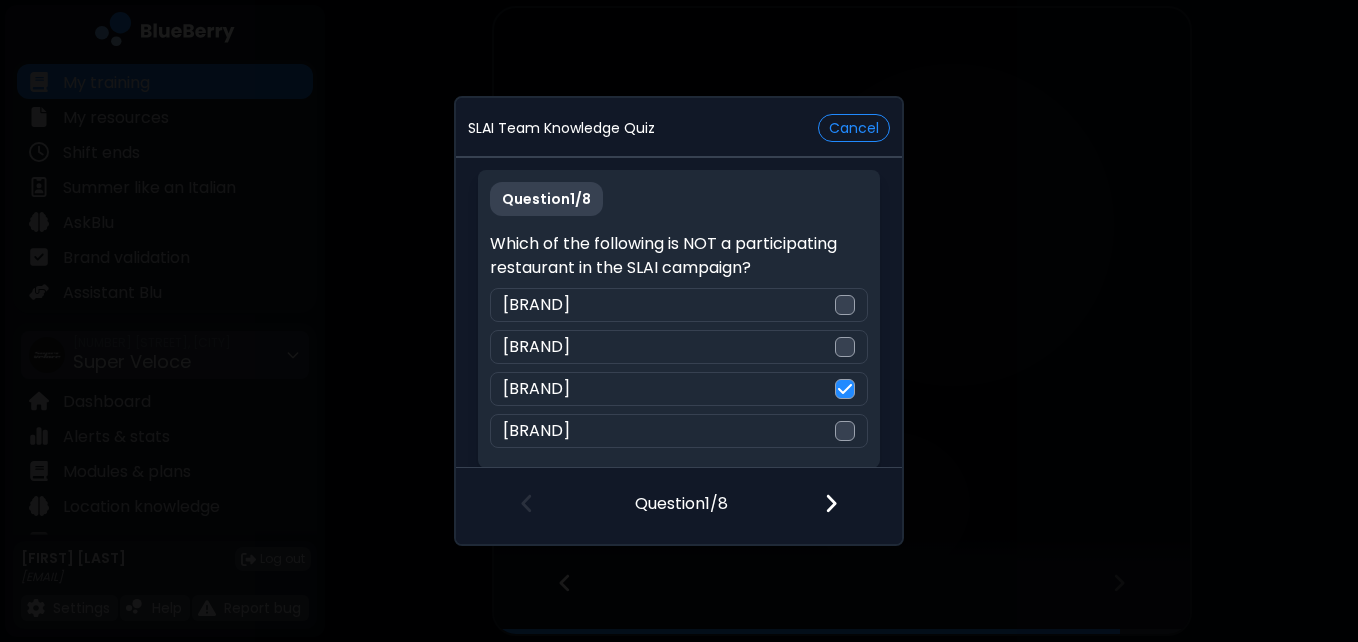 click at bounding box center (831, 503) 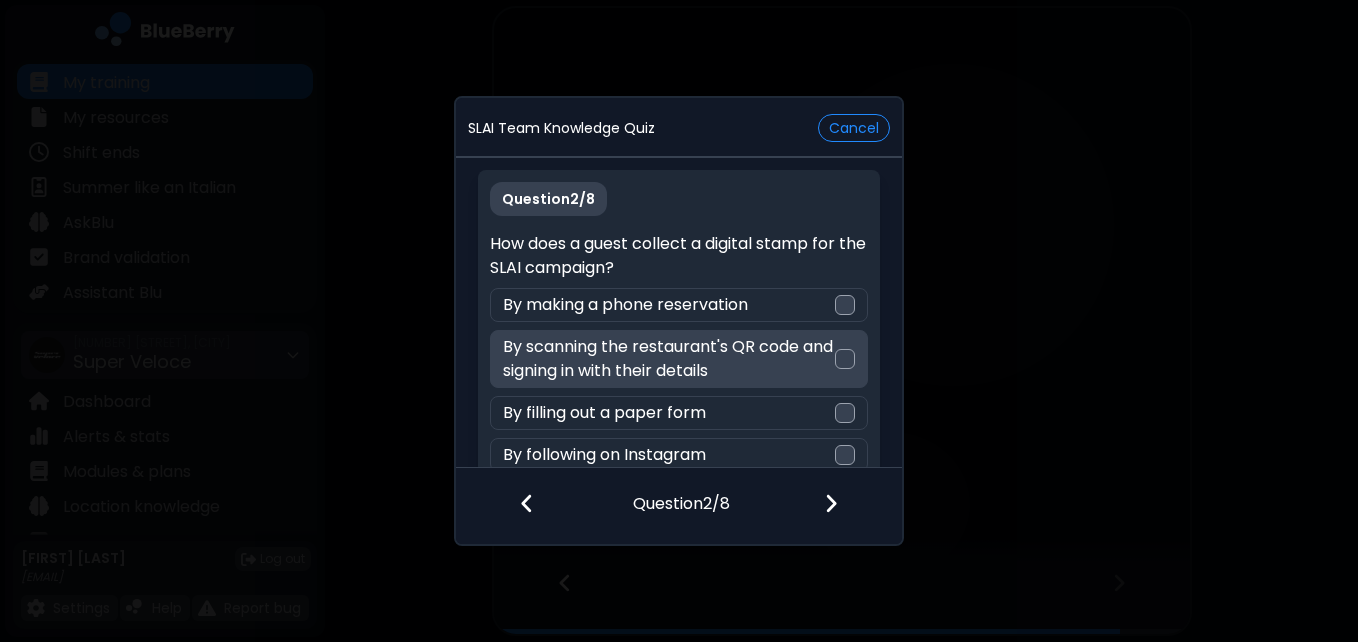 click on "By scanning the restaurant's QR code and signing in with their details" at bounding box center (678, 359) 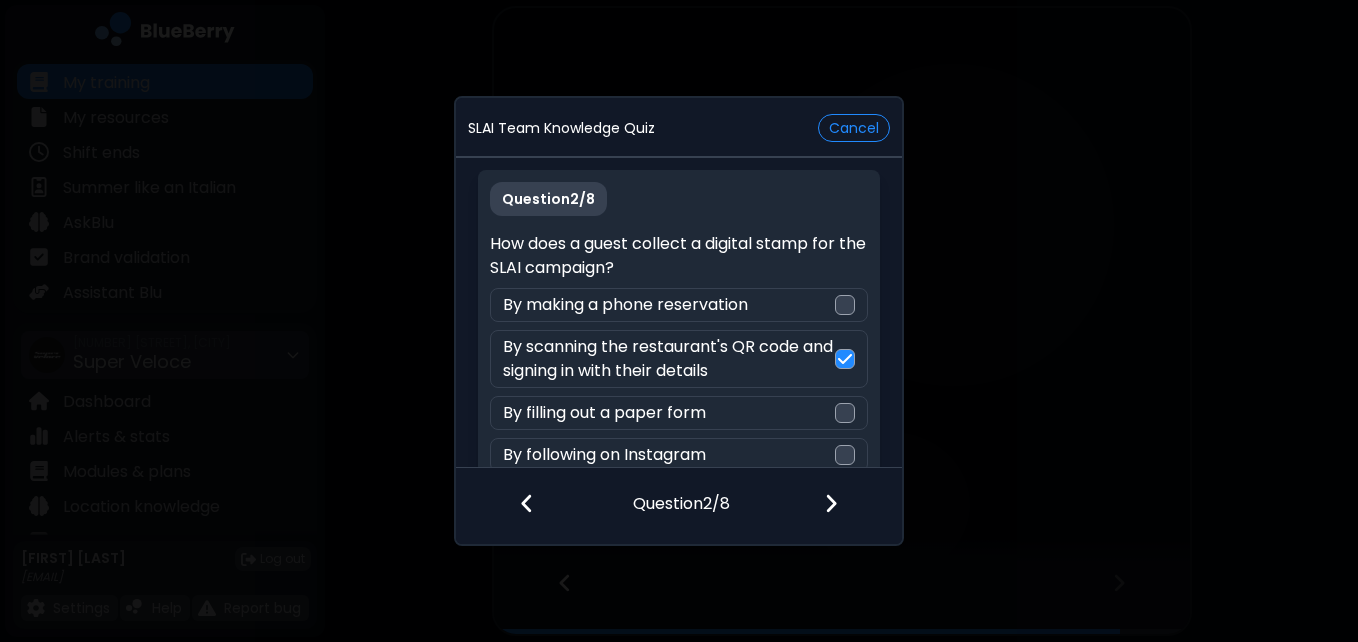 click at bounding box center (831, 503) 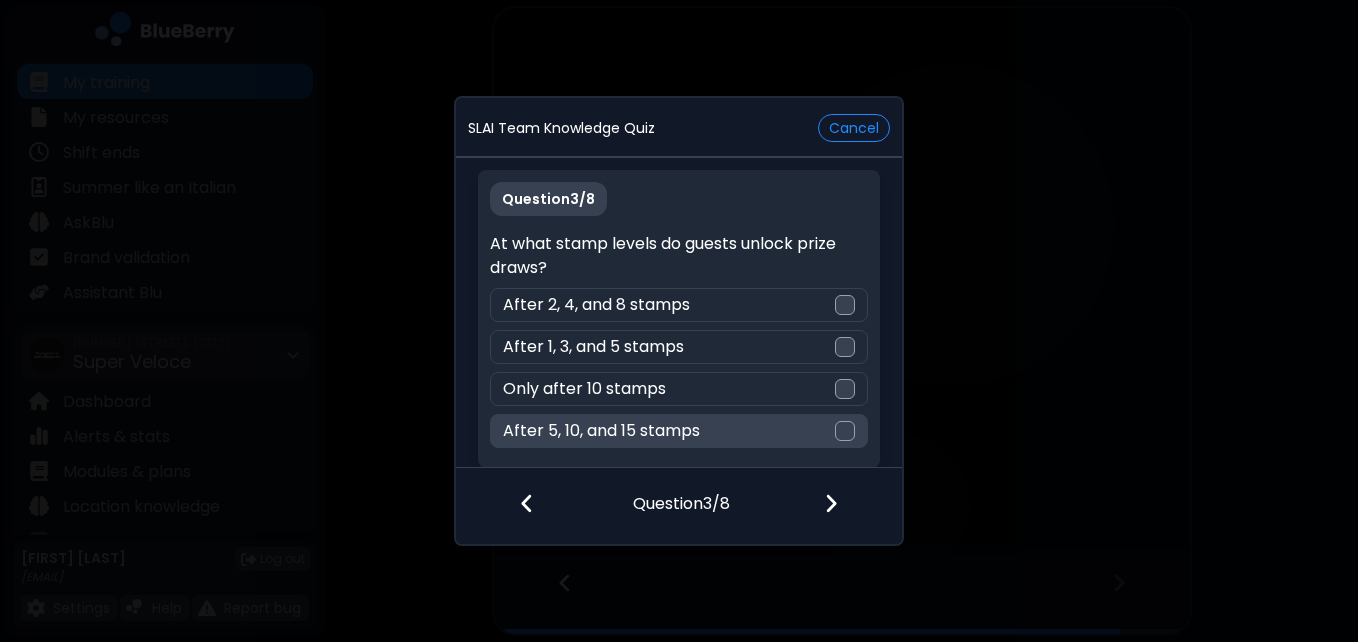 click on "After 5, 10, and 15 stamps" at bounding box center [678, 431] 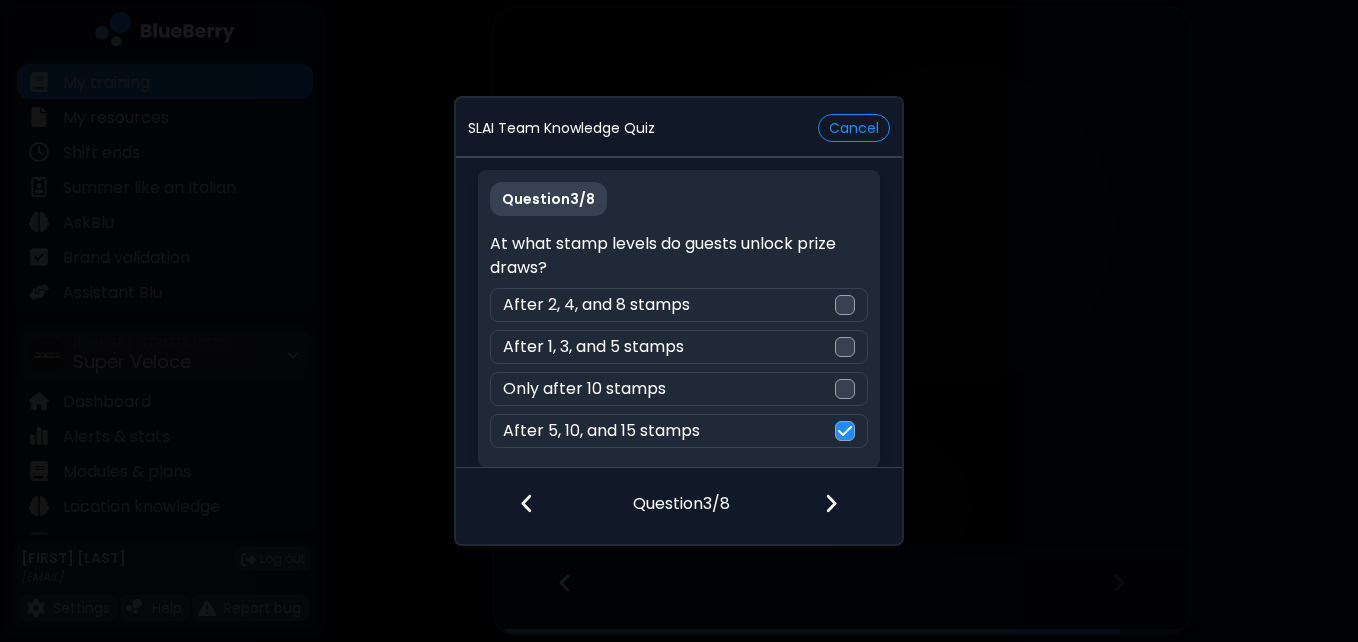 click at bounding box center [843, 505] 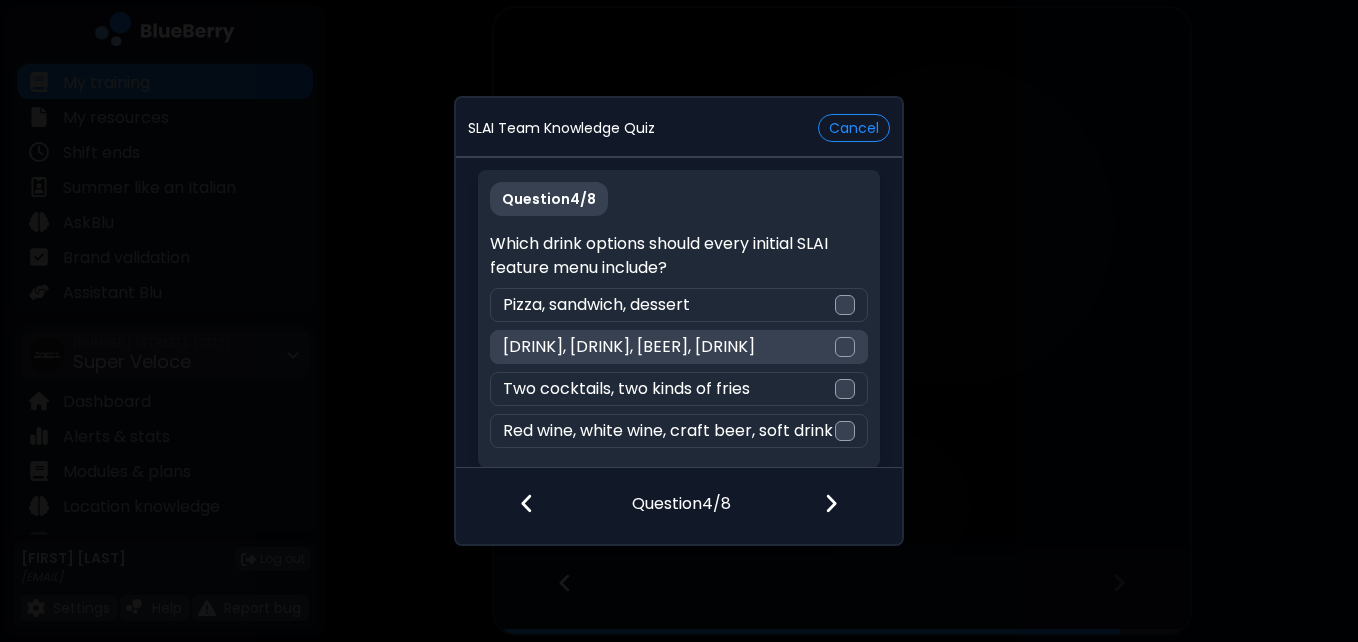 click at bounding box center [845, 347] 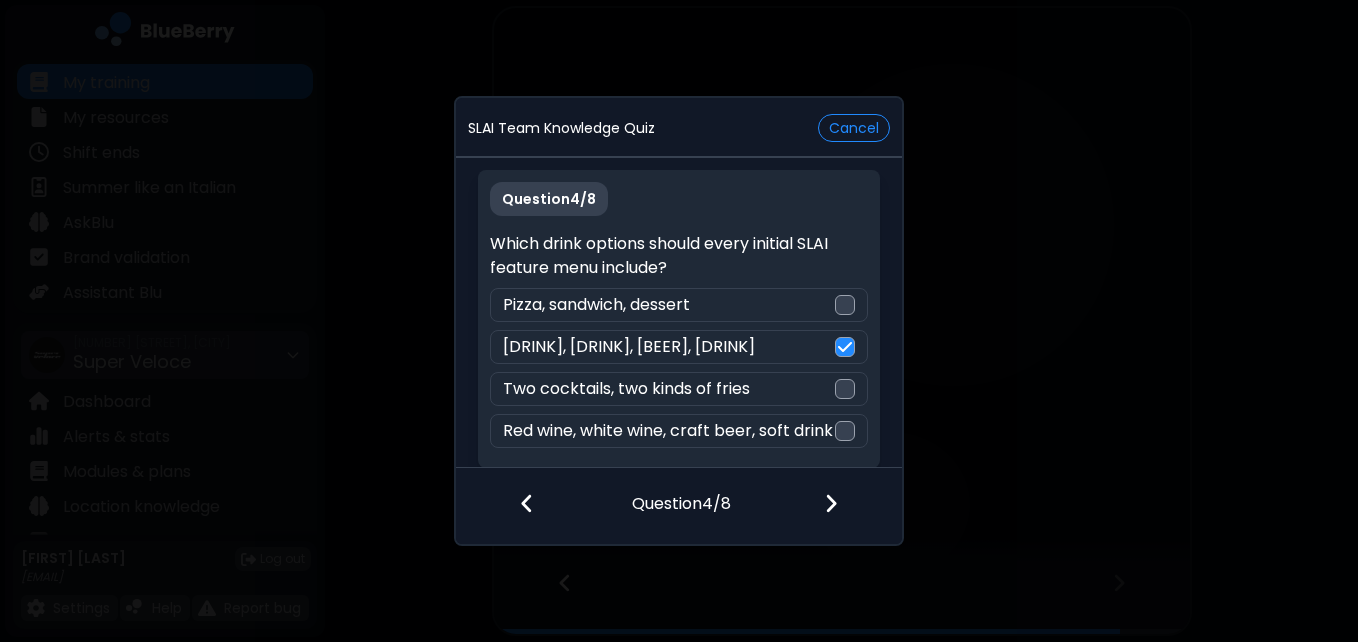 click at bounding box center (831, 503) 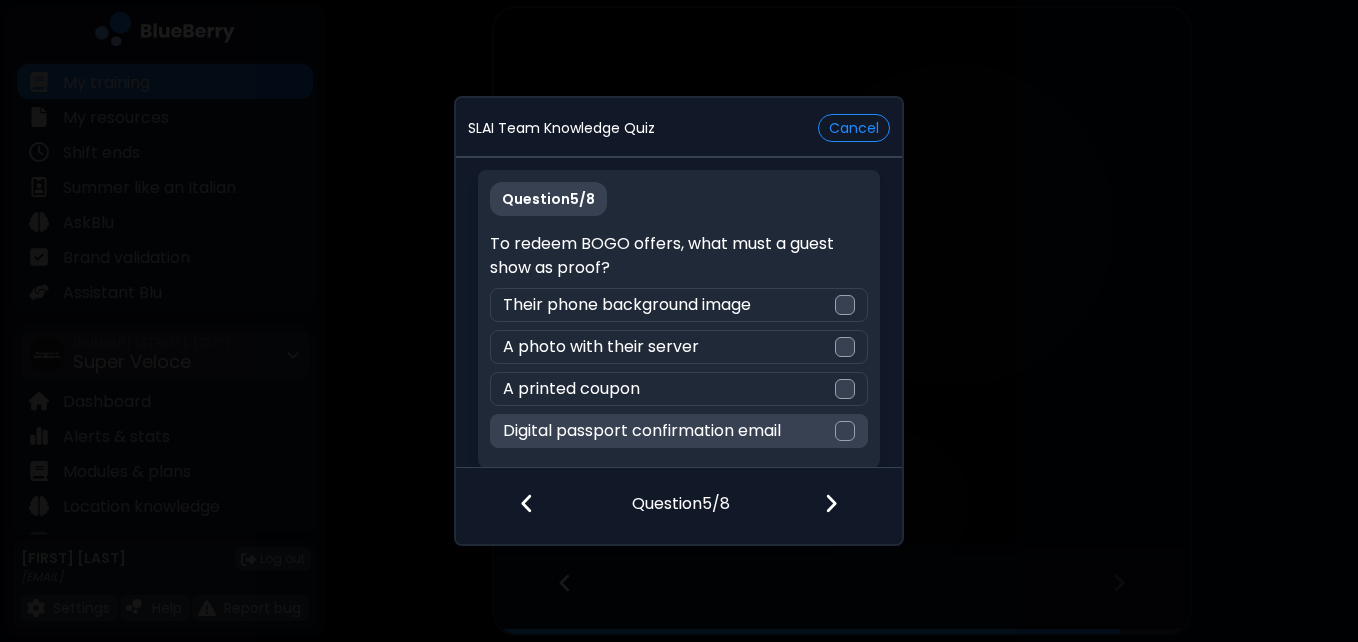 click at bounding box center [845, 431] 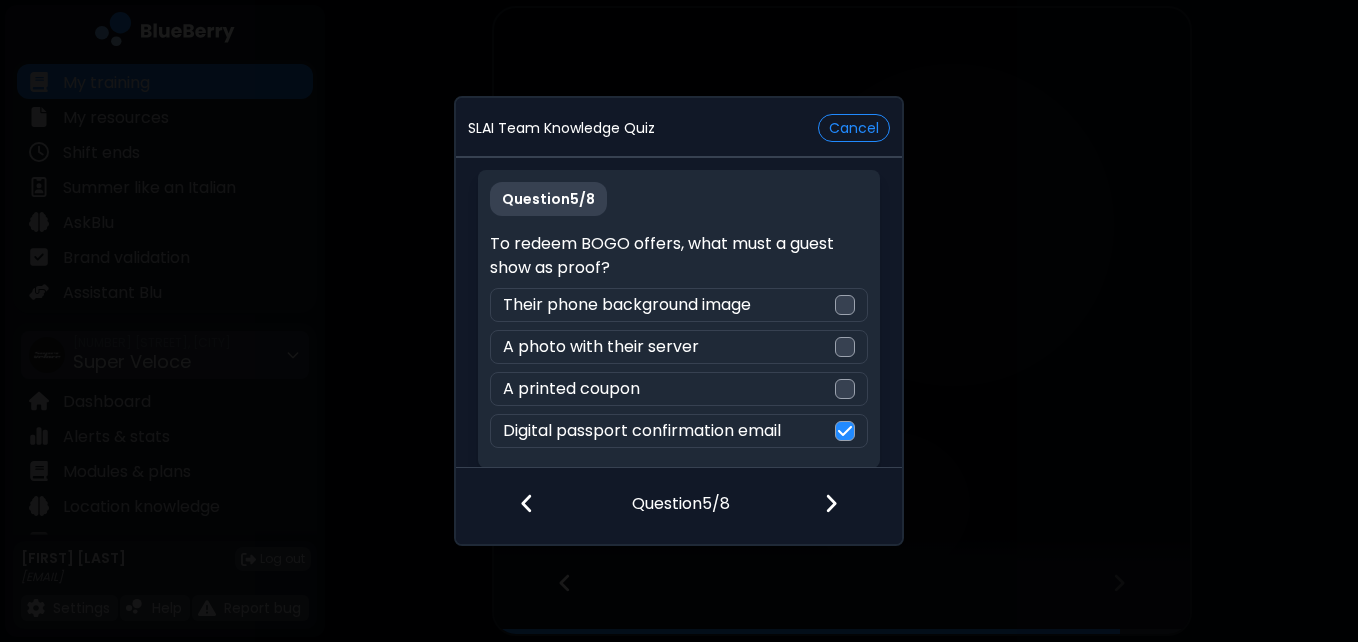 click at bounding box center (831, 503) 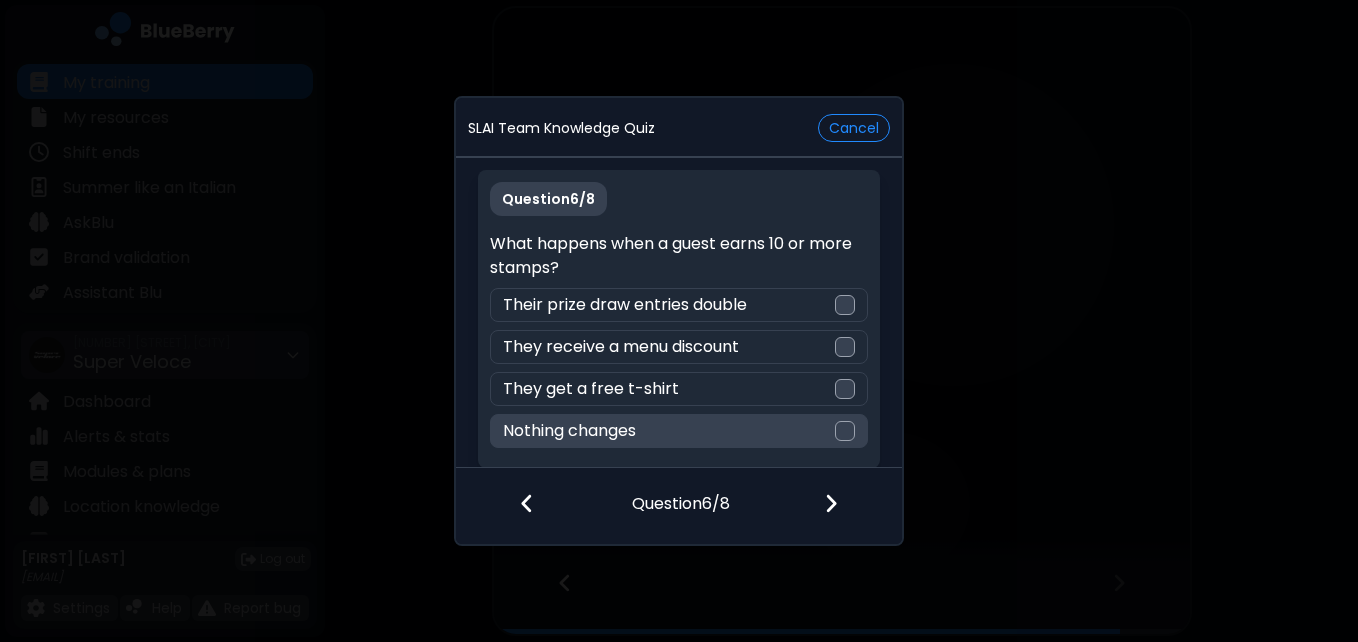 click at bounding box center (845, 431) 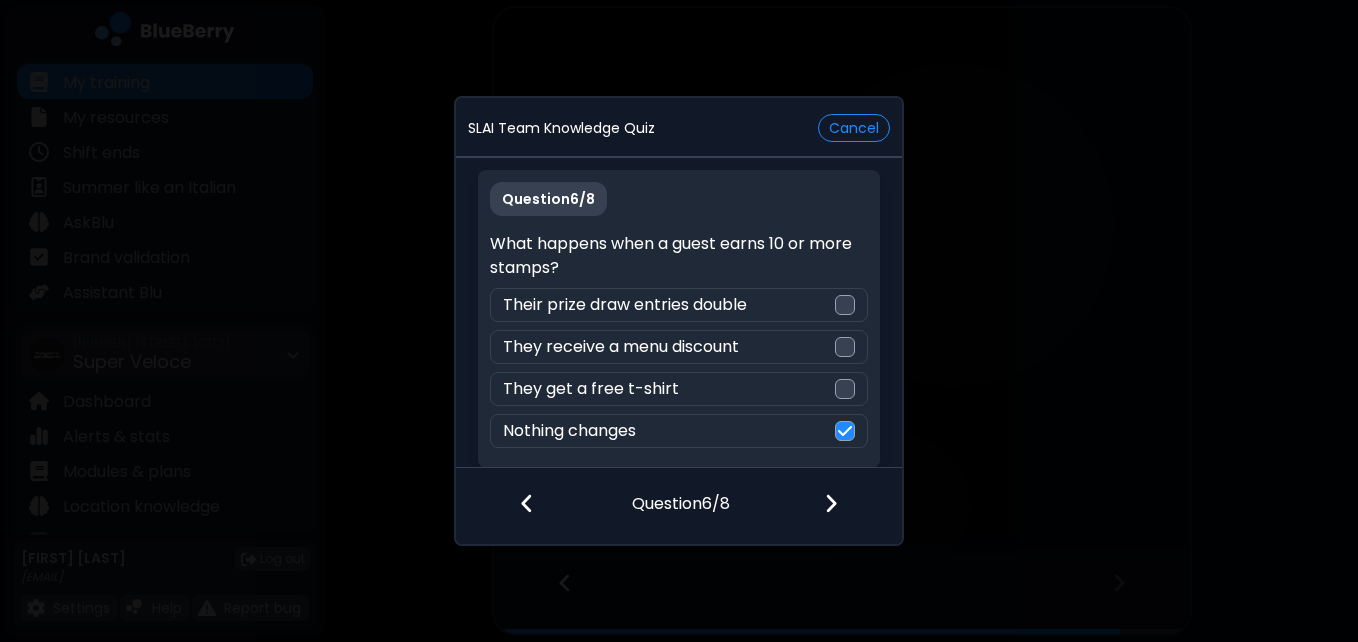 click at bounding box center (831, 503) 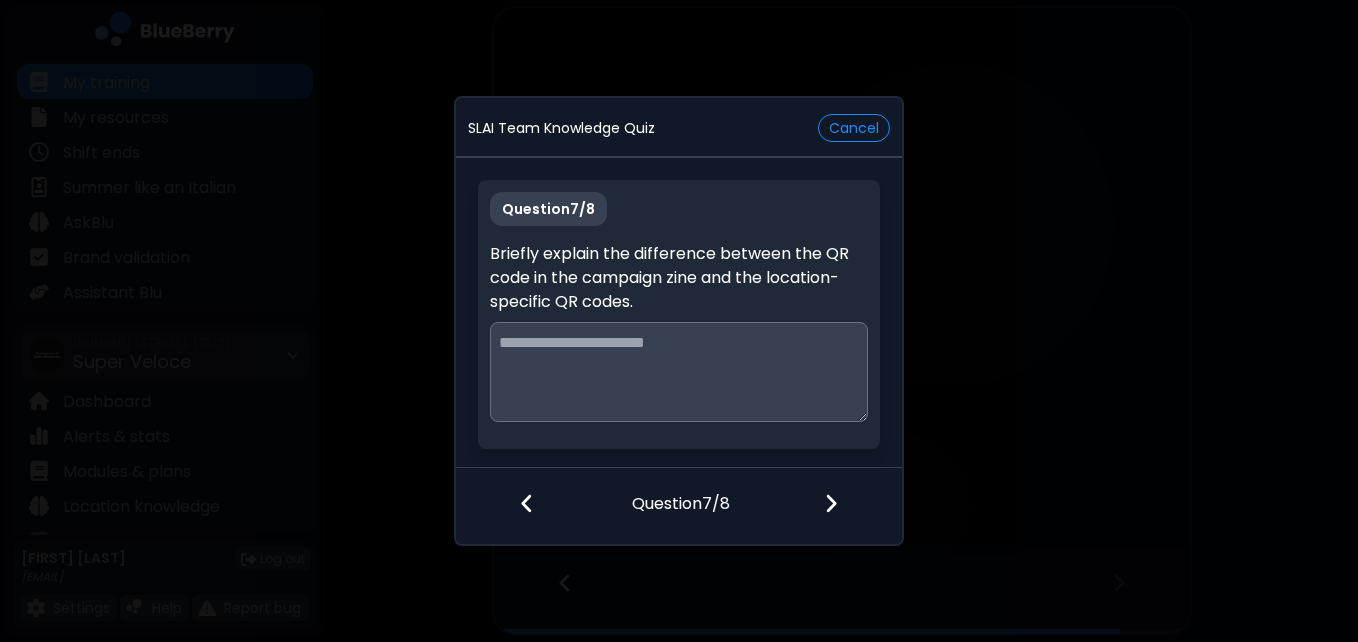click at bounding box center [678, 372] 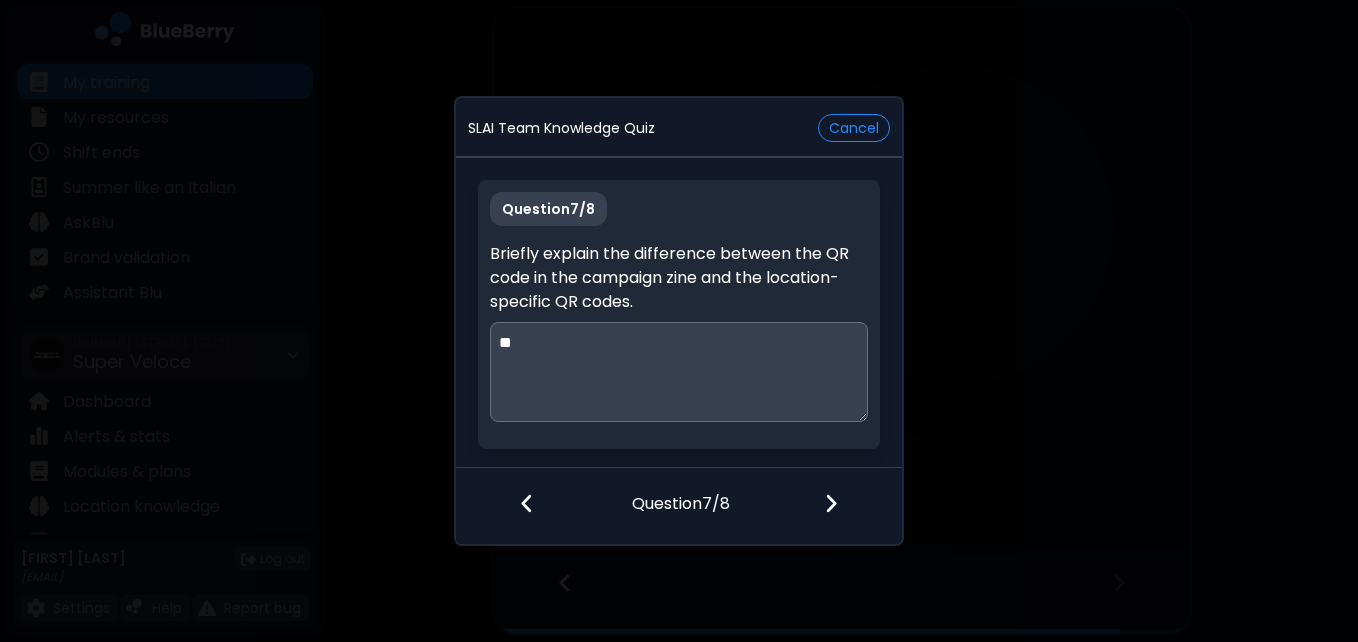type on "*" 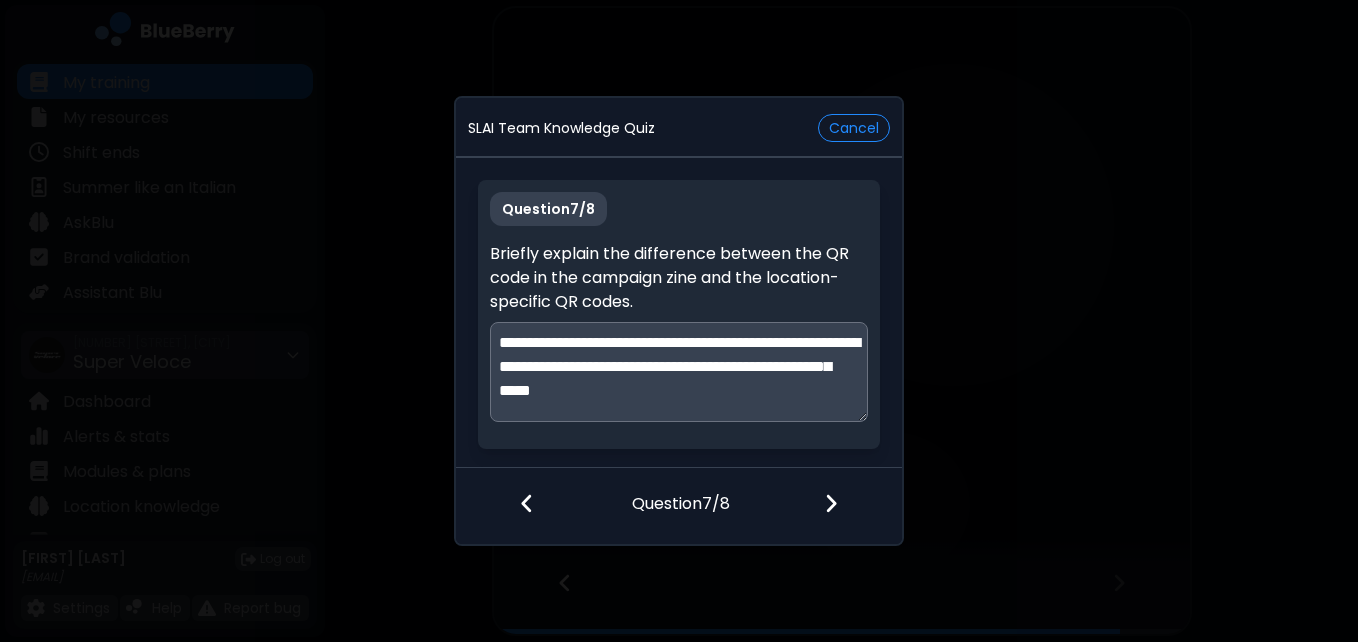 type on "**********" 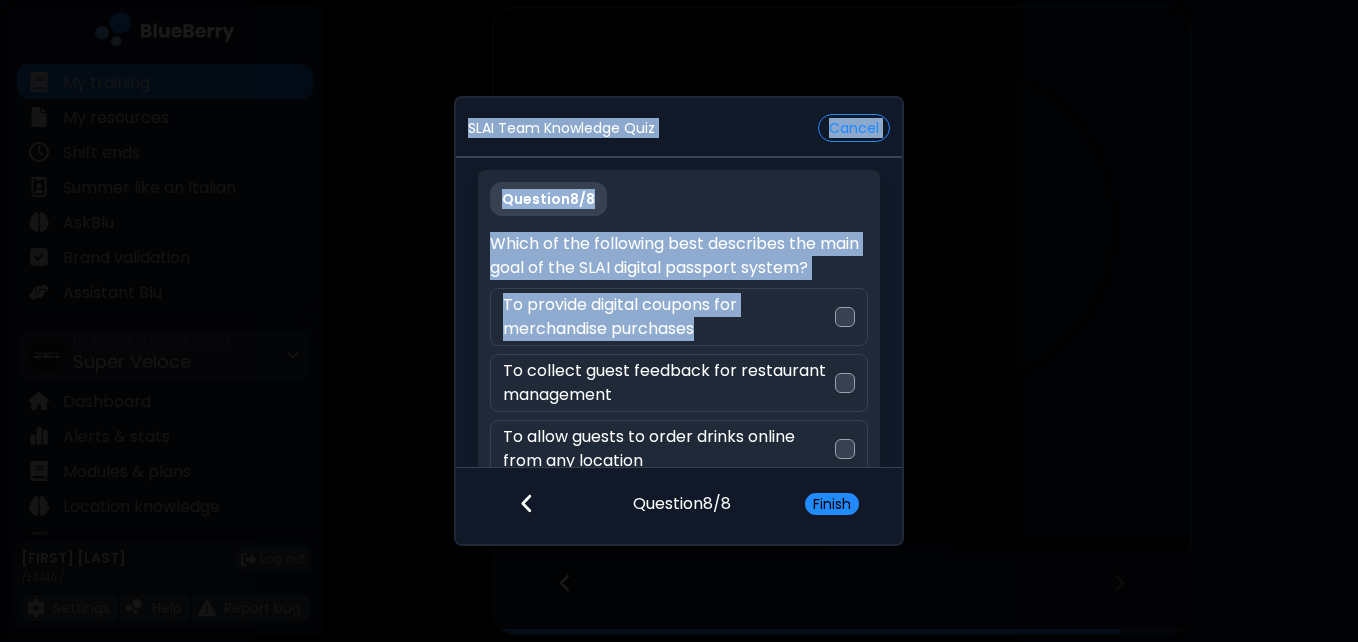click on "SLAI Team Knowledge Quiz Cancel Question  8  /  8 Which of the following best describes the main goal of the SLAI digital passport system? To provide digital coupons for merchandise purchases To collect guest feedback for restaurant management To allow guests to order drinks online from any location To track guest participation and unlock prize entries as guests collect stamps across locations Question  8 / 8 Finish" at bounding box center (679, 321) 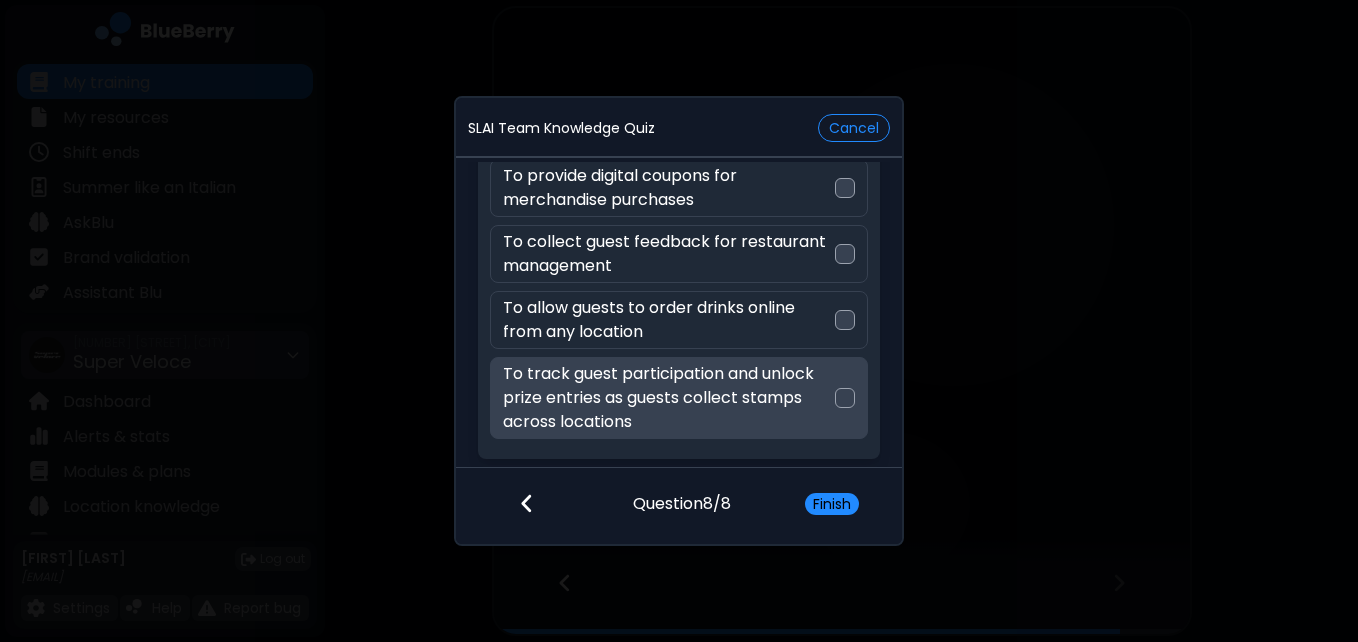click at bounding box center [845, 398] 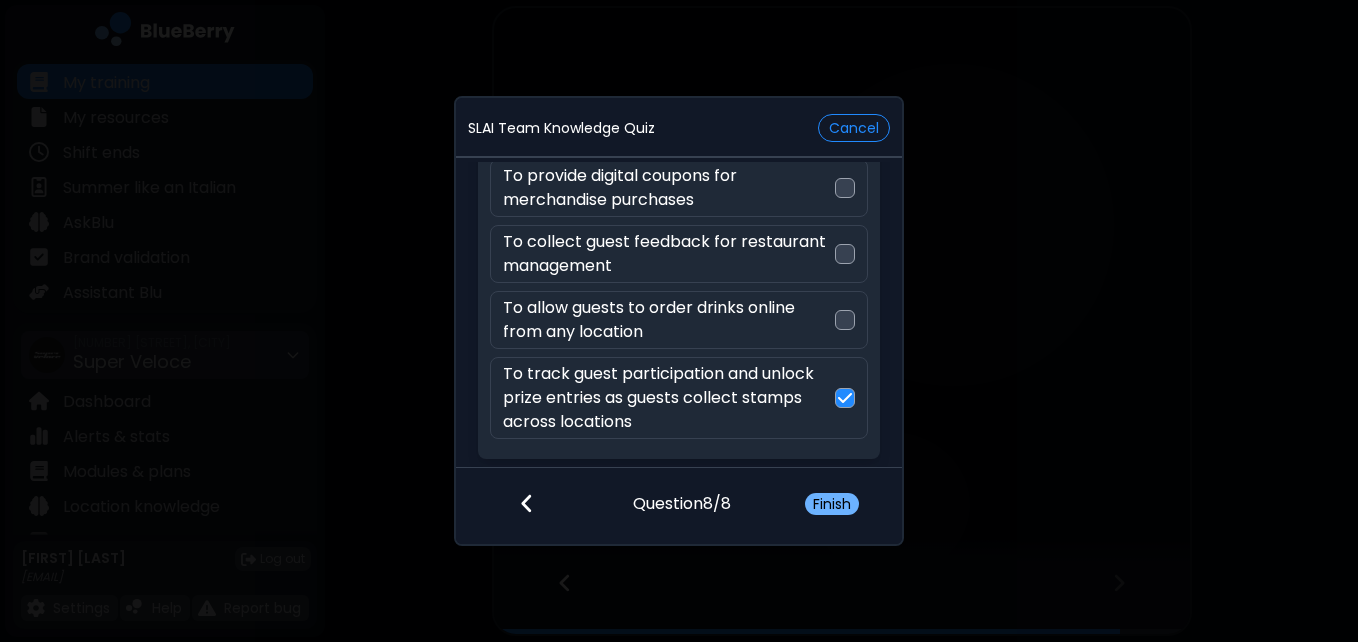 click on "Finish" at bounding box center [832, 504] 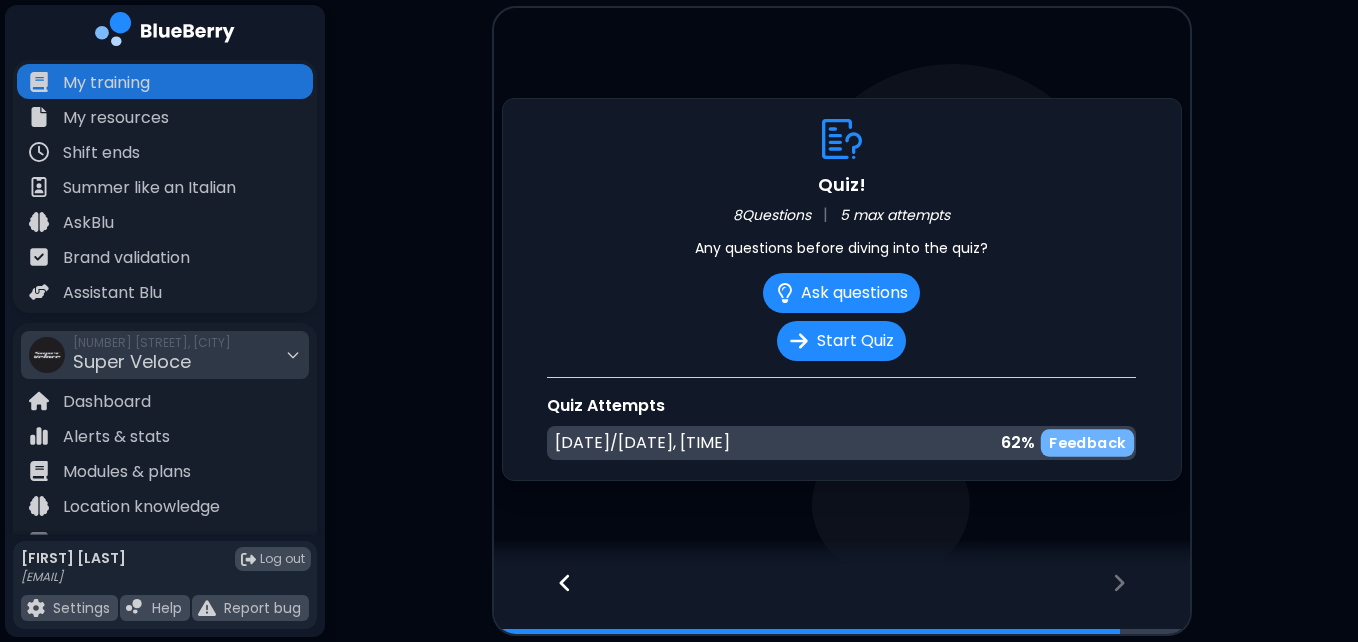 click on "Feedback" at bounding box center [1087, 442] 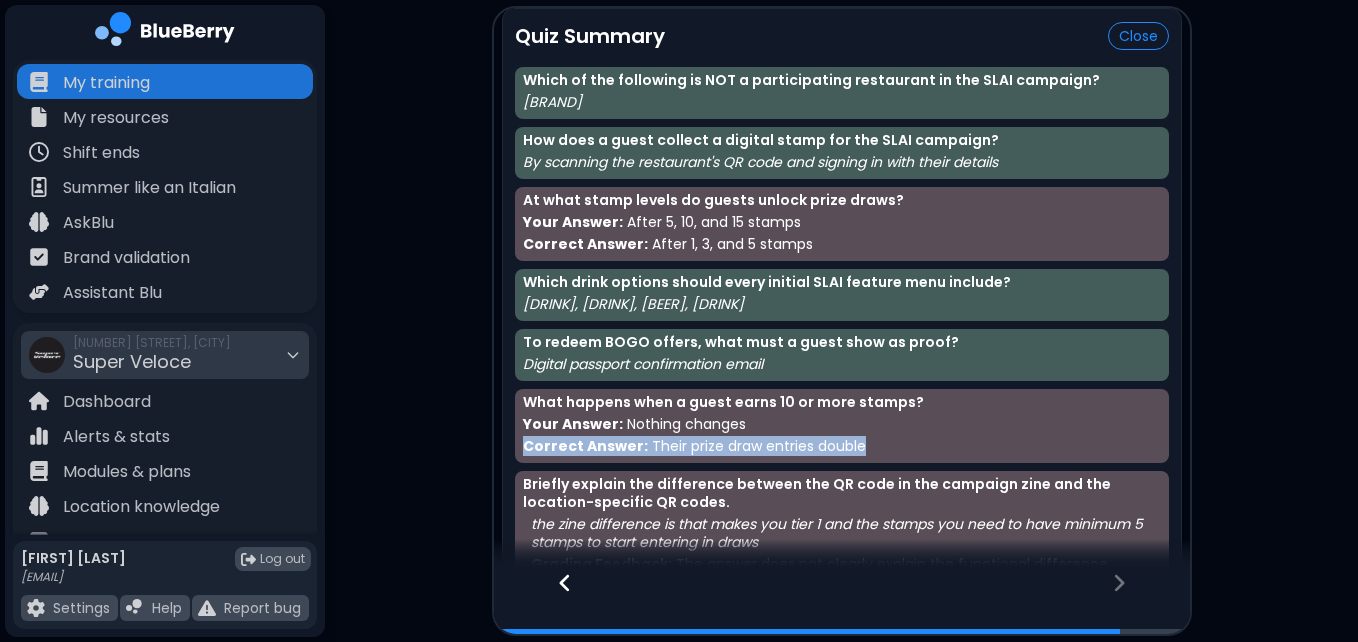 drag, startPoint x: 1097, startPoint y: 447, endPoint x: 1097, endPoint y: 423, distance: 24 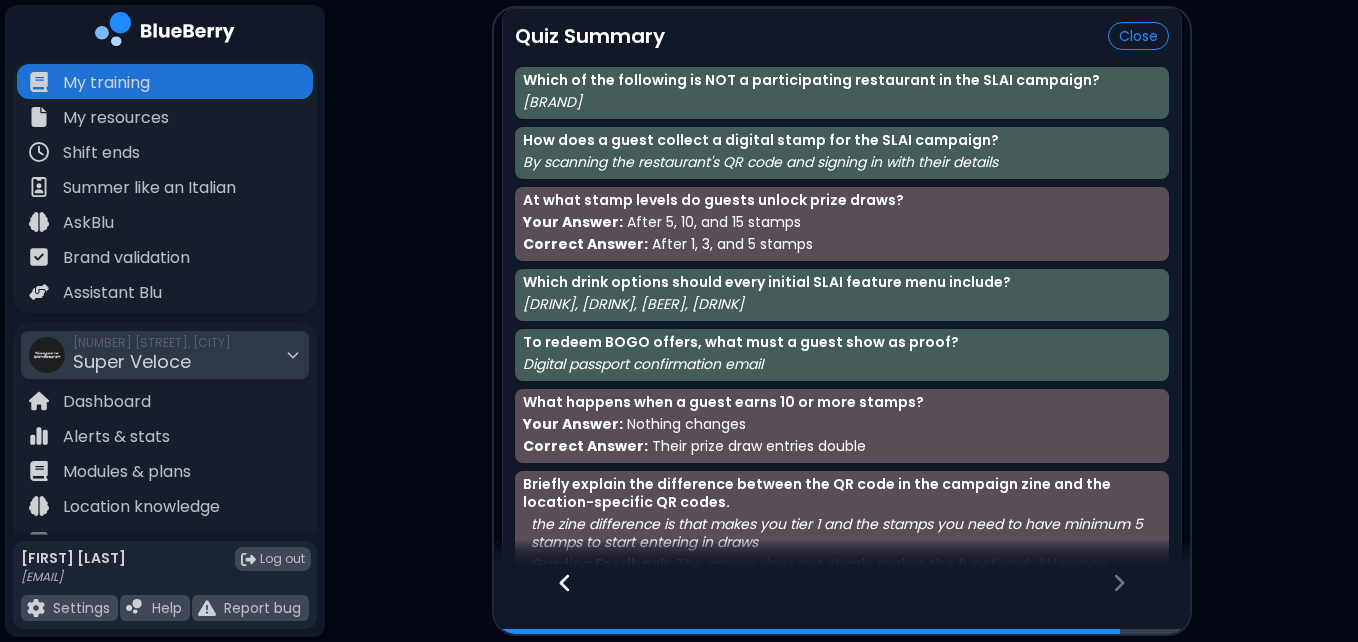 click on "Briefly explain the difference between the QR code in the campaign zine and the location-specific QR codes." at bounding box center [842, 493] 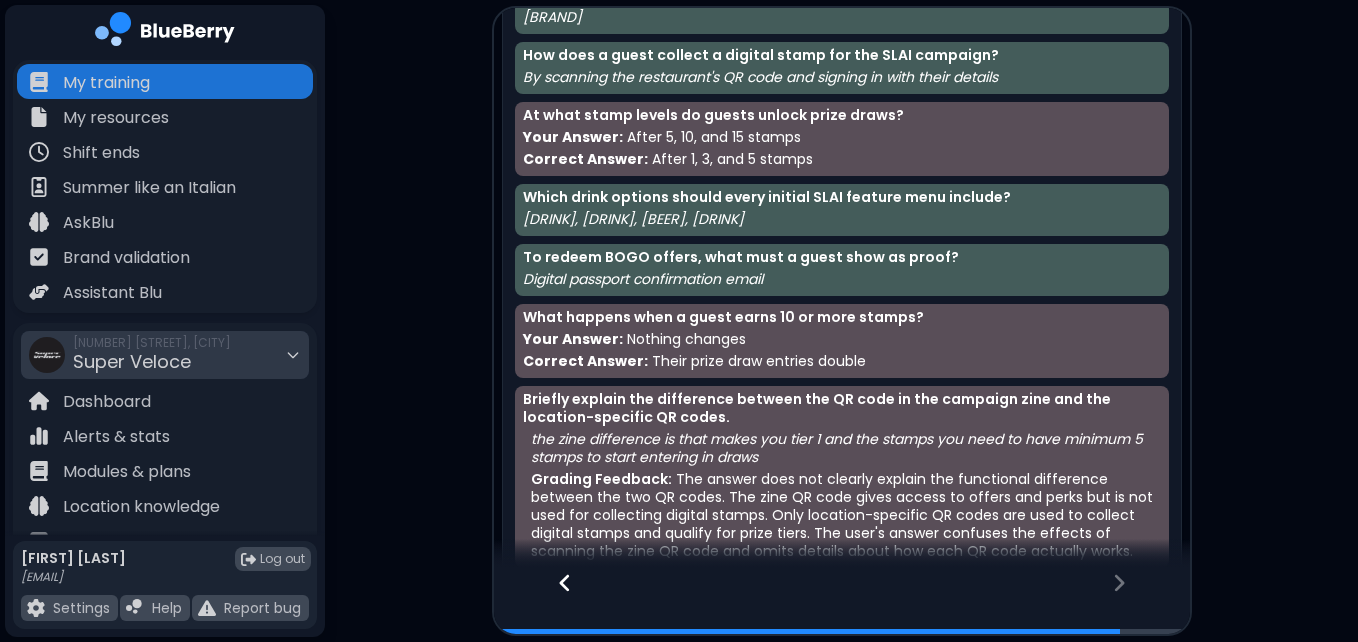 scroll, scrollTop: 120, scrollLeft: 0, axis: vertical 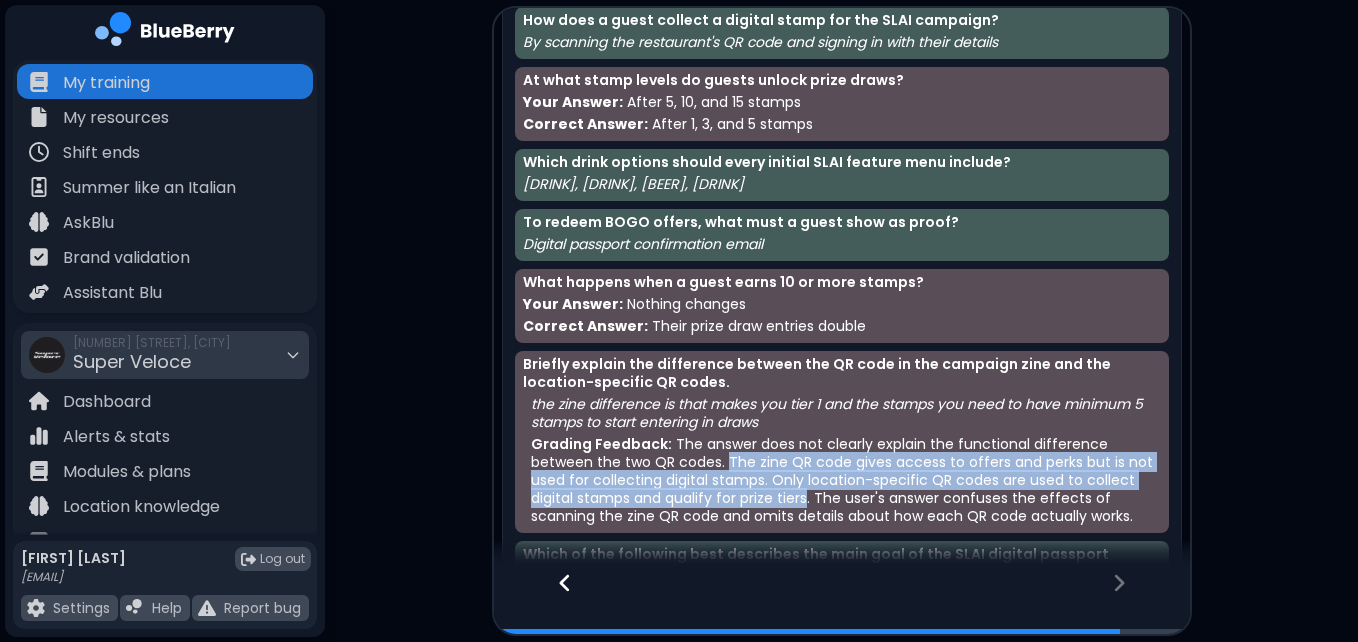 drag, startPoint x: 659, startPoint y: 458, endPoint x: 759, endPoint y: 500, distance: 108.461975 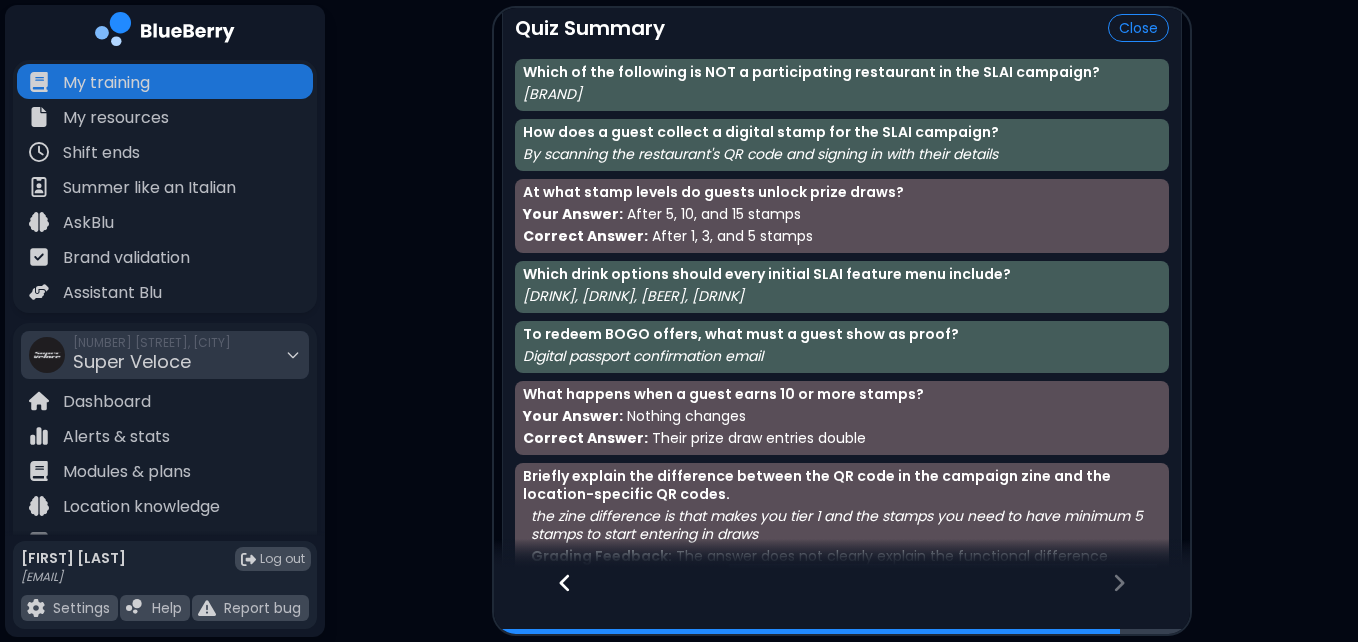 scroll, scrollTop: 0, scrollLeft: 0, axis: both 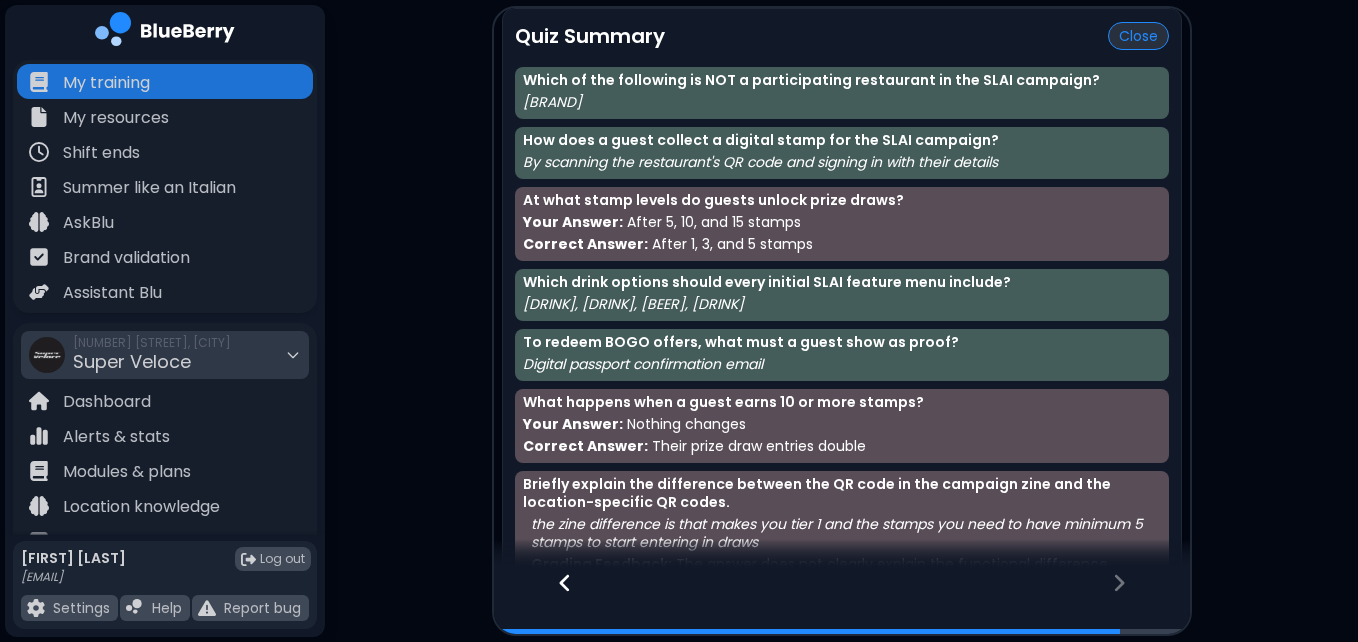 click on "Close" at bounding box center [1138, 36] 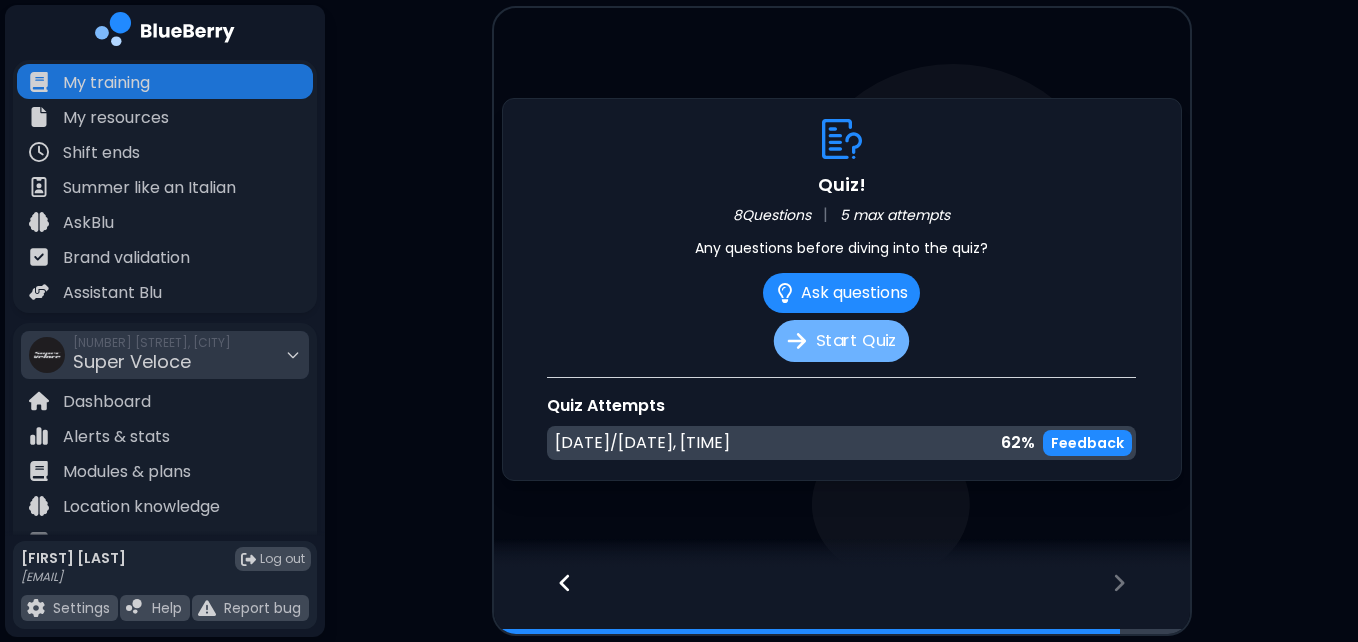 click on "Start Quiz" at bounding box center [841, 341] 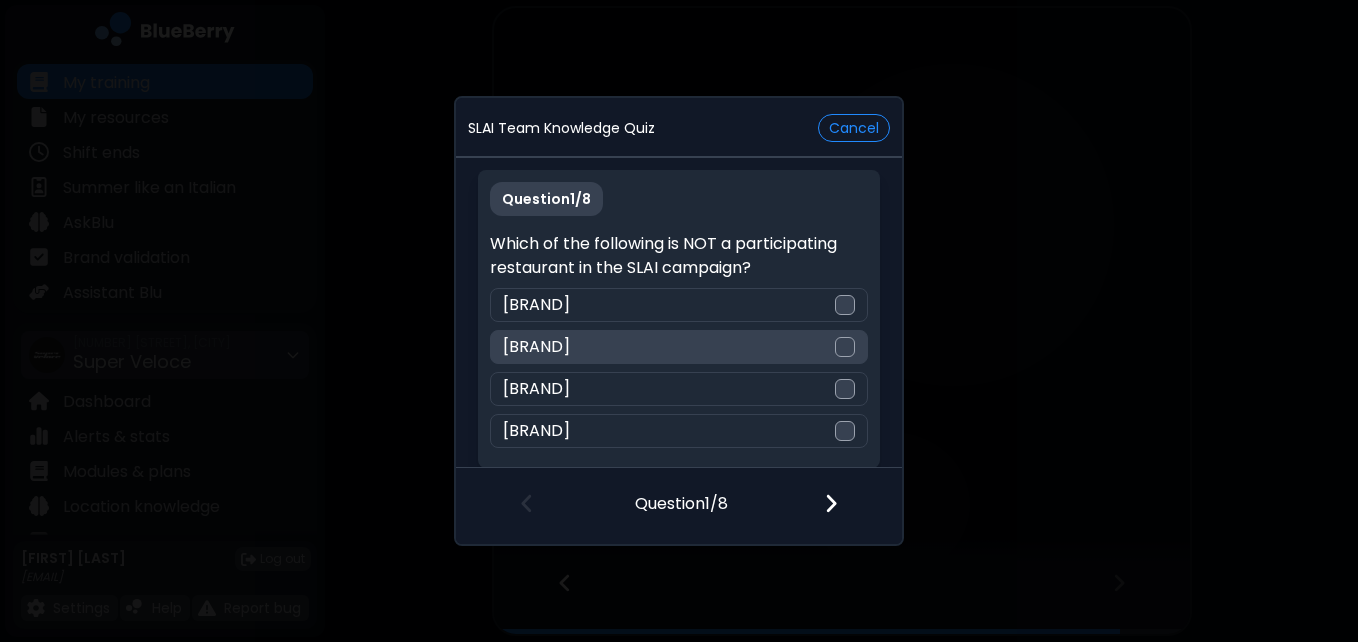 click at bounding box center (845, 347) 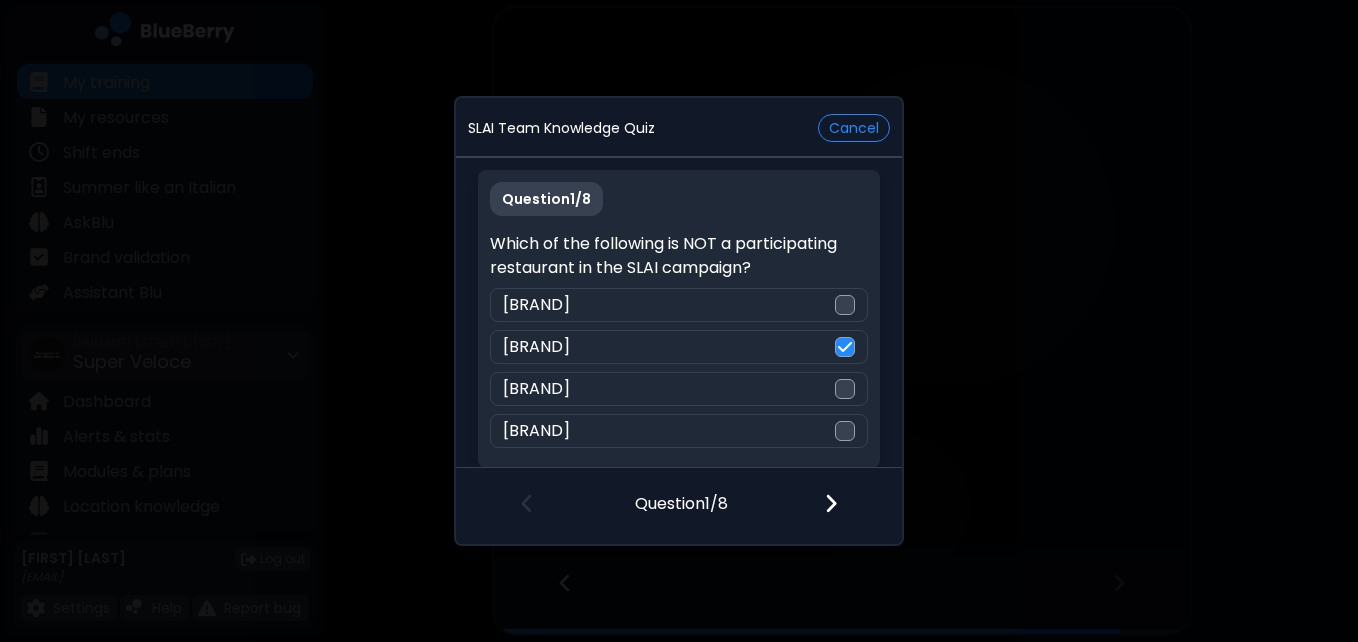 click at bounding box center [843, 505] 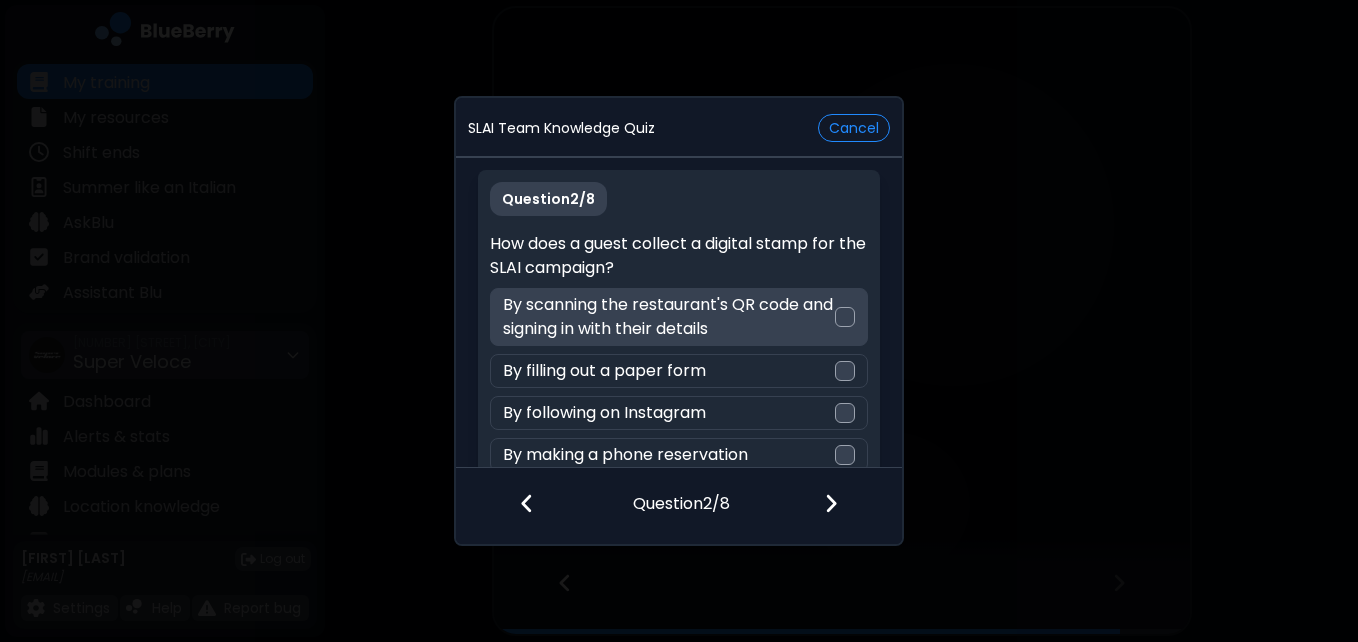 click at bounding box center [845, 317] 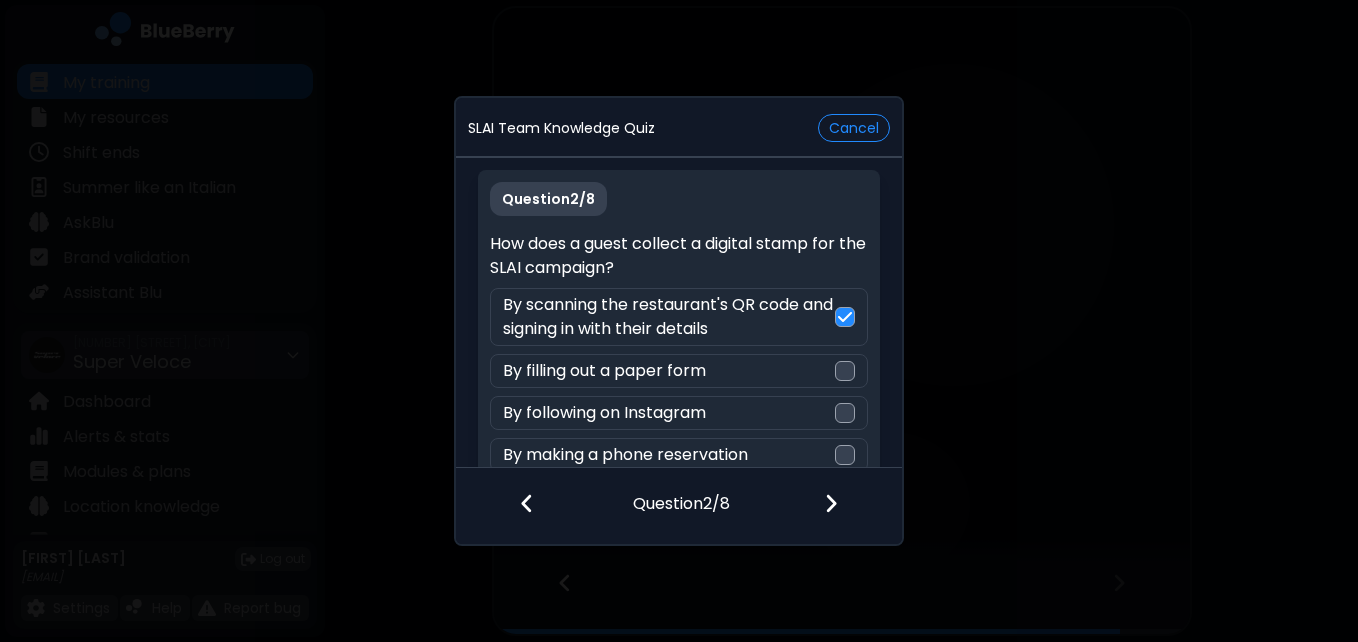 click at bounding box center (831, 503) 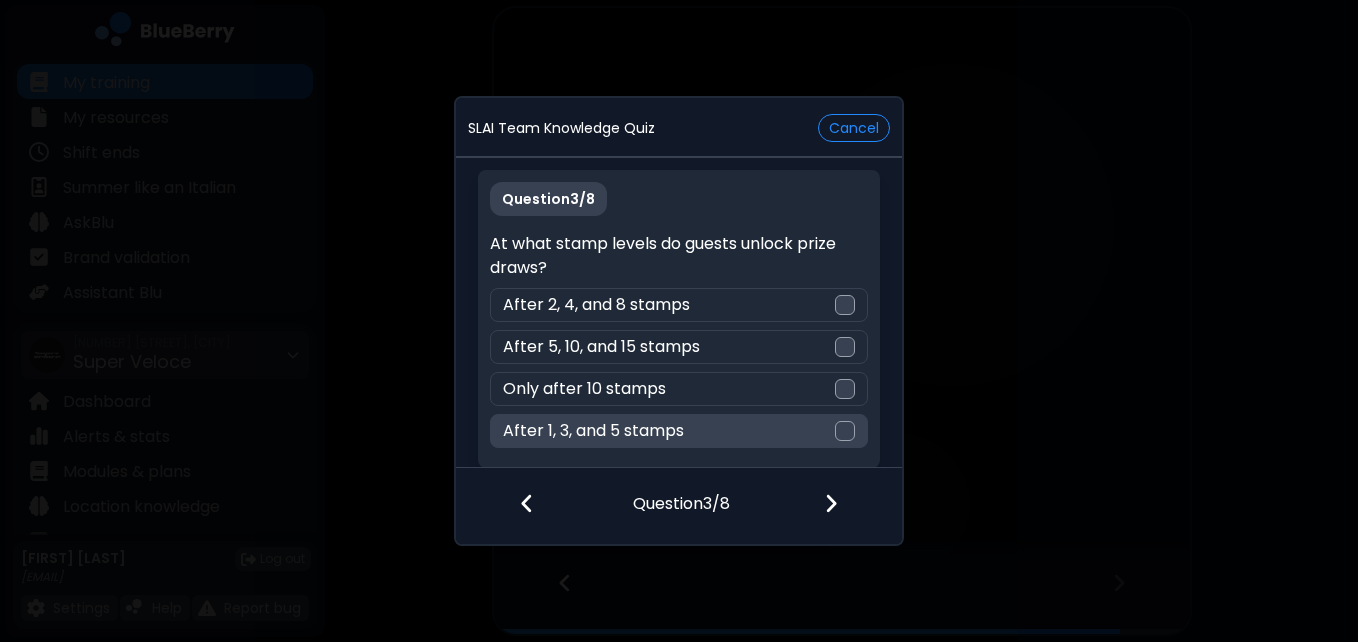 click at bounding box center (845, 431) 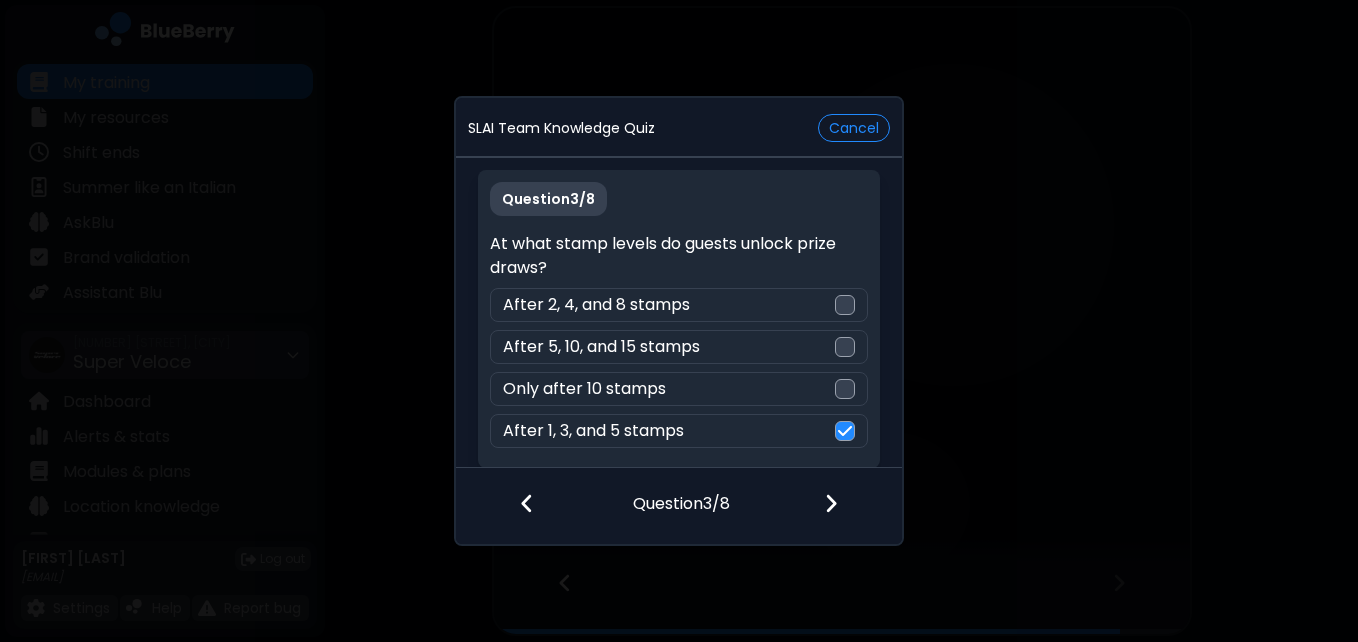 click at bounding box center (831, 503) 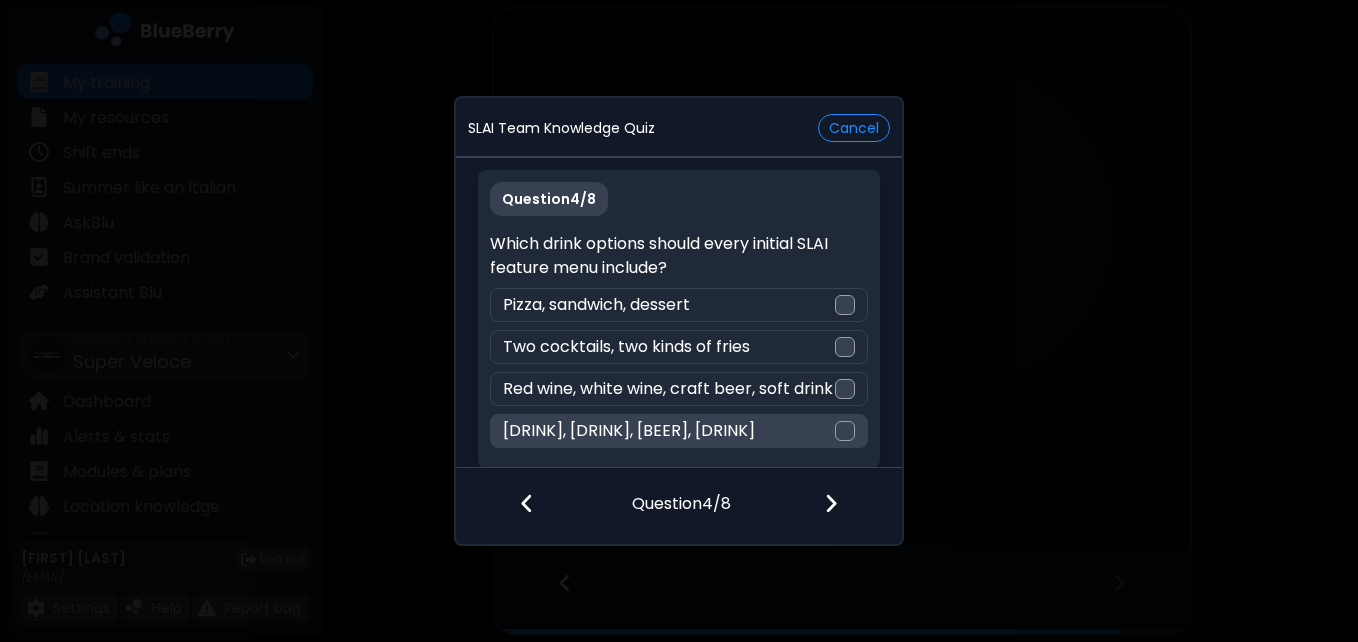 click on "[DRINK], [DRINK], [BEER], [DRINK]" at bounding box center [678, 431] 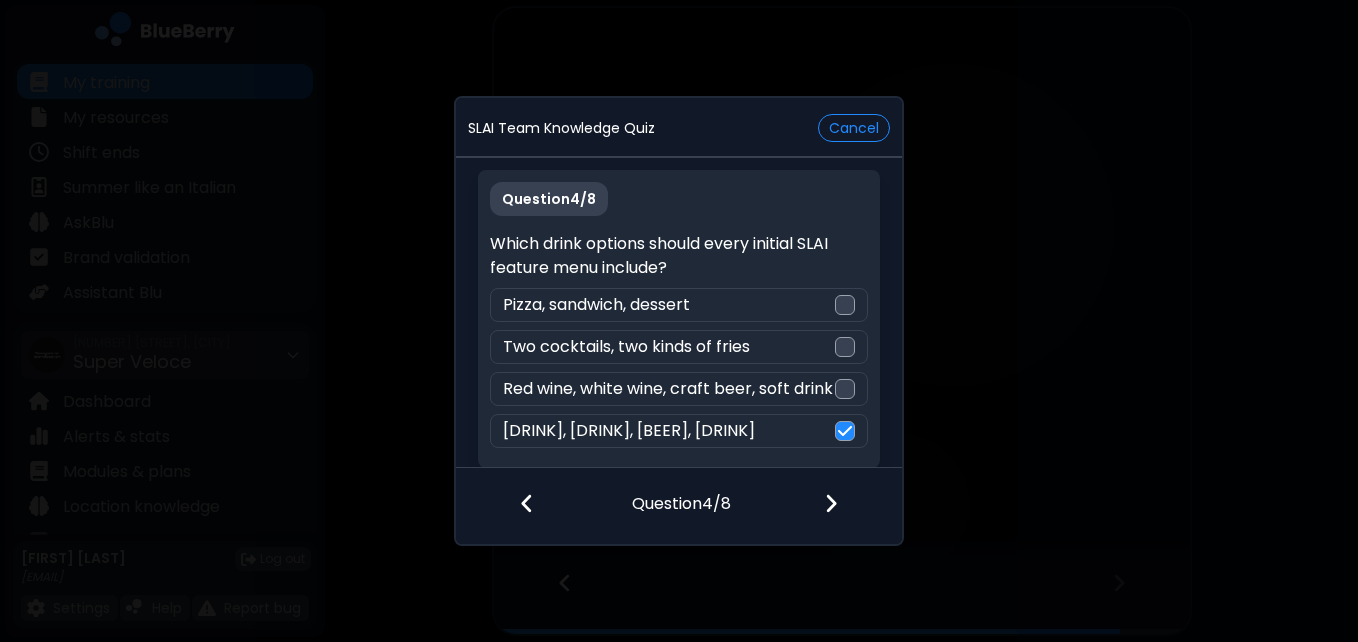 click at bounding box center [831, 503] 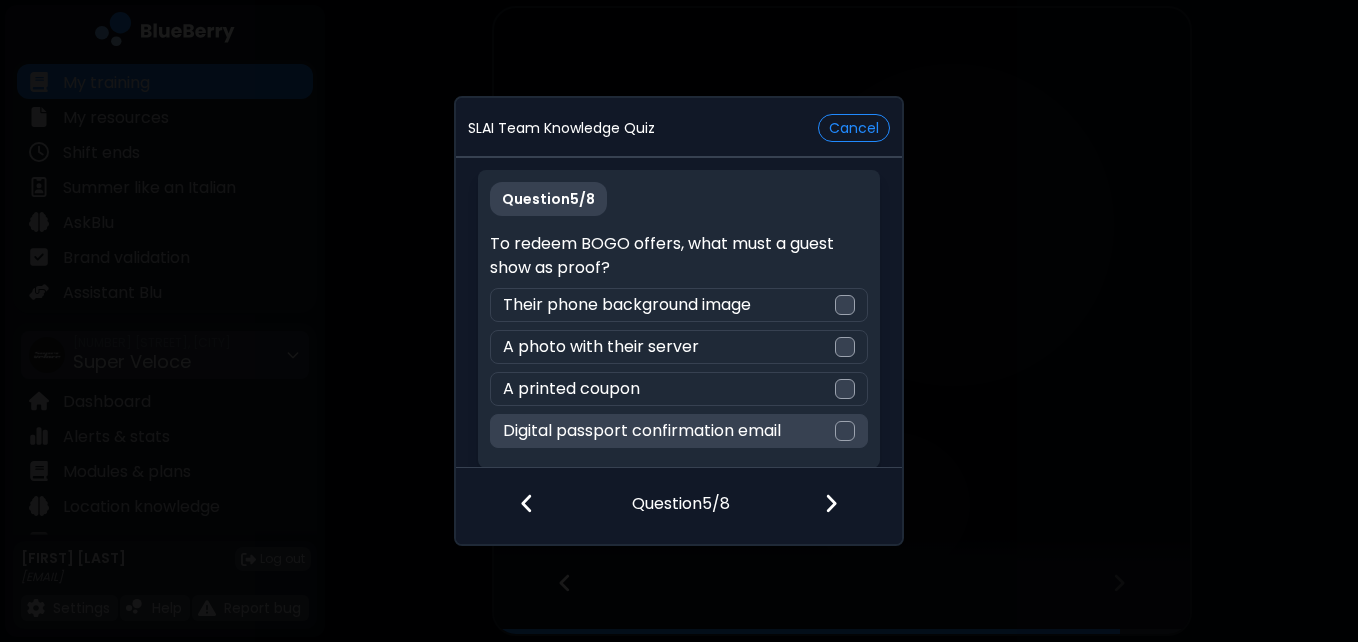 click on "Digital passport confirmation email" at bounding box center (678, 431) 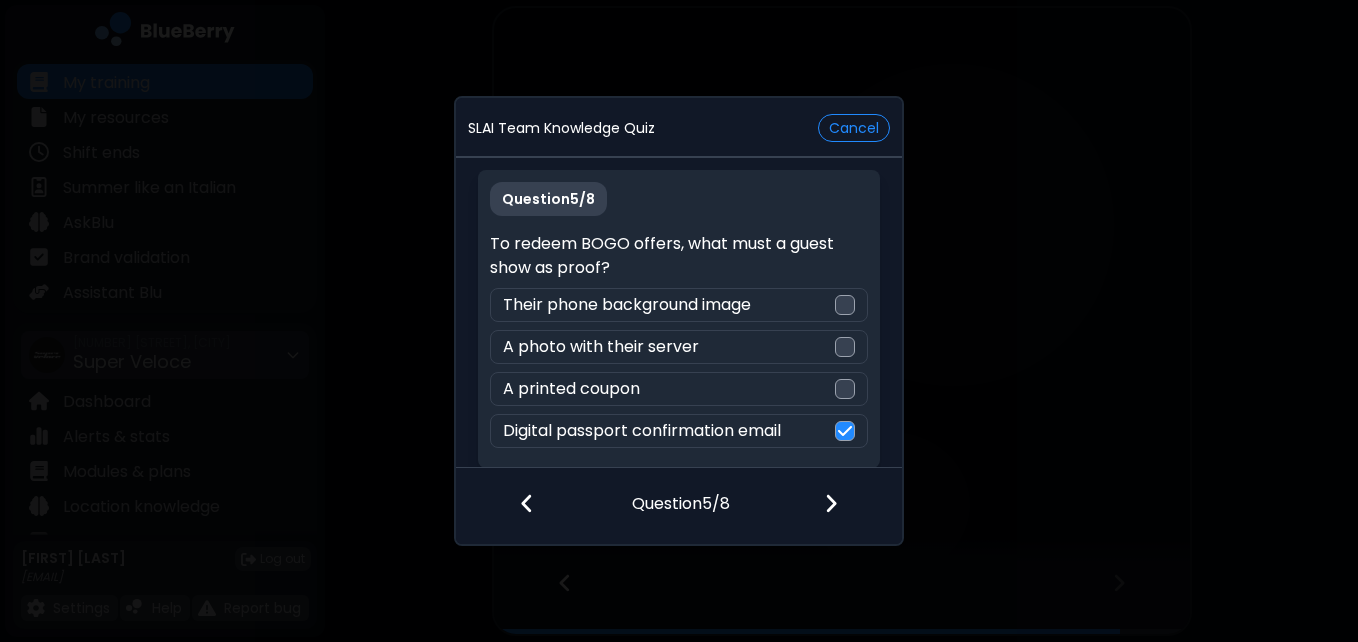 click at bounding box center [843, 505] 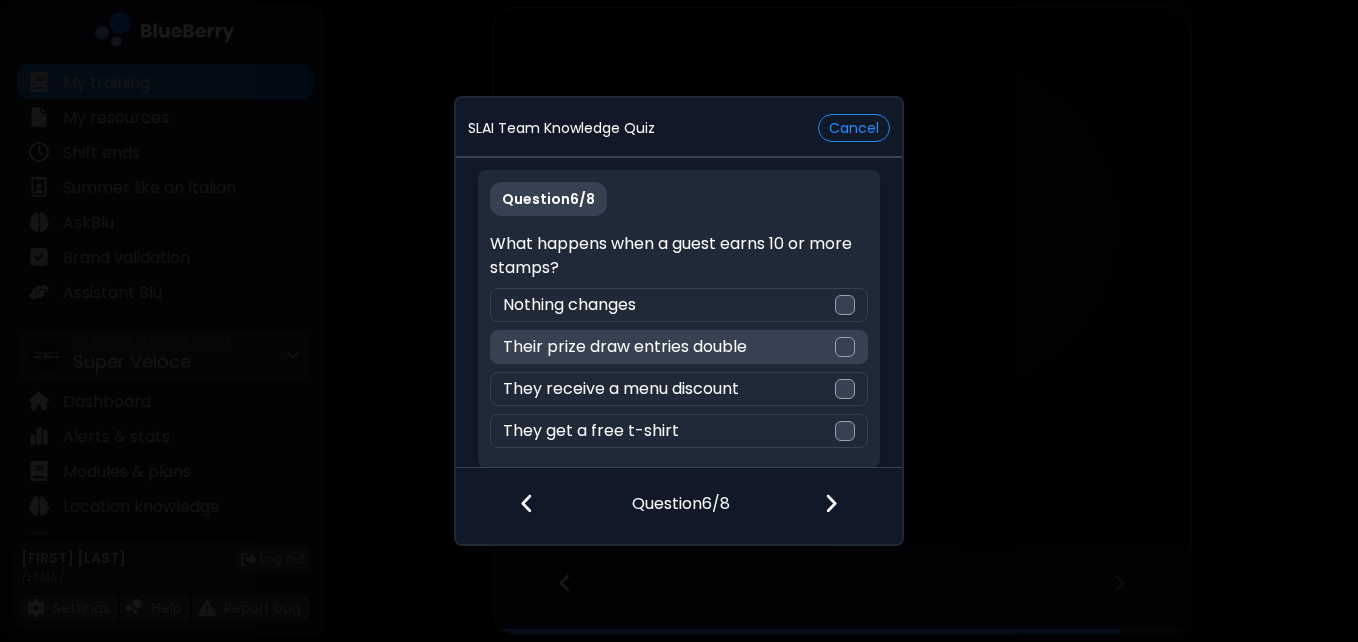 click at bounding box center [845, 347] 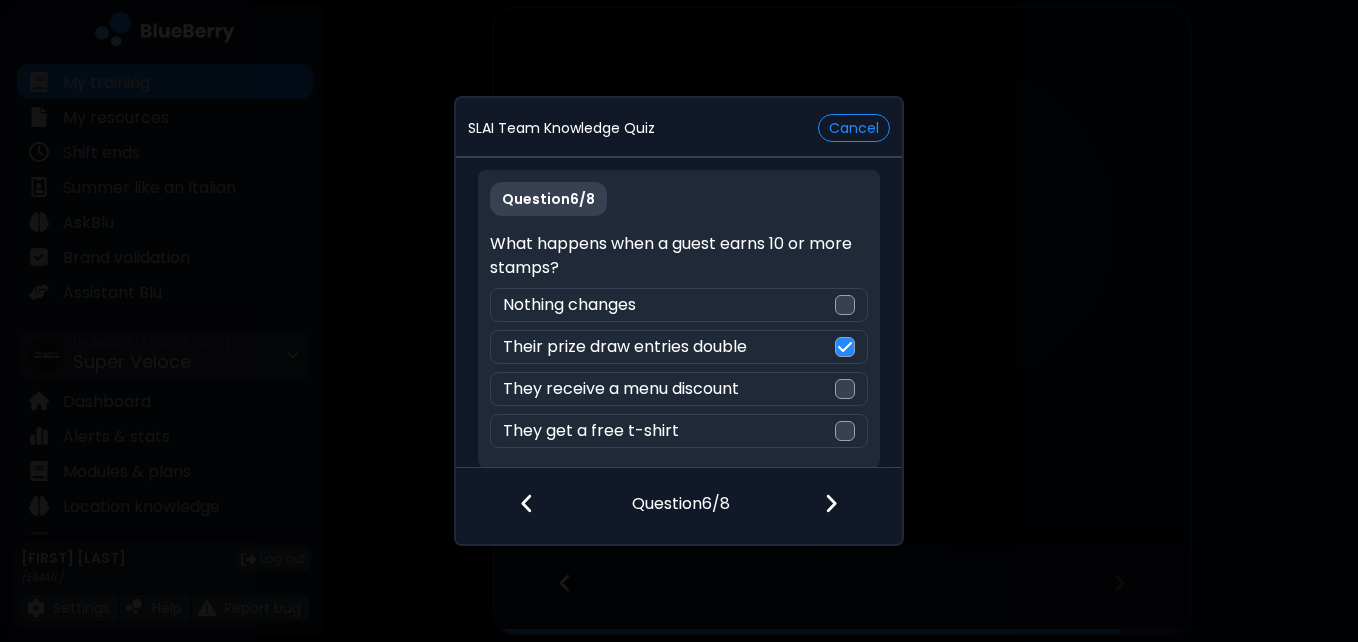click at bounding box center (831, 503) 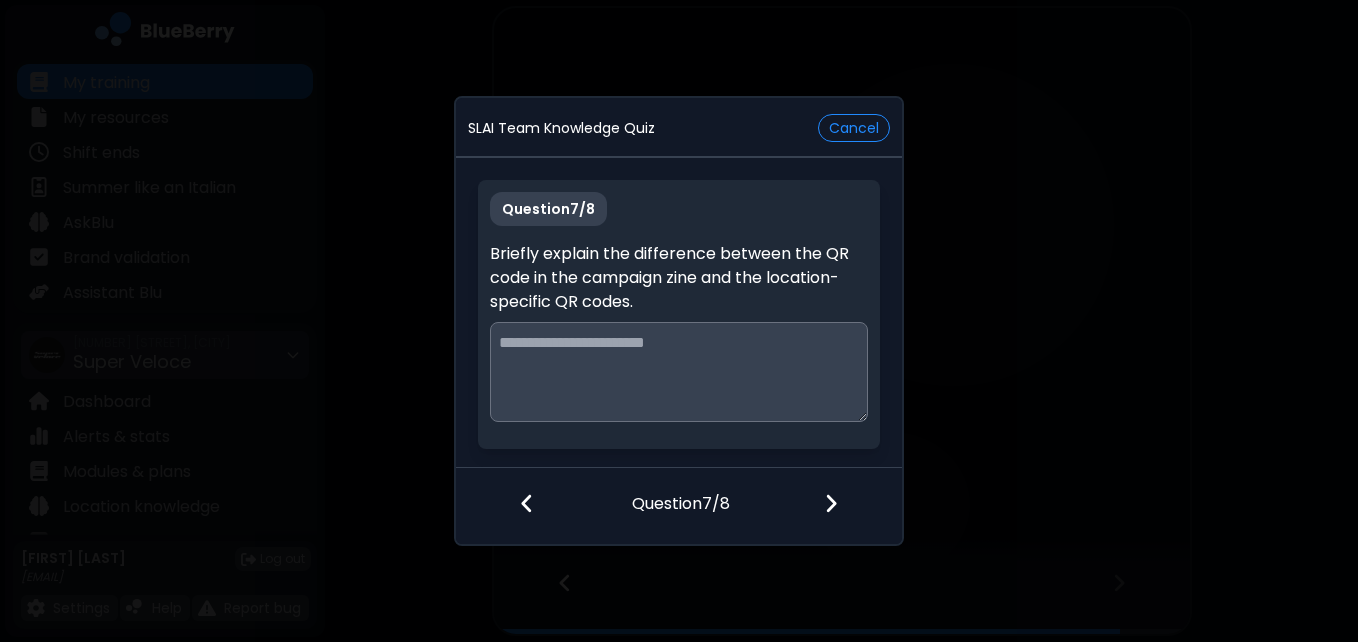 click at bounding box center [678, 372] 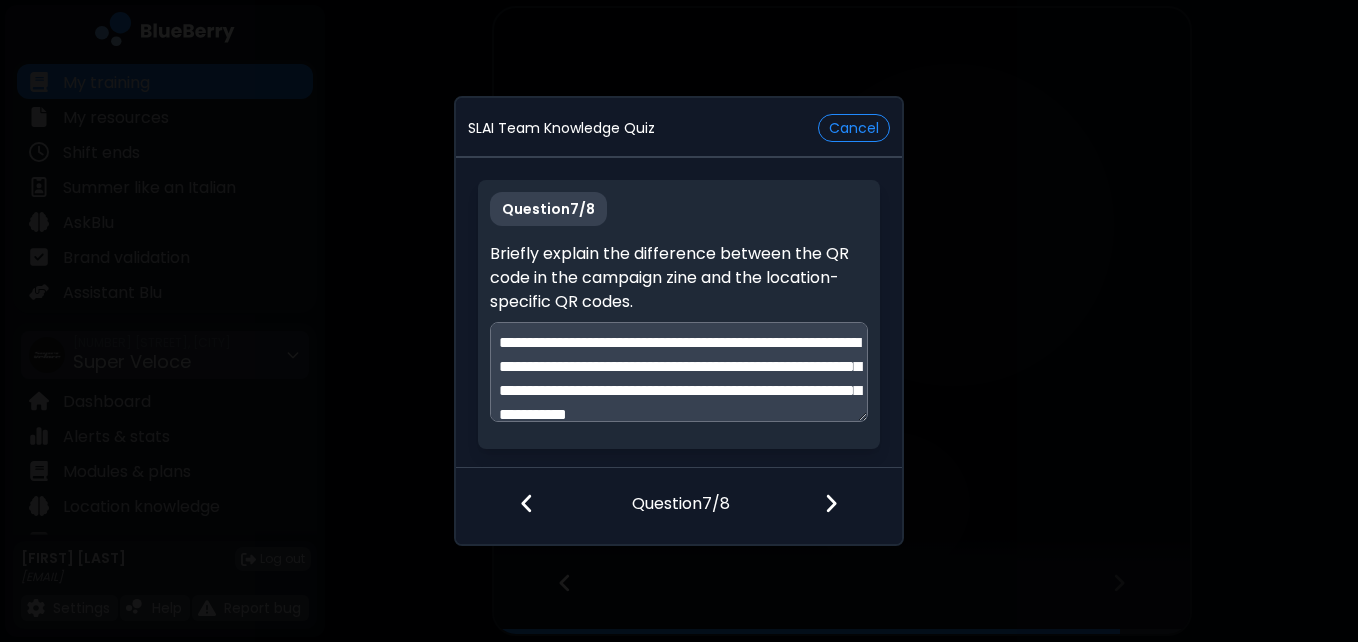 scroll, scrollTop: 29, scrollLeft: 0, axis: vertical 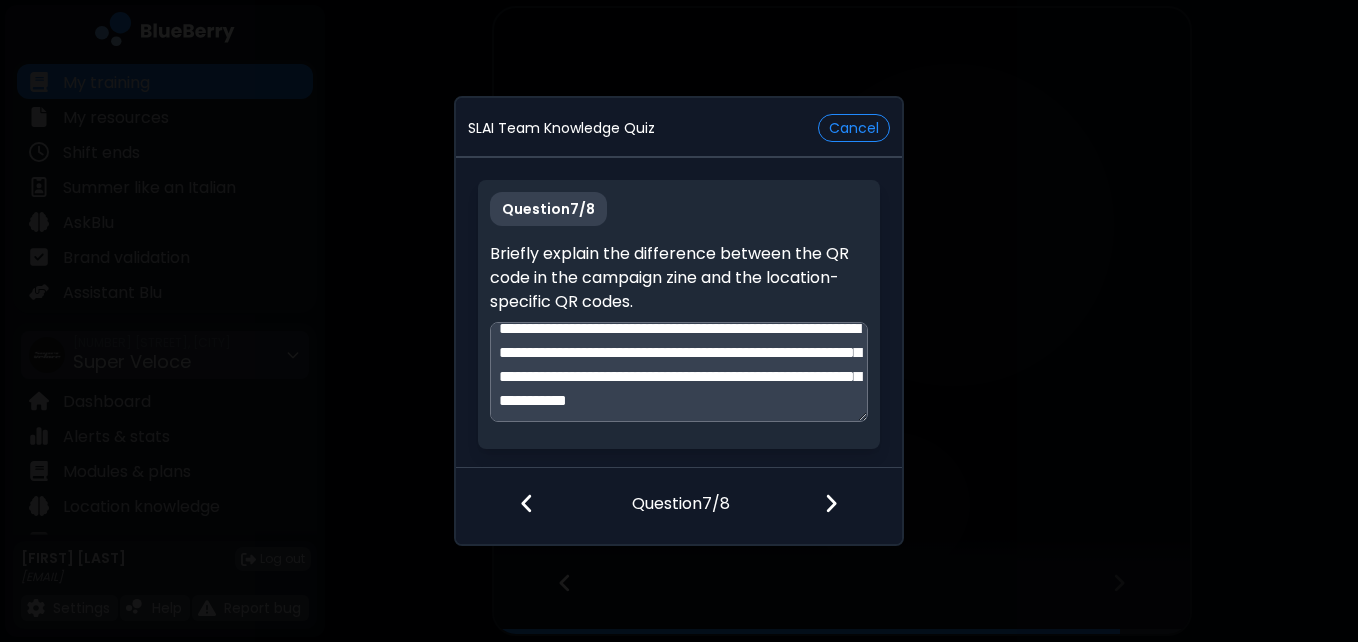 type on "**********" 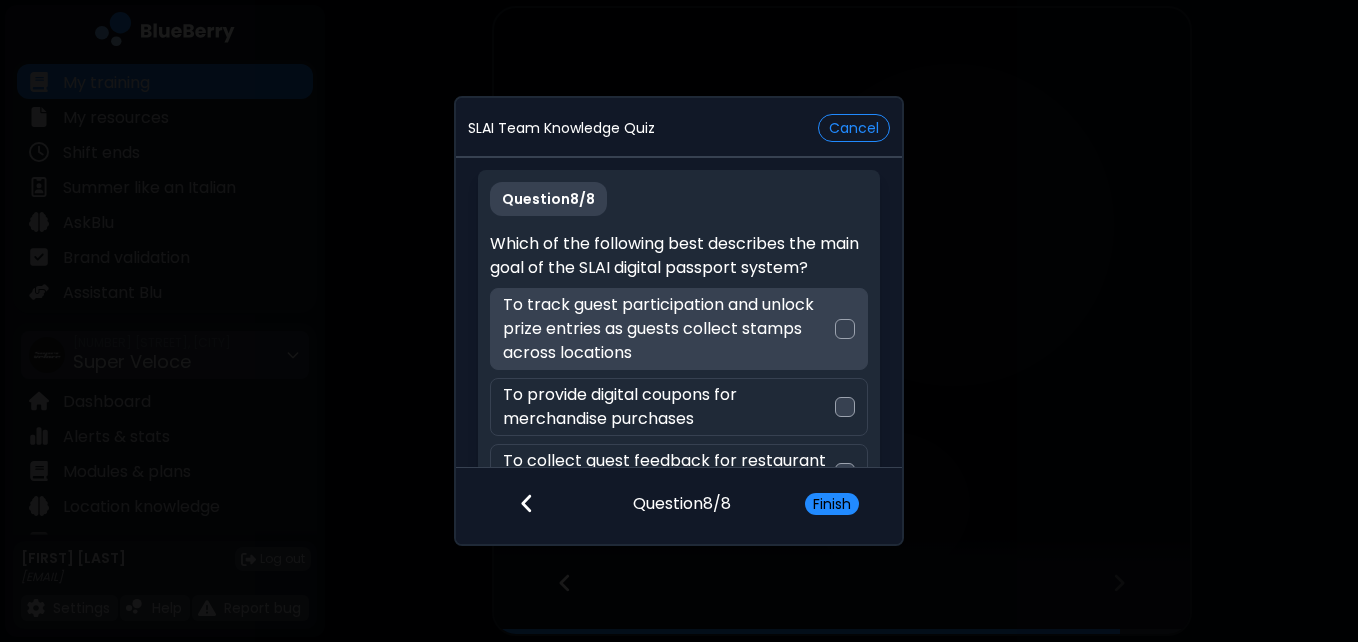 click at bounding box center [845, 329] 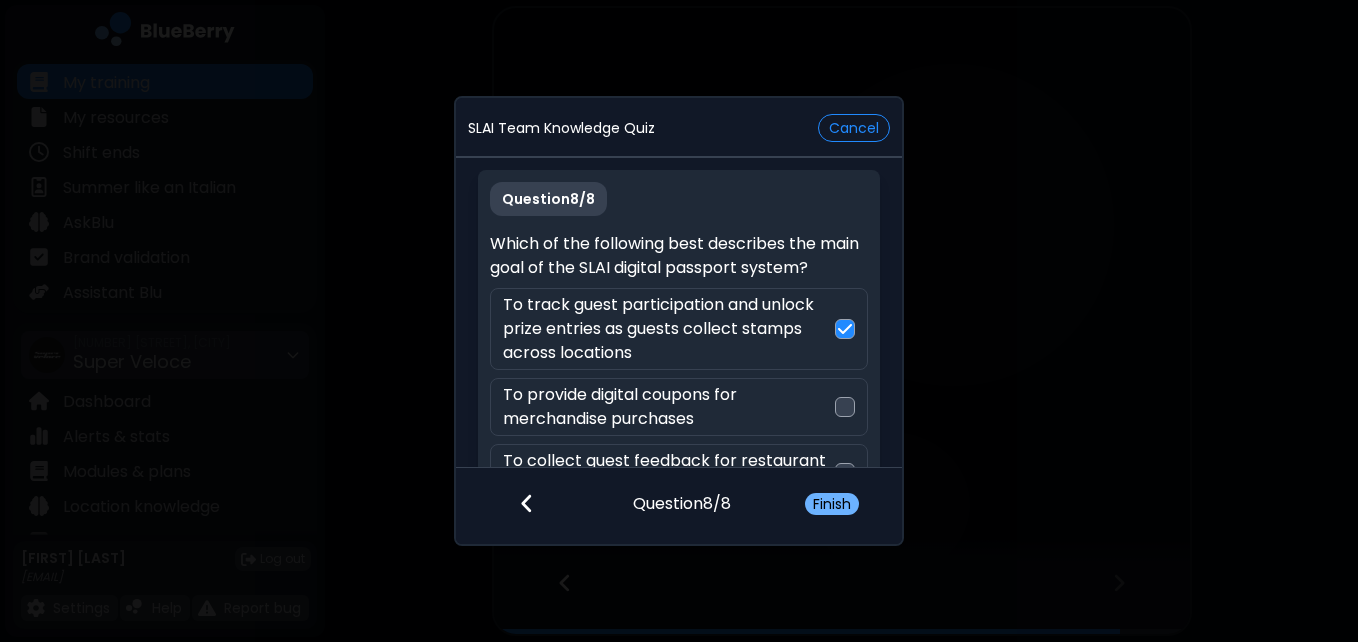 click on "Finish" at bounding box center (832, 504) 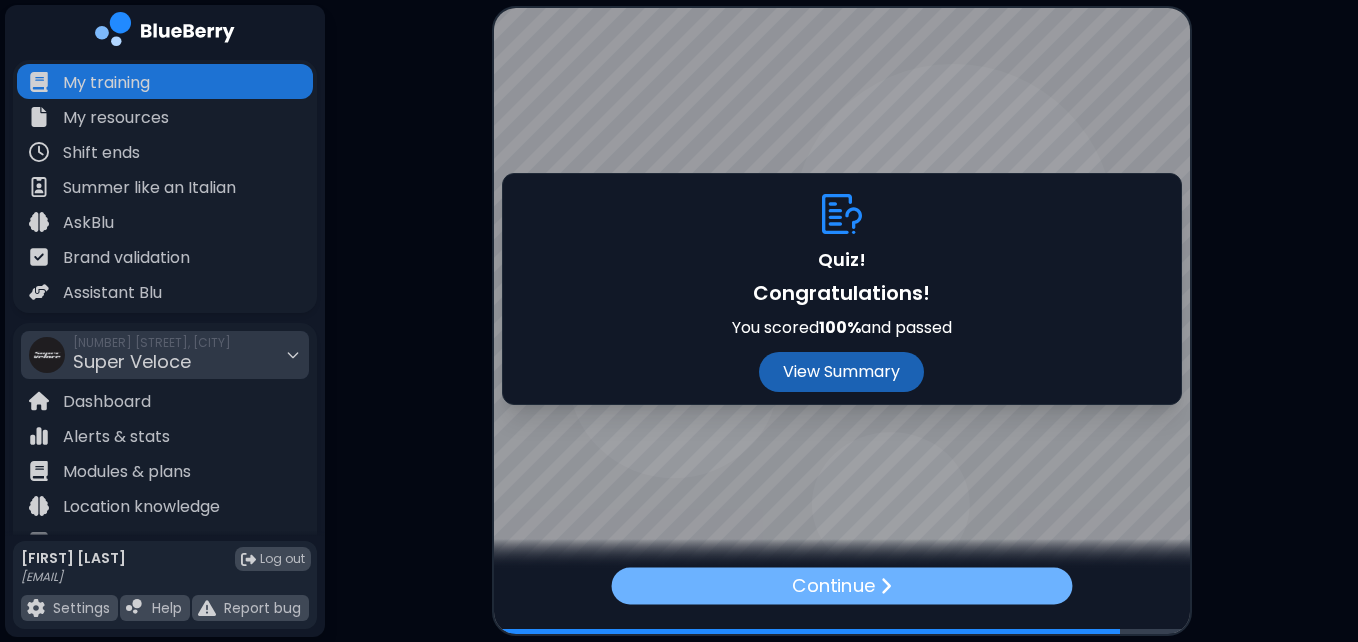 click on "Continue" at bounding box center [833, 585] 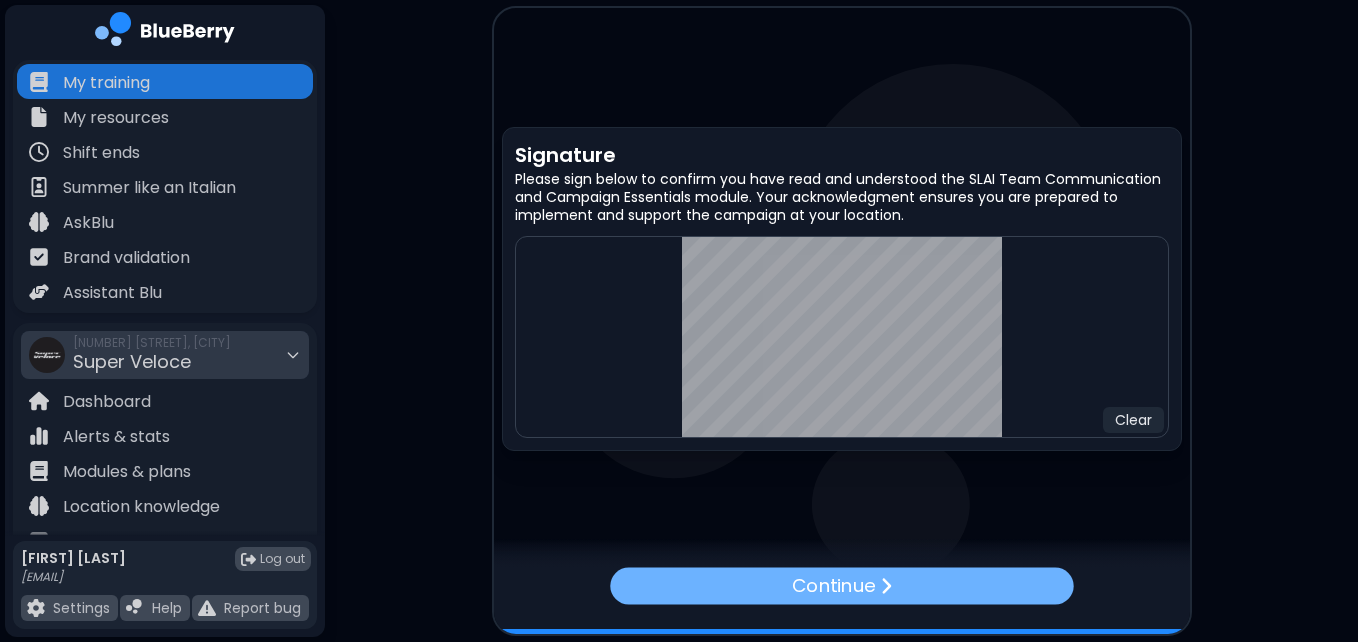 click on "Continue" at bounding box center [833, 585] 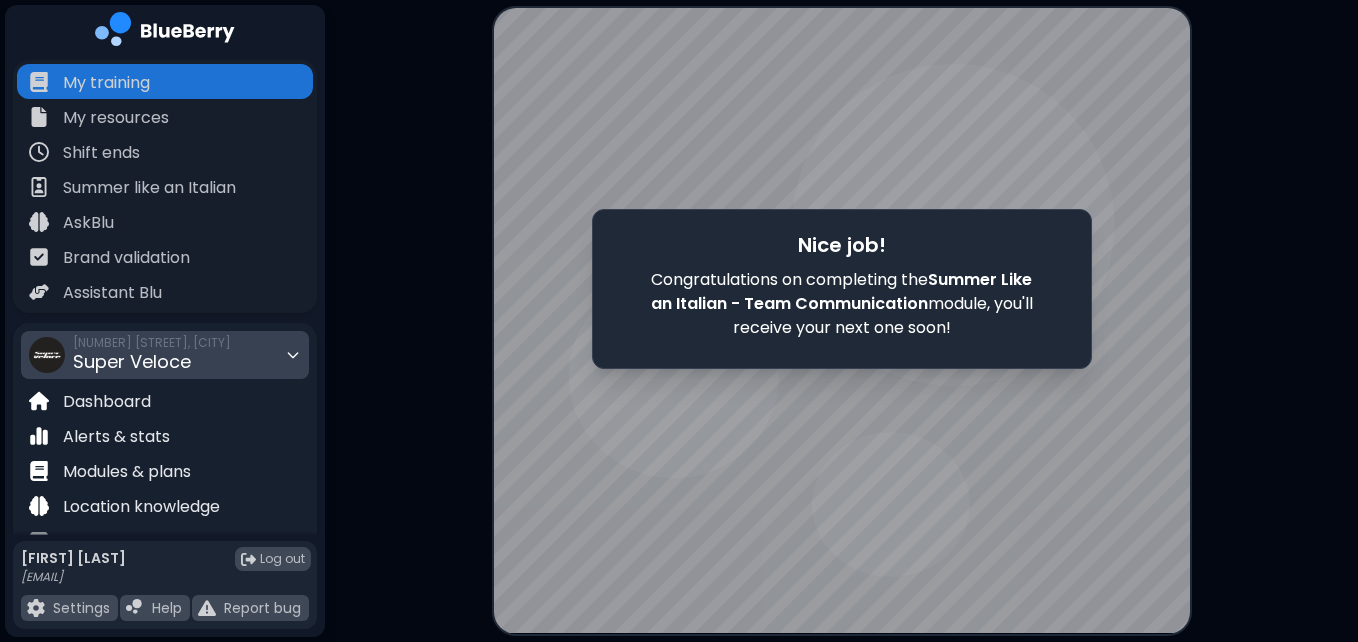 click 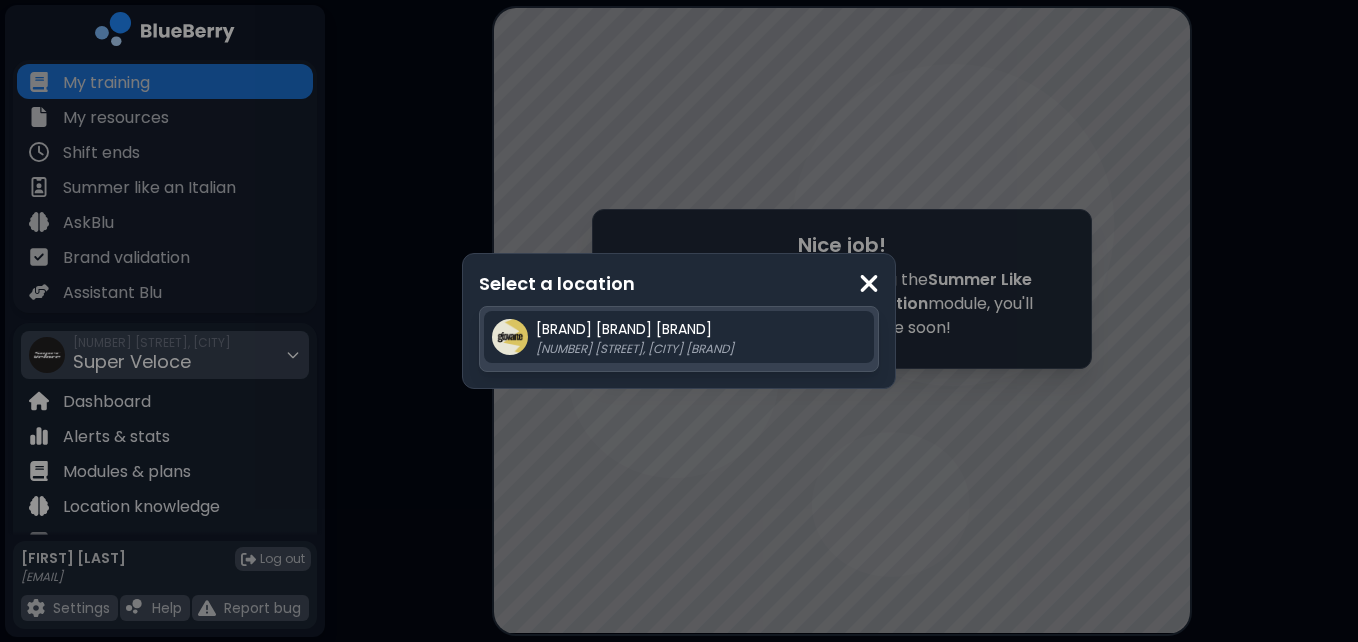 click on "Select a location [BRAND] [BRAND] [NUMBER] [STREET], [CITY] [BRAND]" at bounding box center (679, 321) 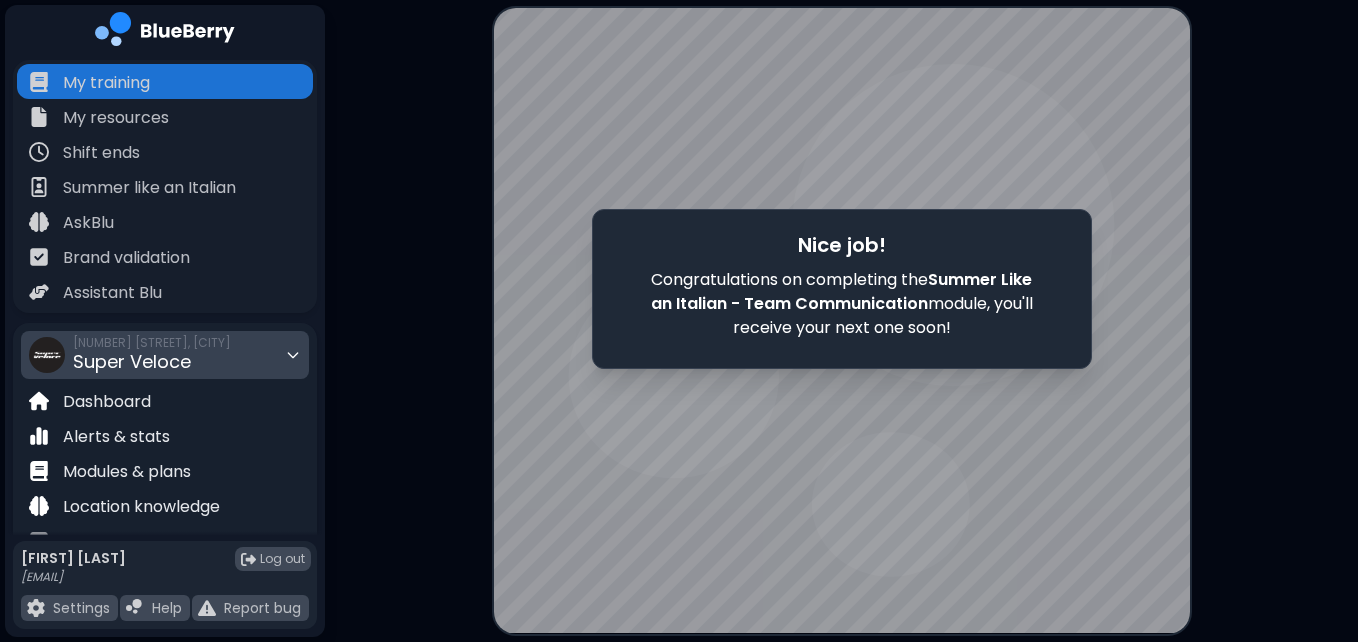 click on "[NUMBER] [STREET], [CITY] [BRAND] [BRAND]" at bounding box center [152, 355] 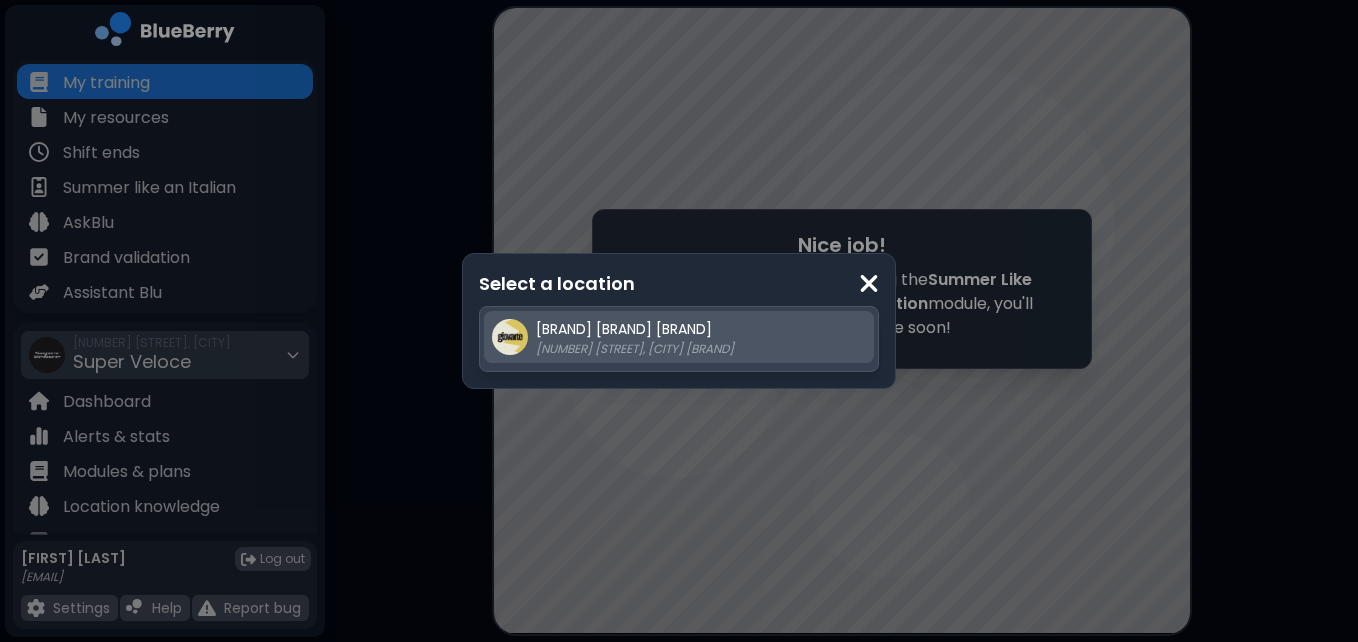 click at bounding box center [510, 337] 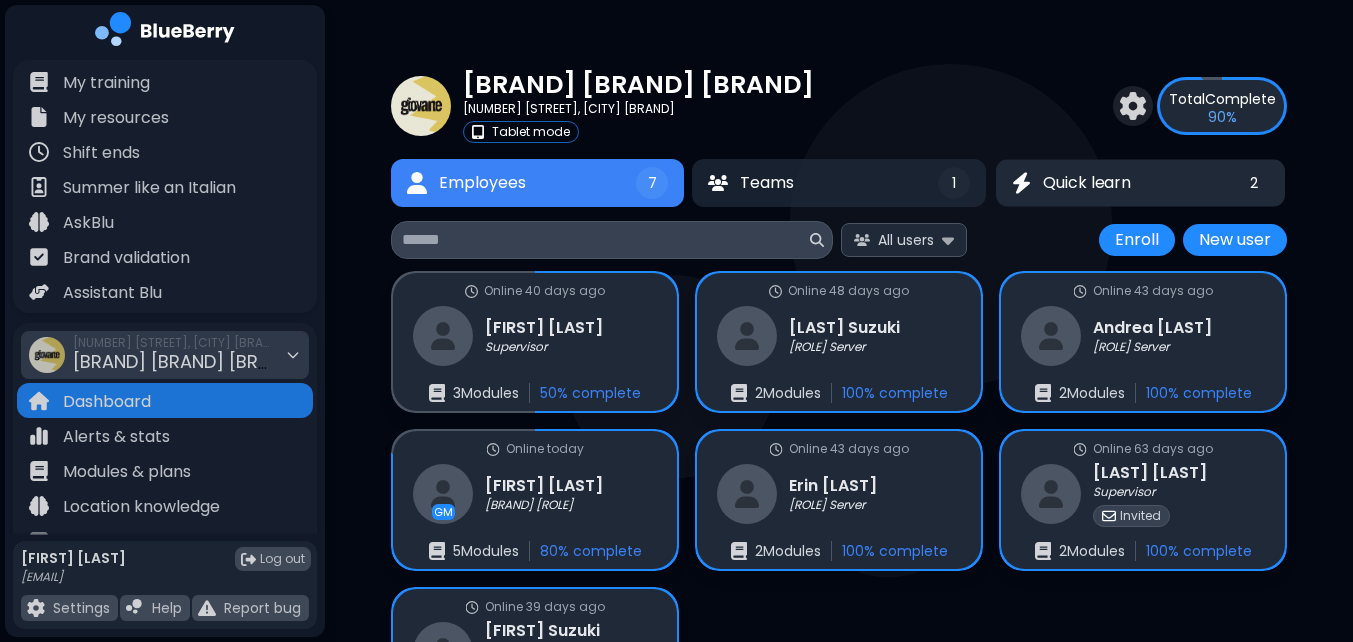 click on "Quick learn 2" at bounding box center (1141, 182) 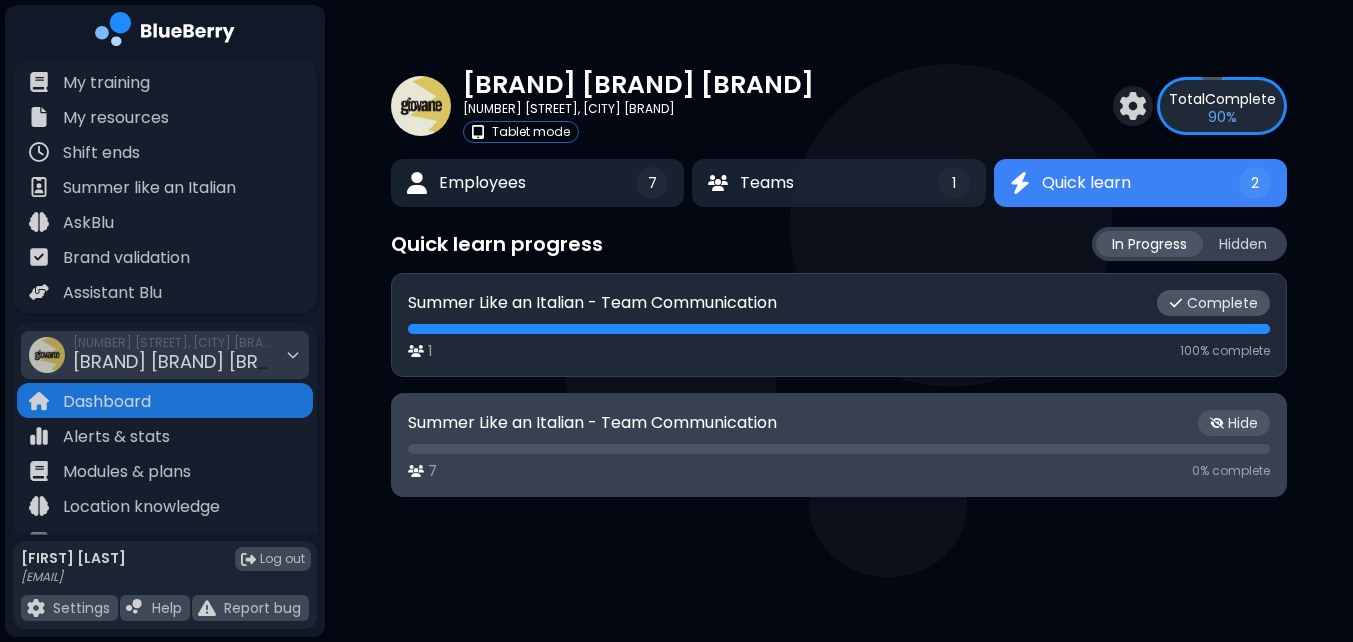 click on "Summer Like an Italian - Team Communication Hide 7 0 % complete" at bounding box center [839, 445] 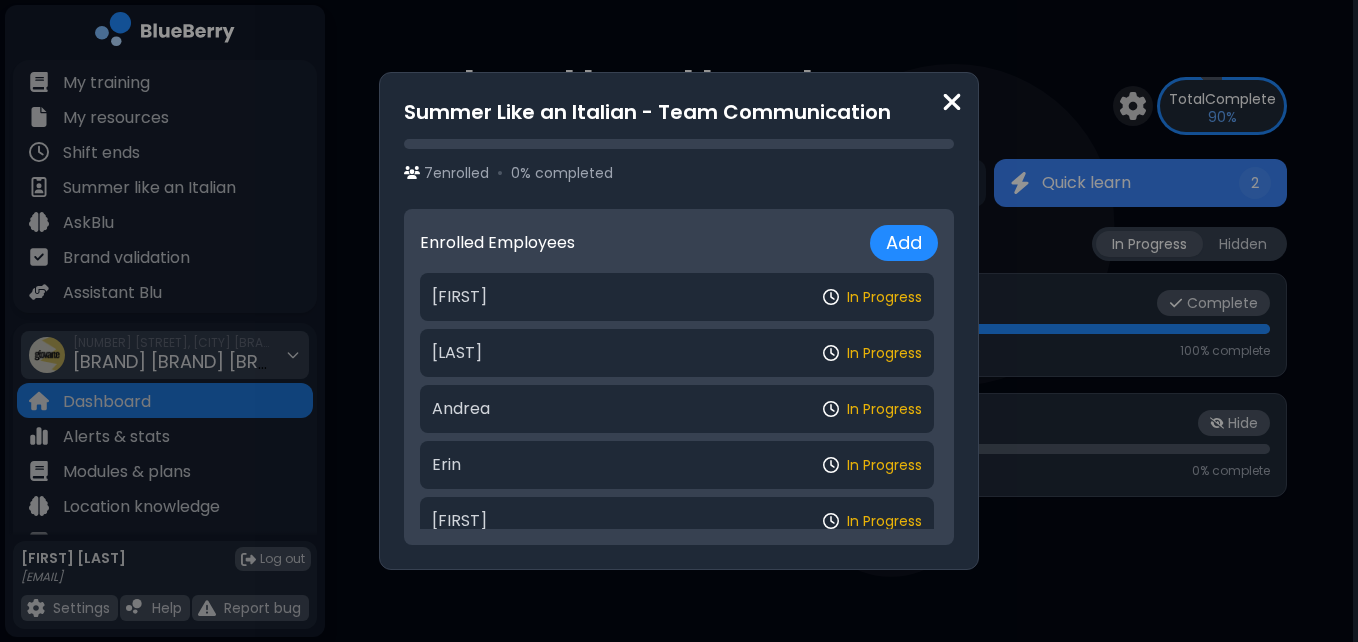 scroll, scrollTop: 127, scrollLeft: 0, axis: vertical 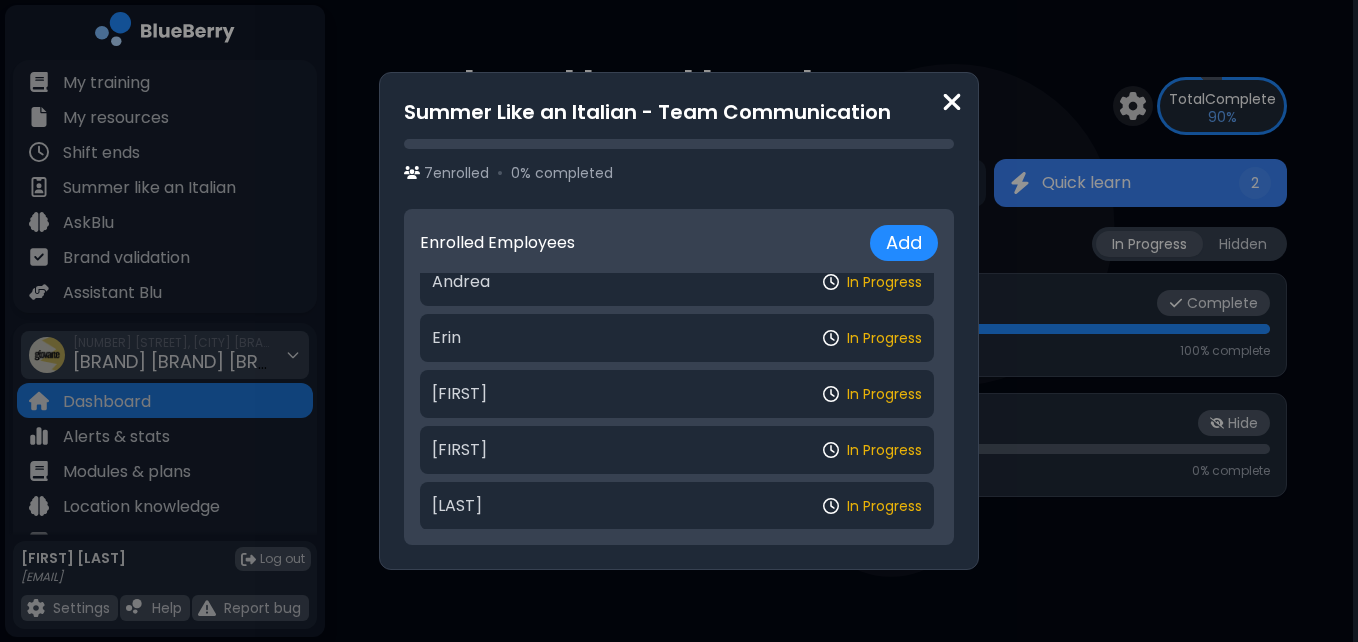 click on "In Progress" at bounding box center [884, 450] 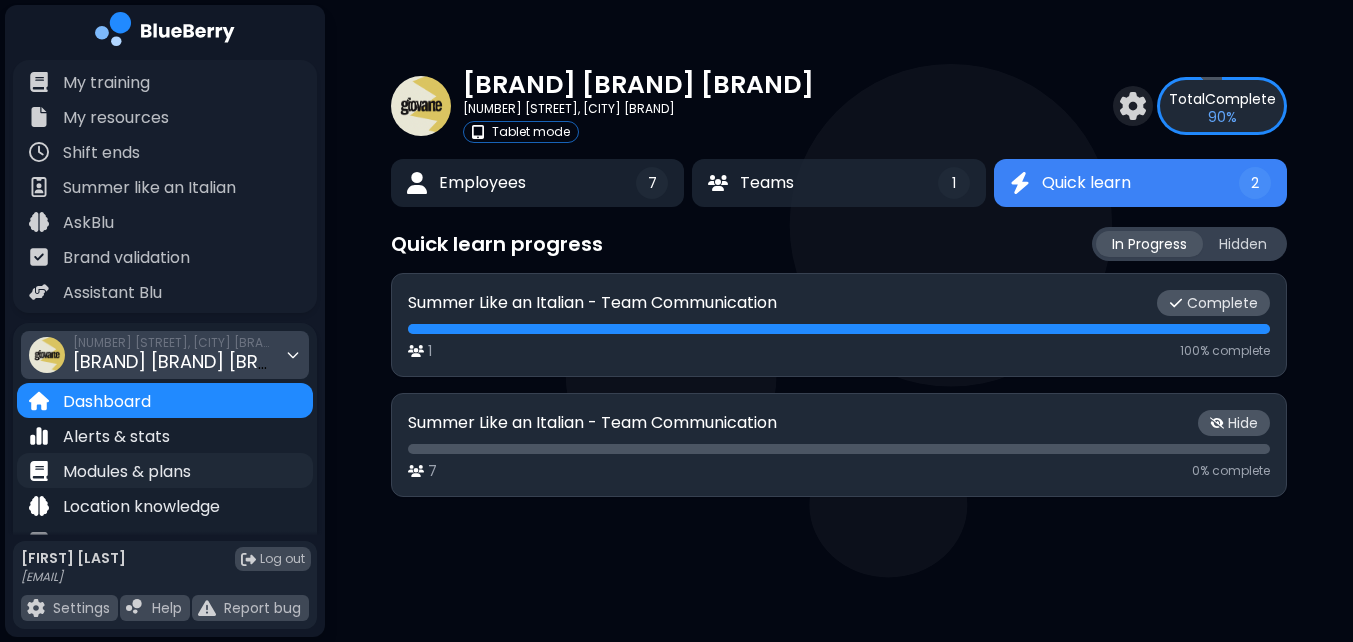 click on "Modules & plans" at bounding box center [127, 472] 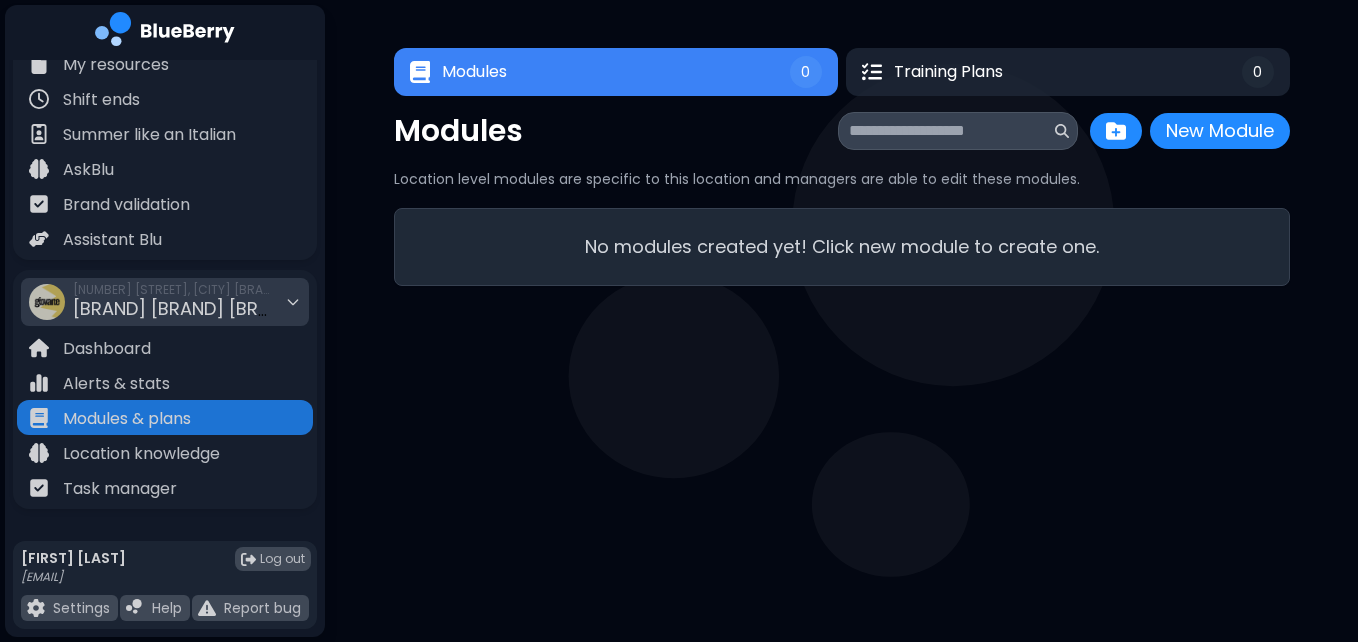 scroll, scrollTop: 0, scrollLeft: 0, axis: both 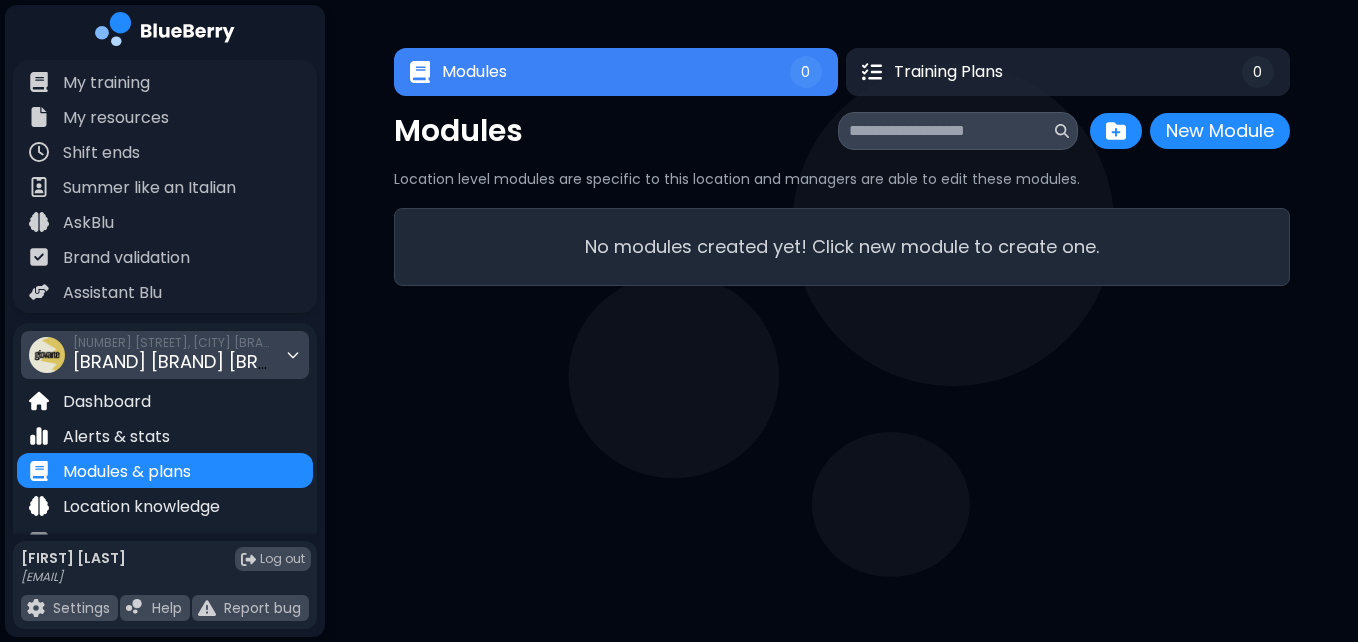 click on "[NUMBER] [STREET], [CITY] [BRAND] [BRAND]" at bounding box center (165, 355) 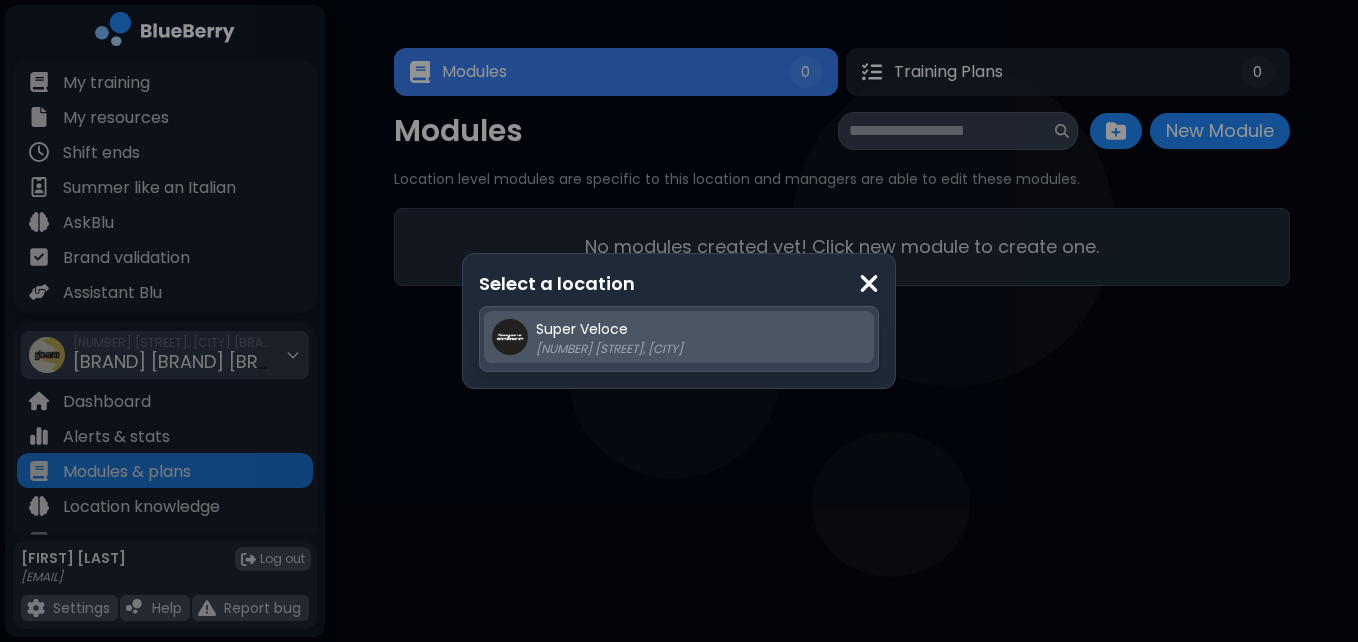click at bounding box center (510, 337) 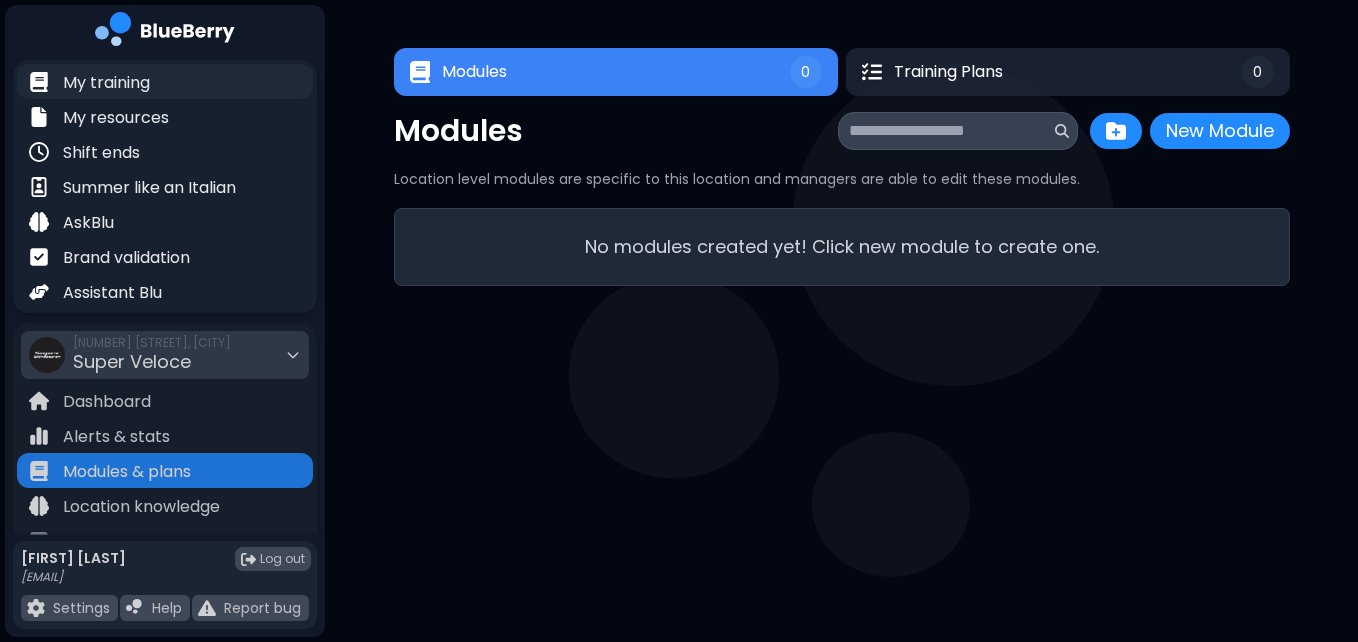 click on "My training" at bounding box center [106, 83] 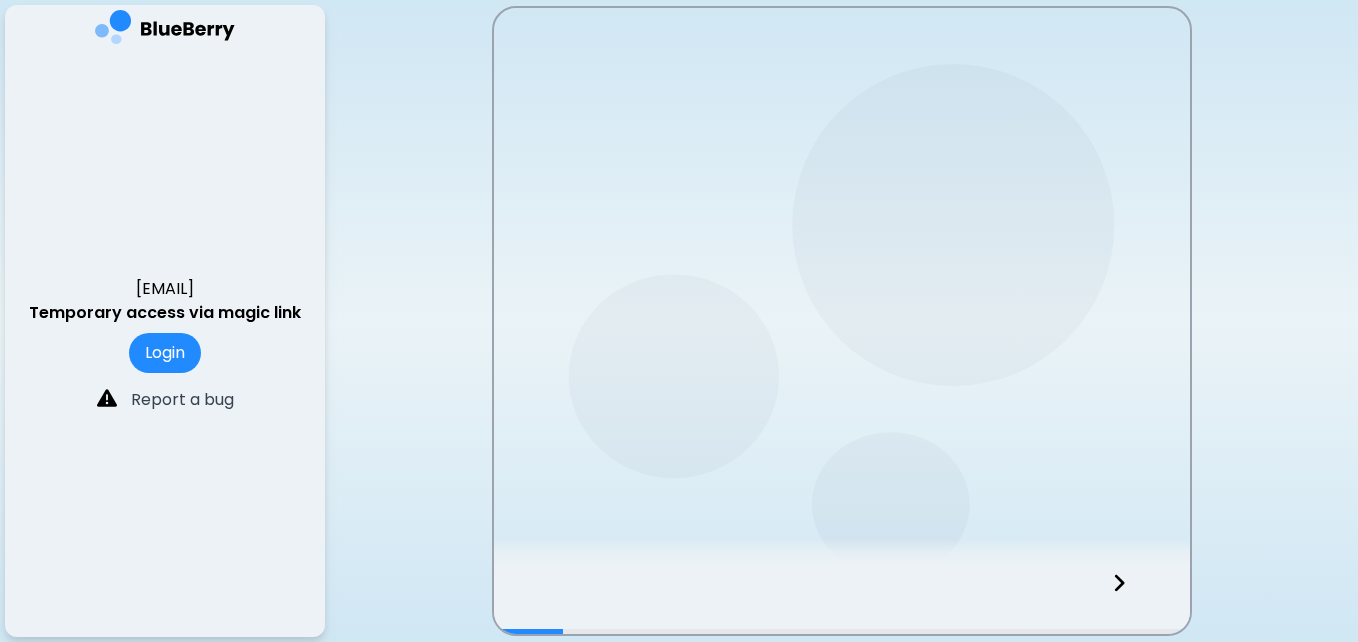 scroll, scrollTop: 0, scrollLeft: 0, axis: both 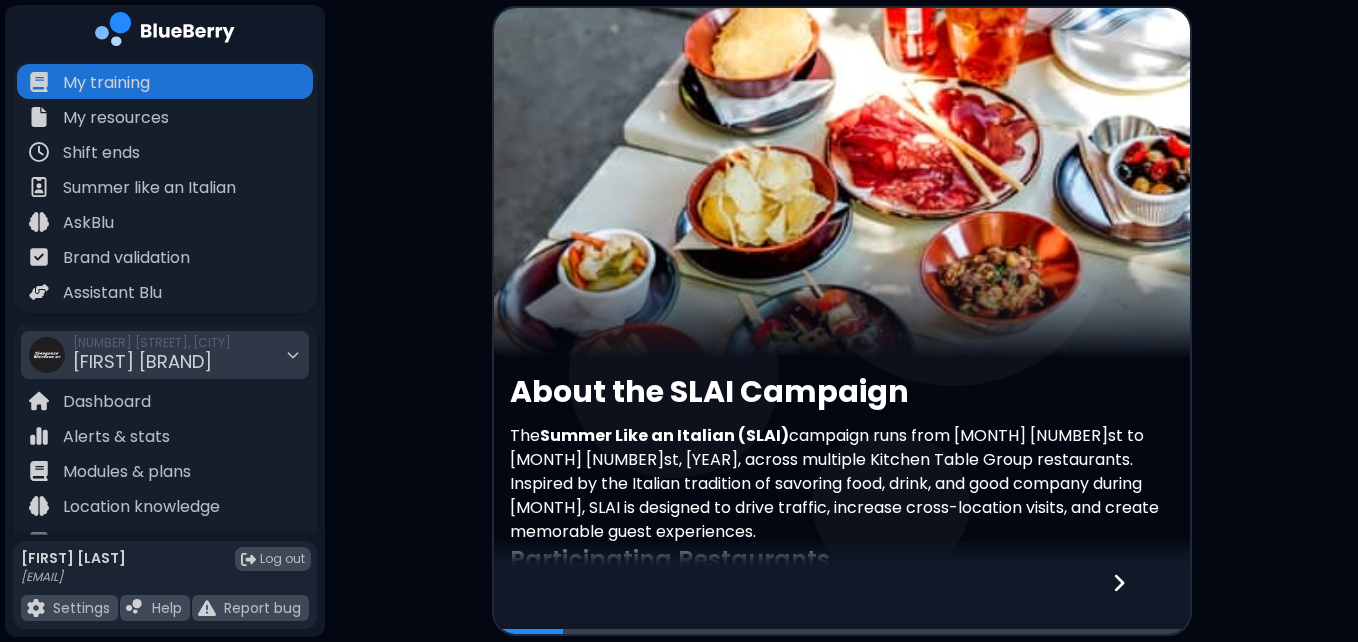 click 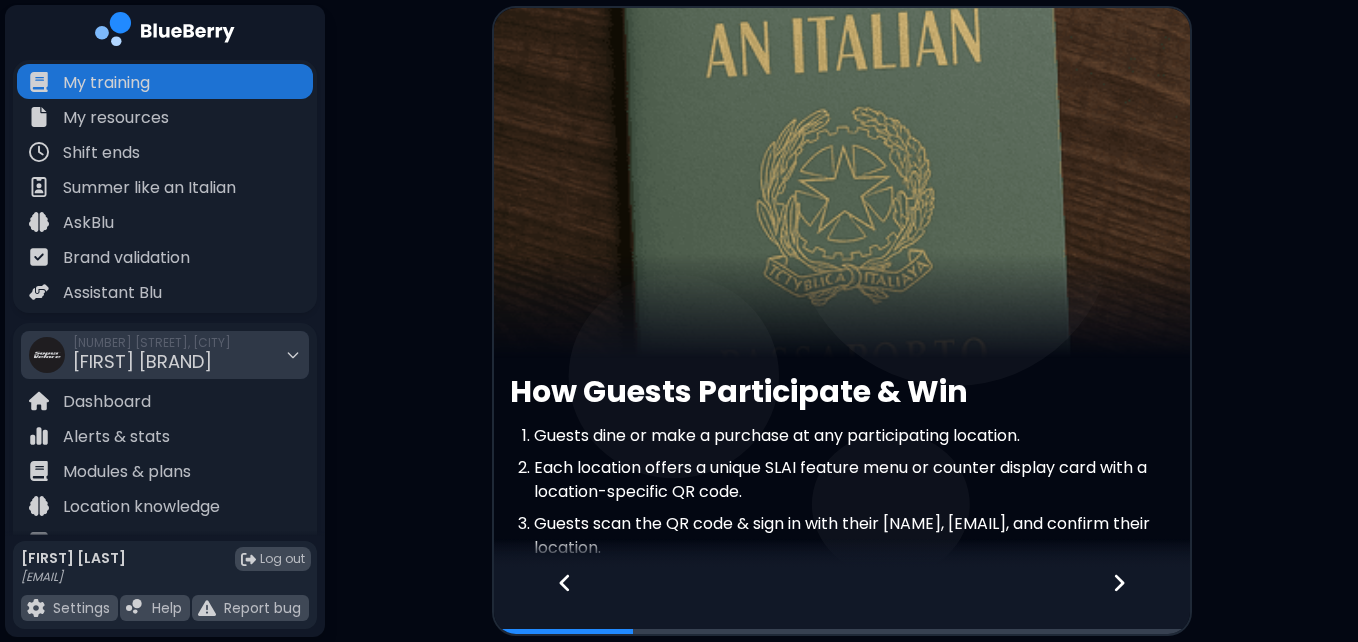 click 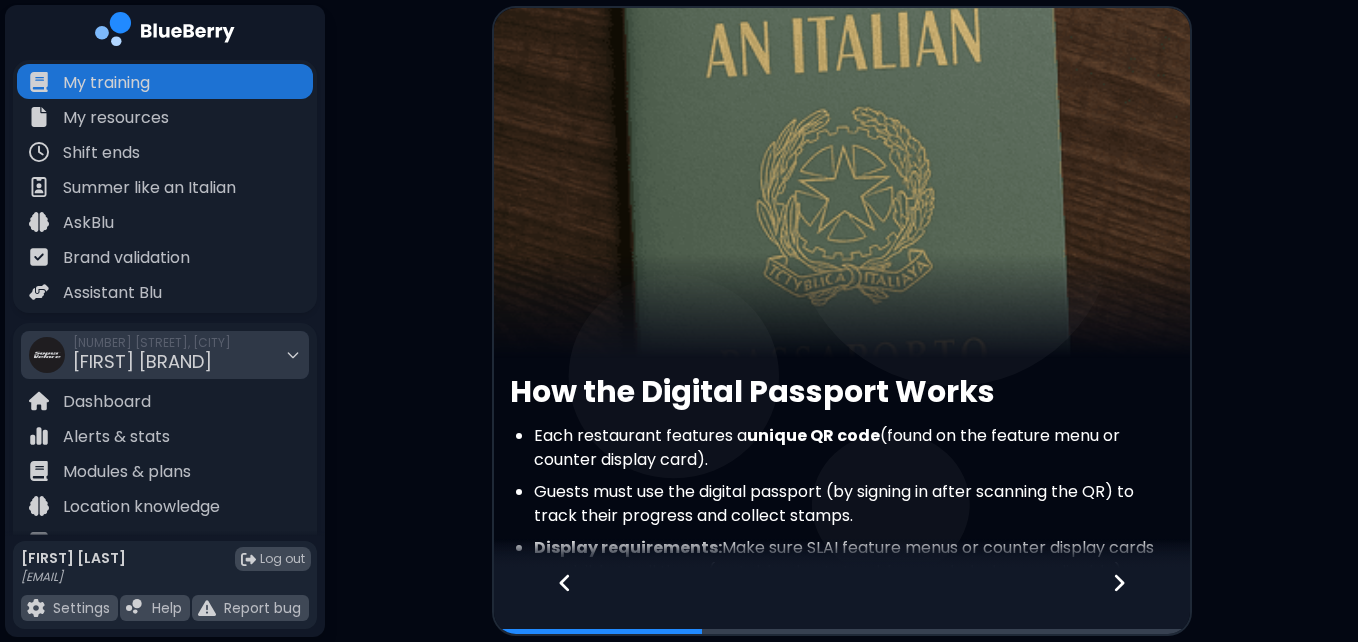 click 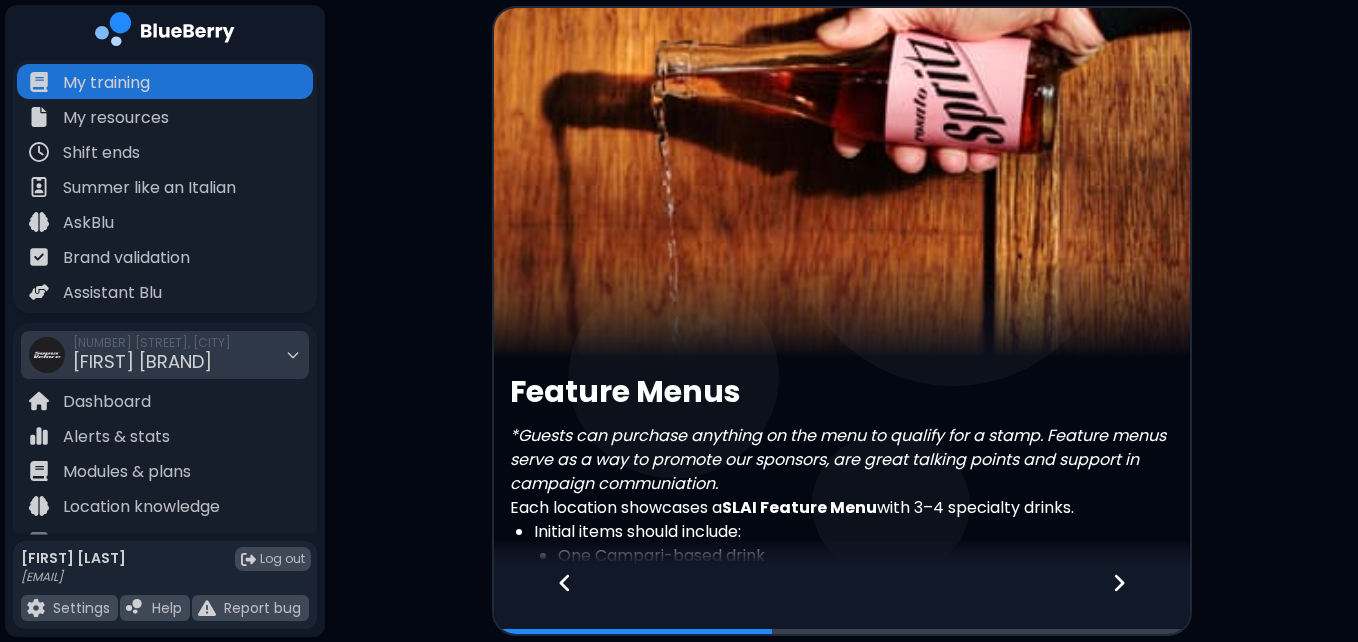 click 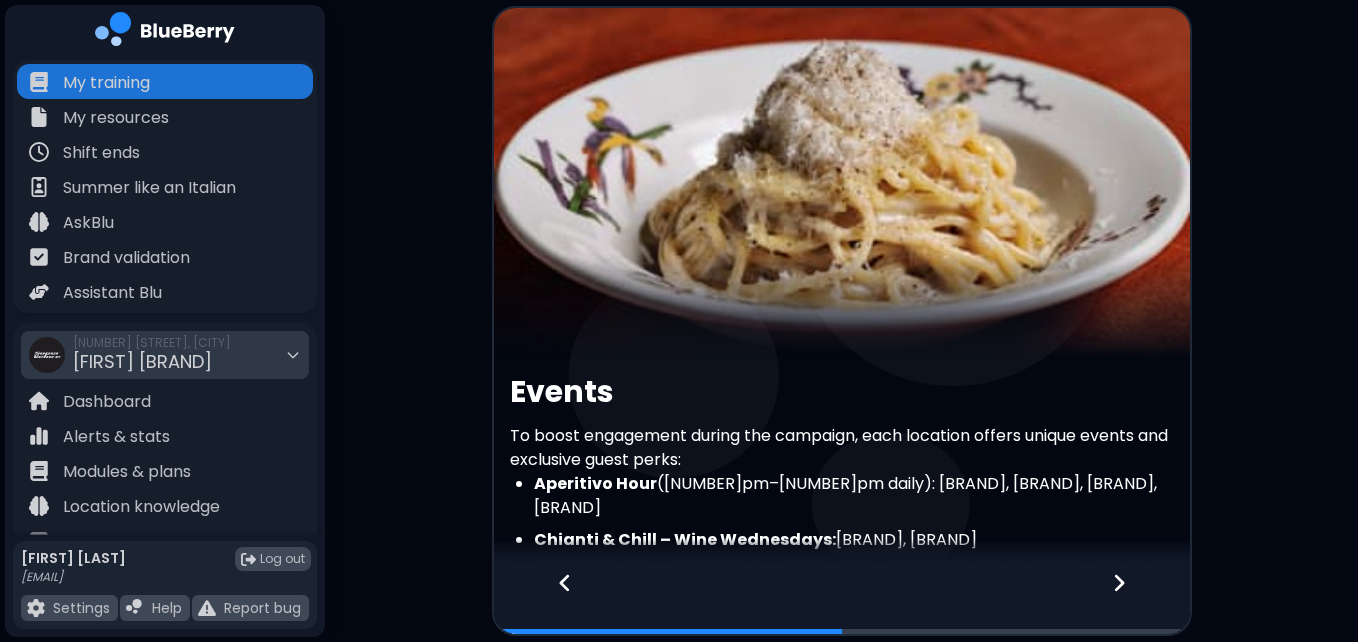 click 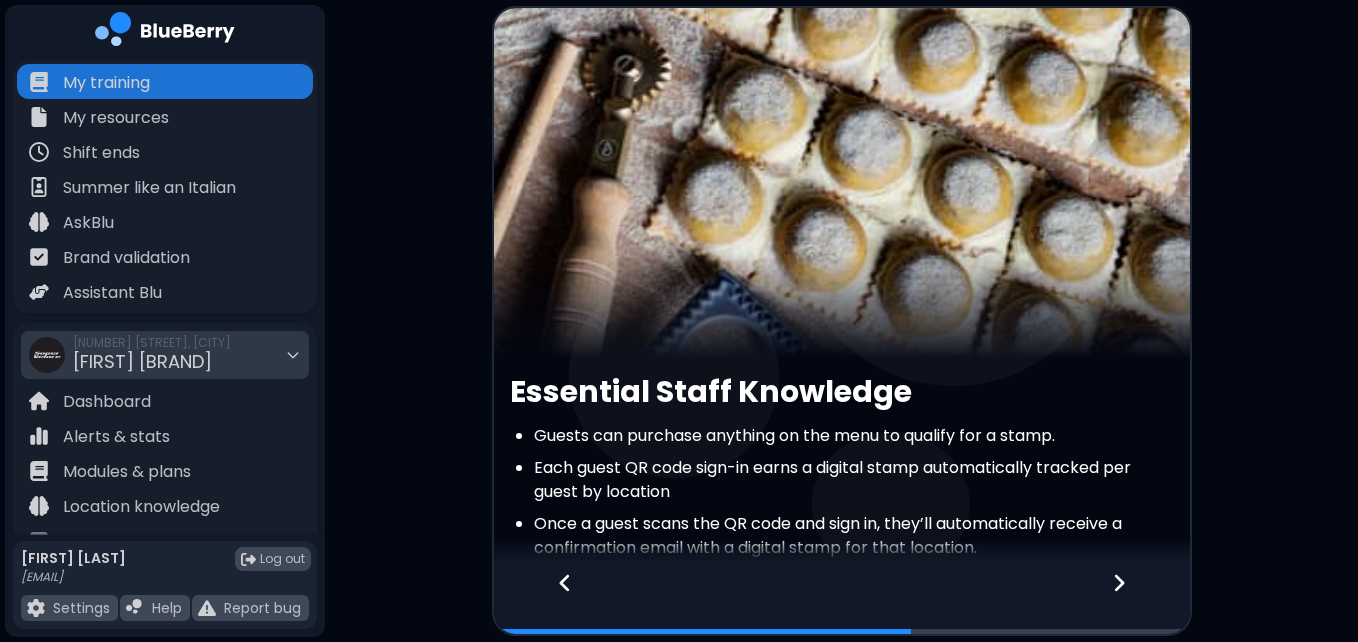 click 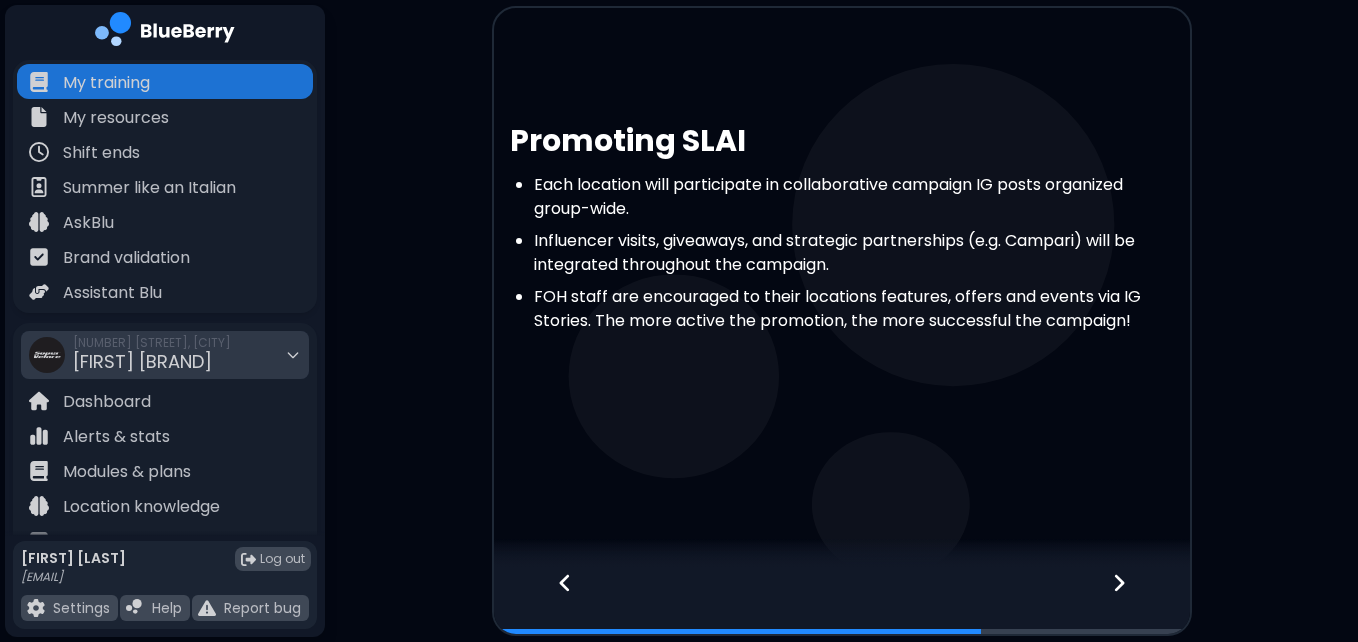 click at bounding box center [1131, 601] 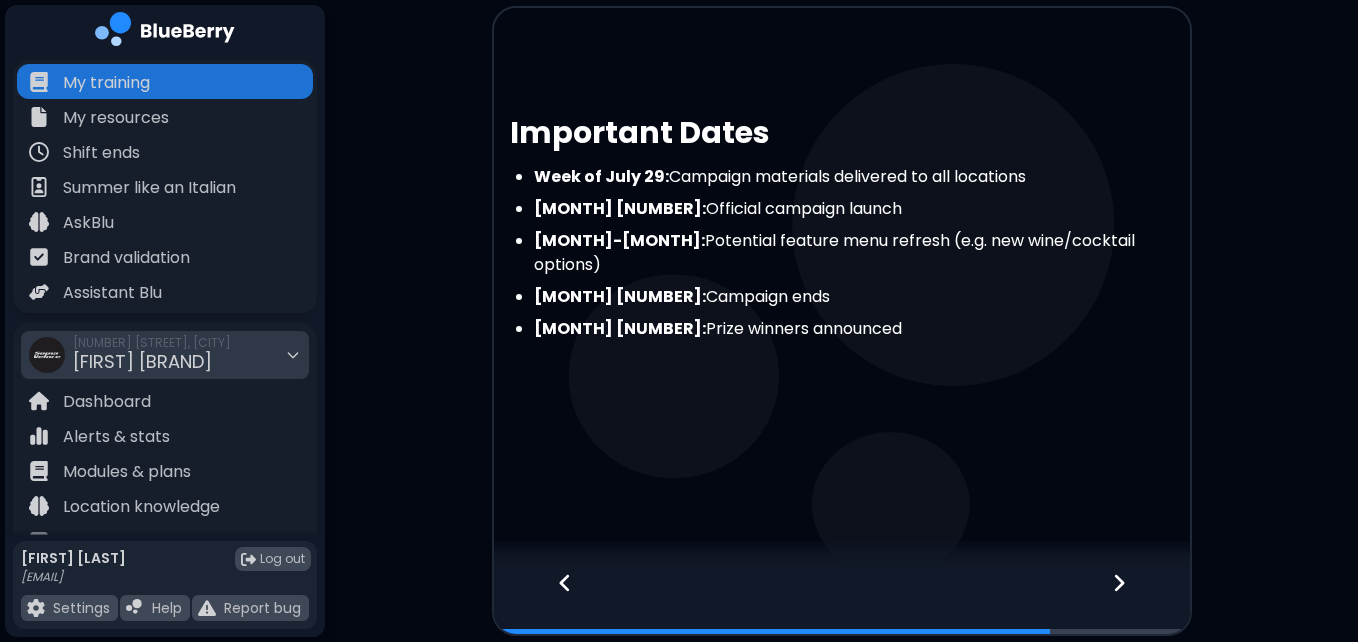 click 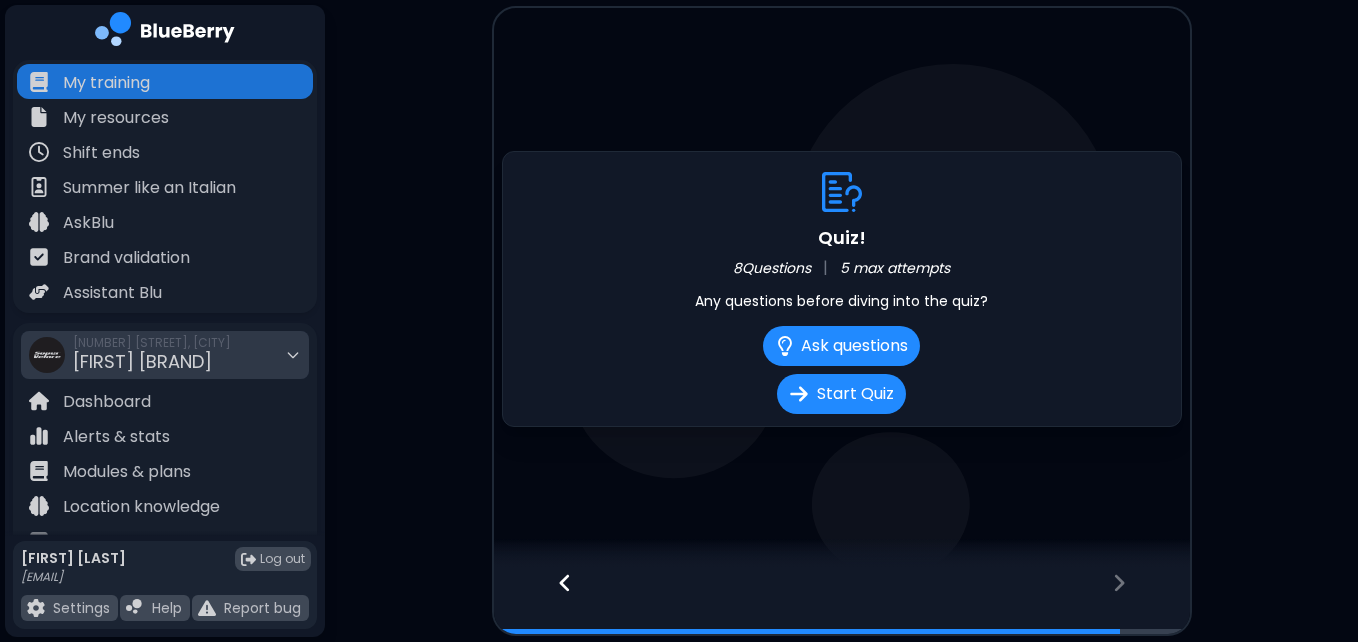 click 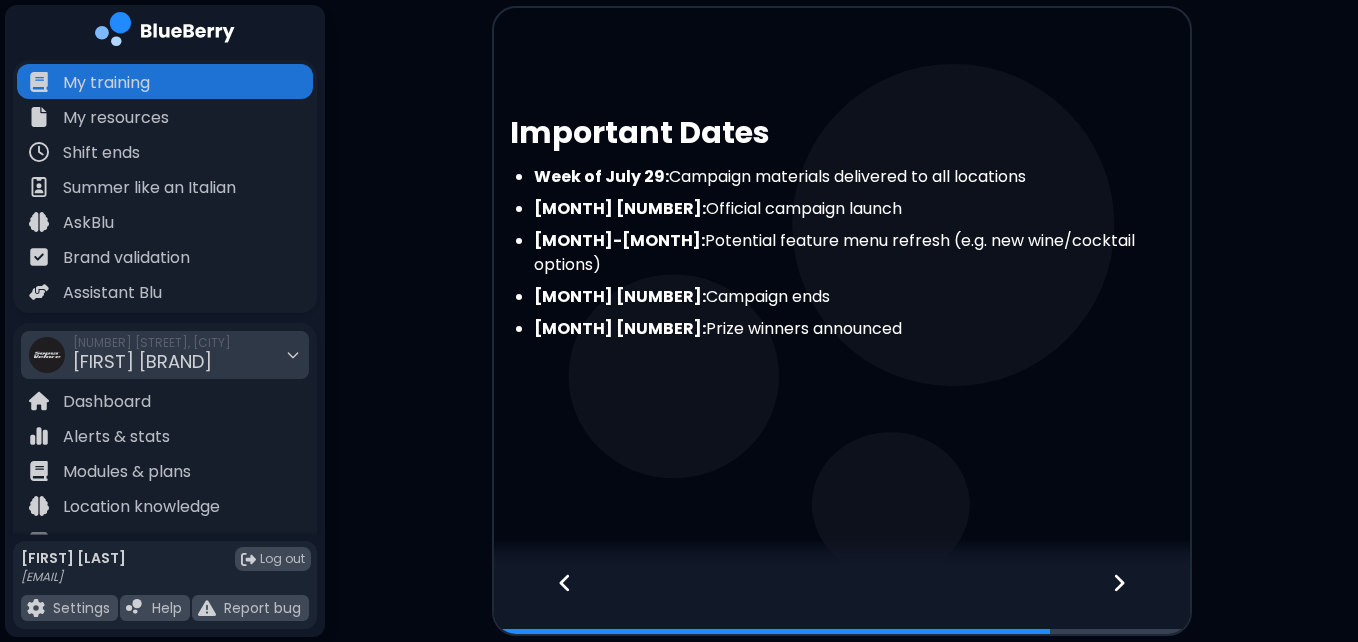 click 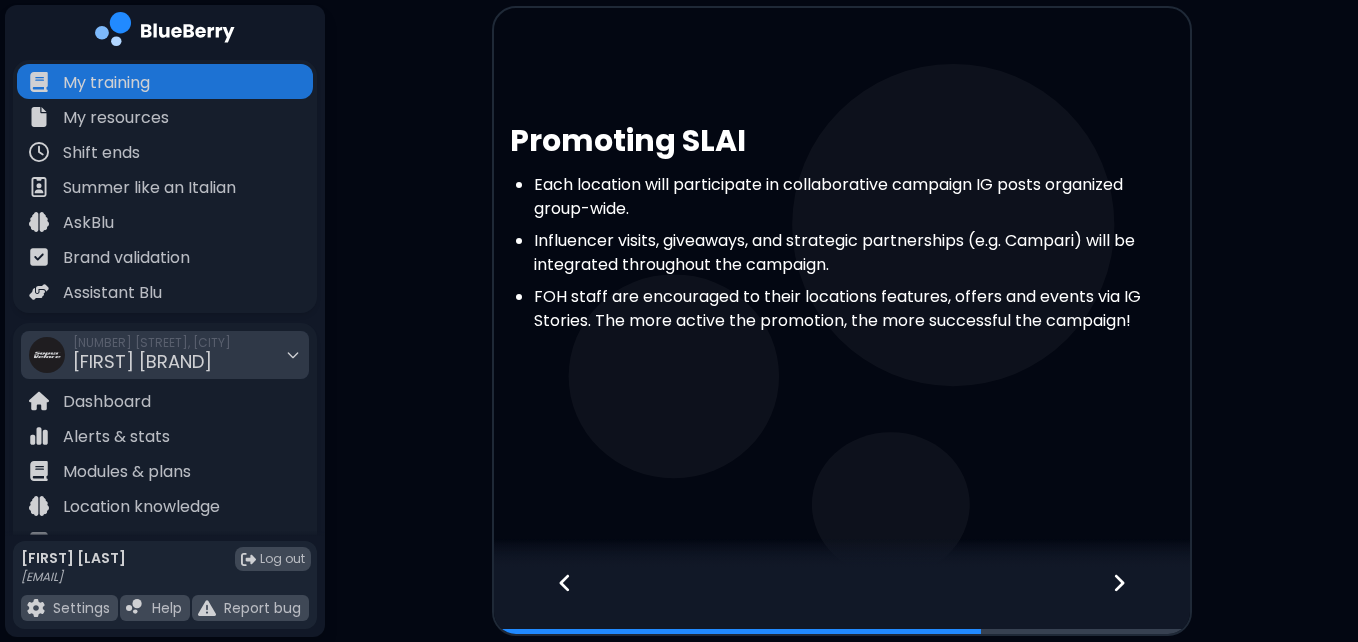 click 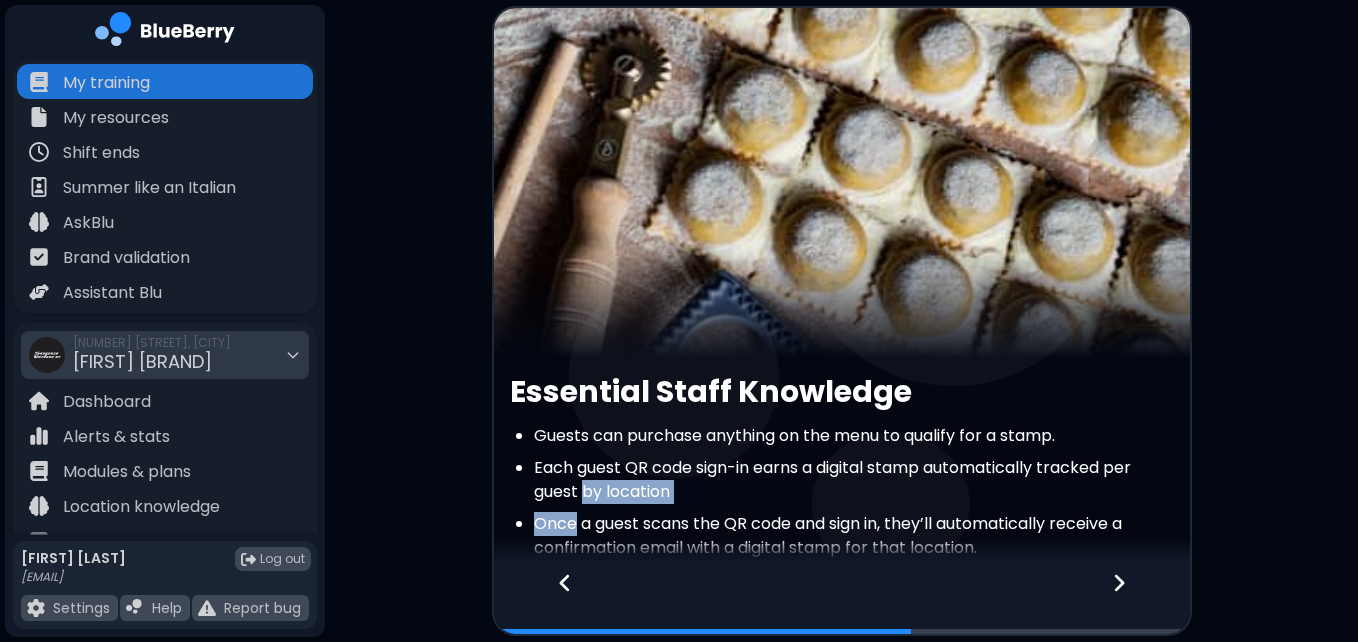 drag, startPoint x: 577, startPoint y: 536, endPoint x: 584, endPoint y: 486, distance: 50.48762 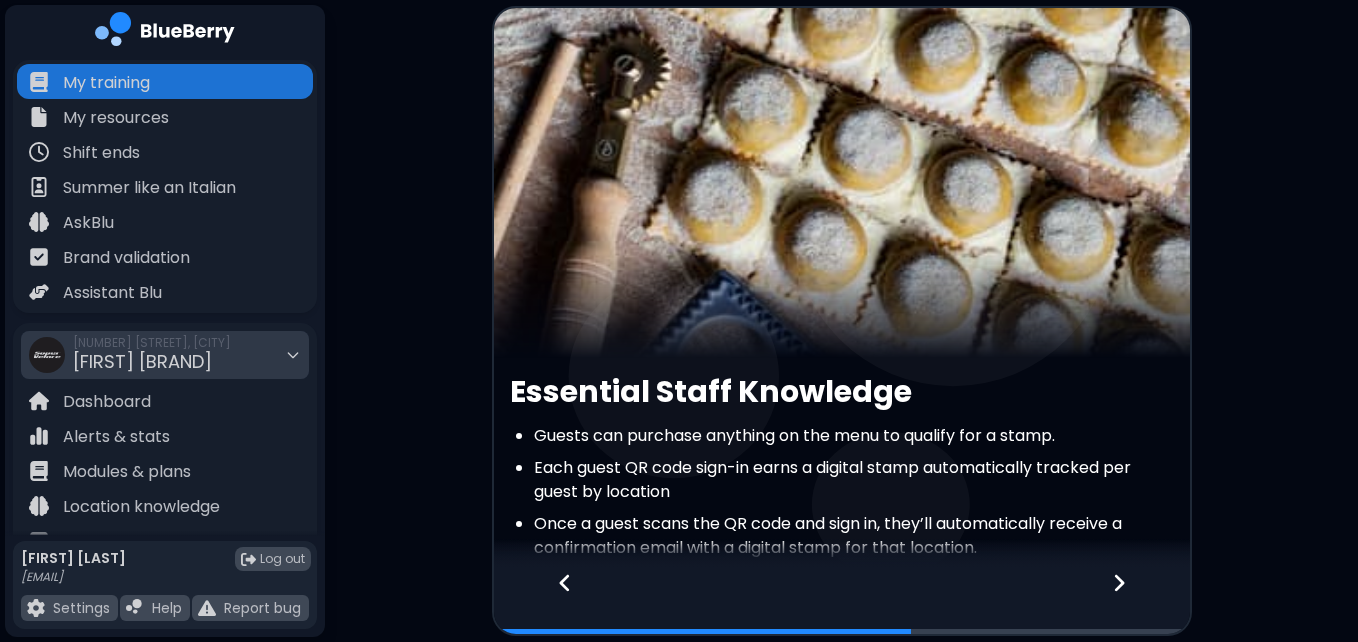 drag, startPoint x: 584, startPoint y: 486, endPoint x: 570, endPoint y: 576, distance: 91.08238 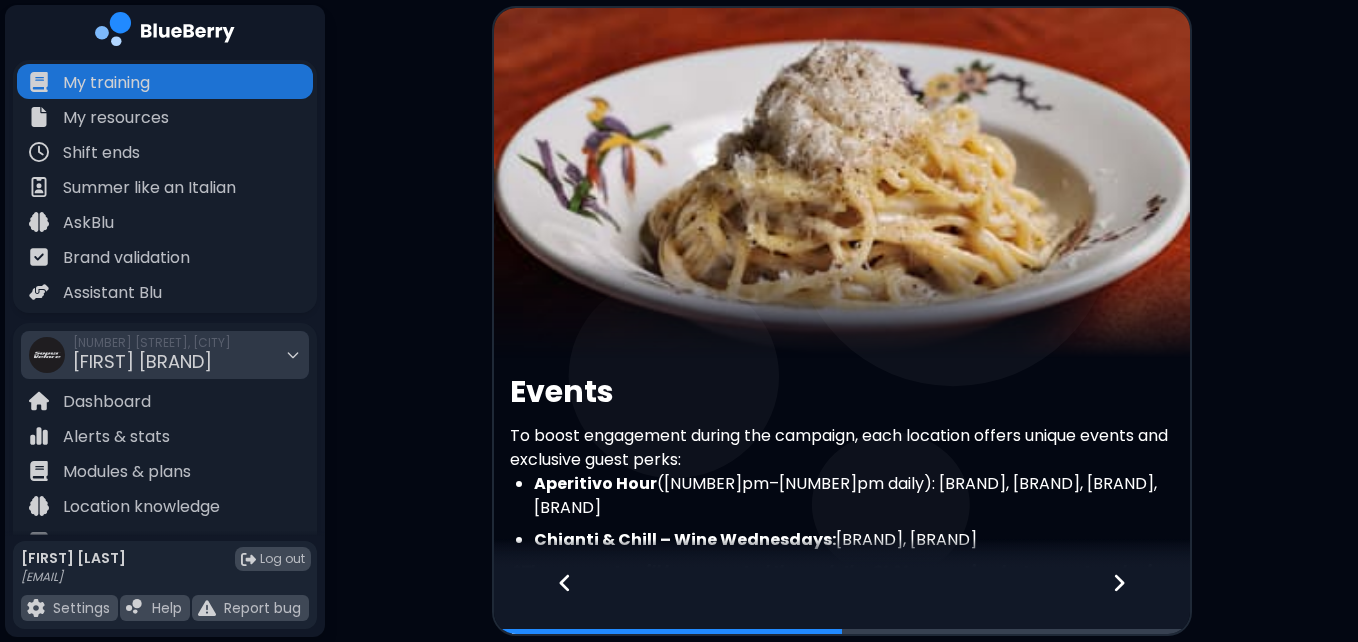 click 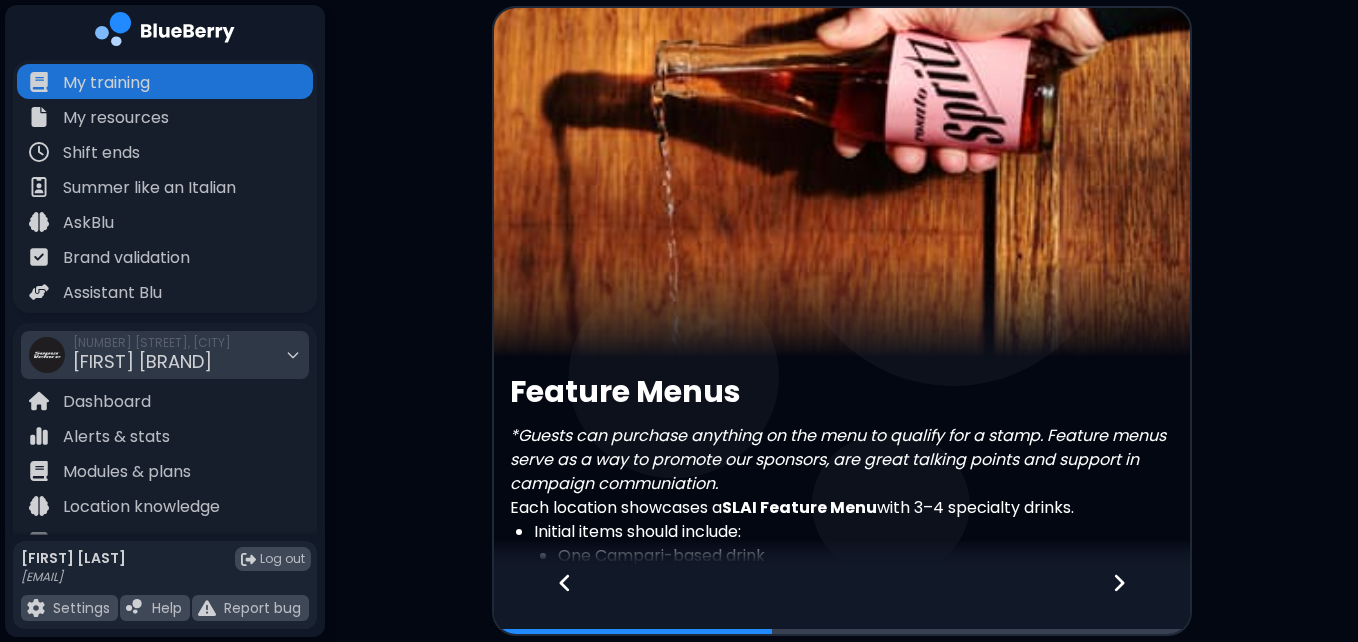 click on "Feature Menus
*Guests can purchase anything on the menu to qualify for a stamp. Feature menus serve as a way to promote our sponsors, are great talking points and support in campaign communiation.
Each location showcases a  SLAI Feature Menu  with 3–4 specialty drinks.
Initial items should include:
One Campari-based drink
One Aperol-based drink
One Peroni beer option
One non-alcoholic option
Menus may be updated mid-campaign (e.g., focus on wine or aperitivo specialties).
In-Store Marketing & Signage
Keep SLAI signage and feature menus prominently displayed at the host stand, bar, tables, and (for cafes) at the cash desk.
Every location will have zine-style campaign booklets for guests and to be placed on cafe tables" at bounding box center [842, 510] 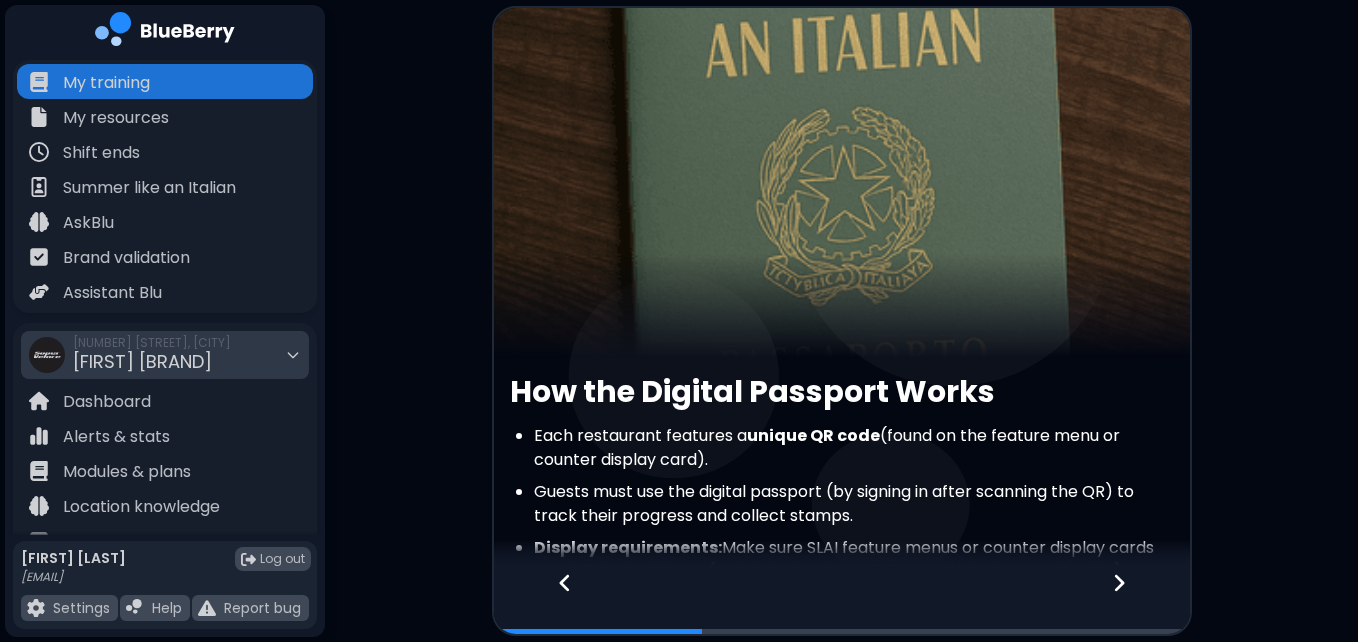 click 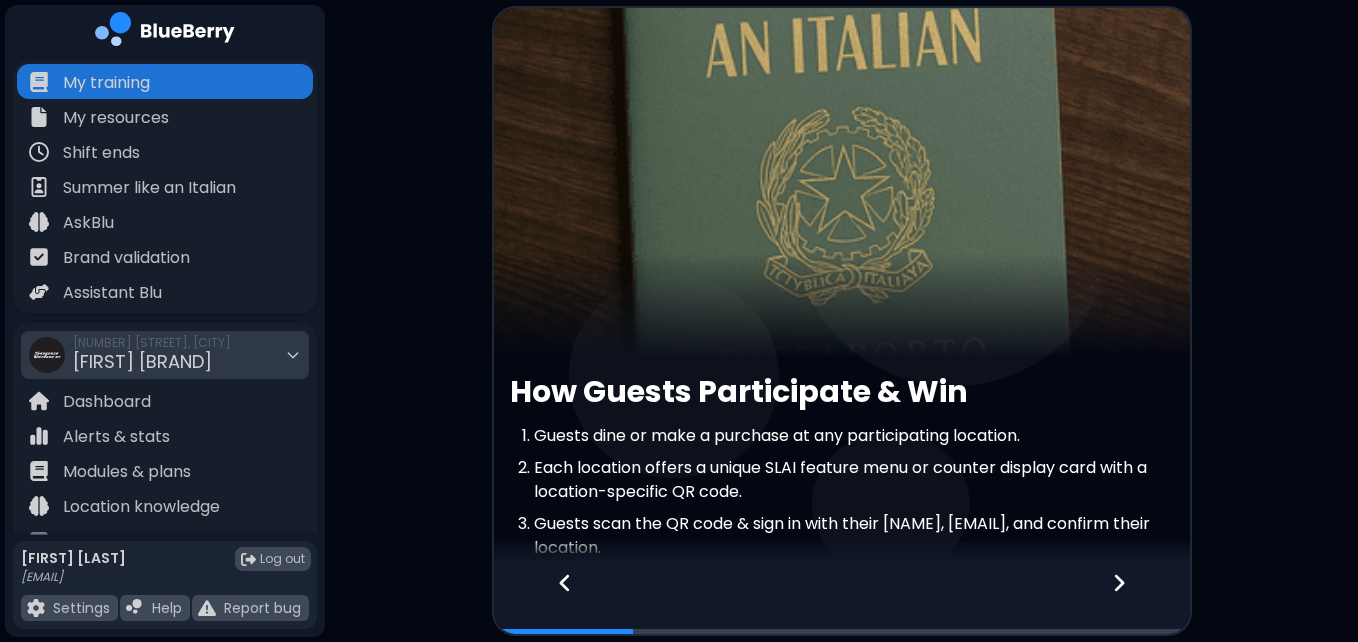 click 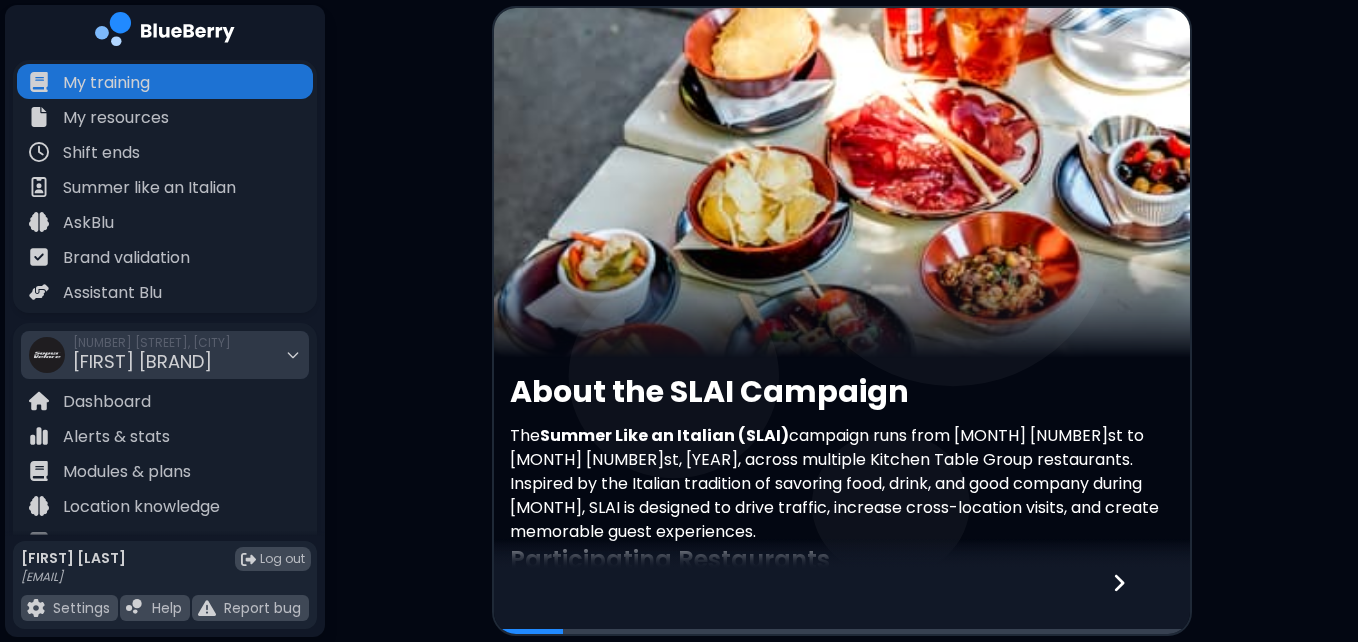 click at bounding box center (842, 601) 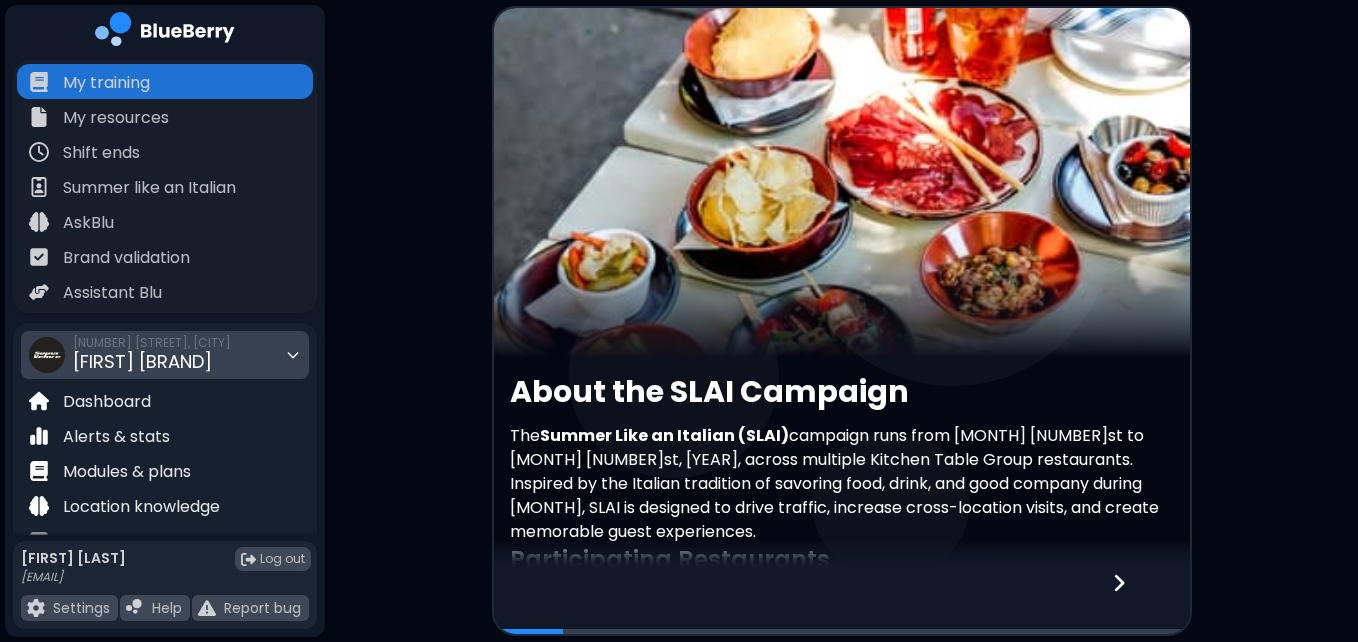 click on "[NUMBER] [STREET], [CITY] [BRAND] [BRAND]" at bounding box center (152, 355) 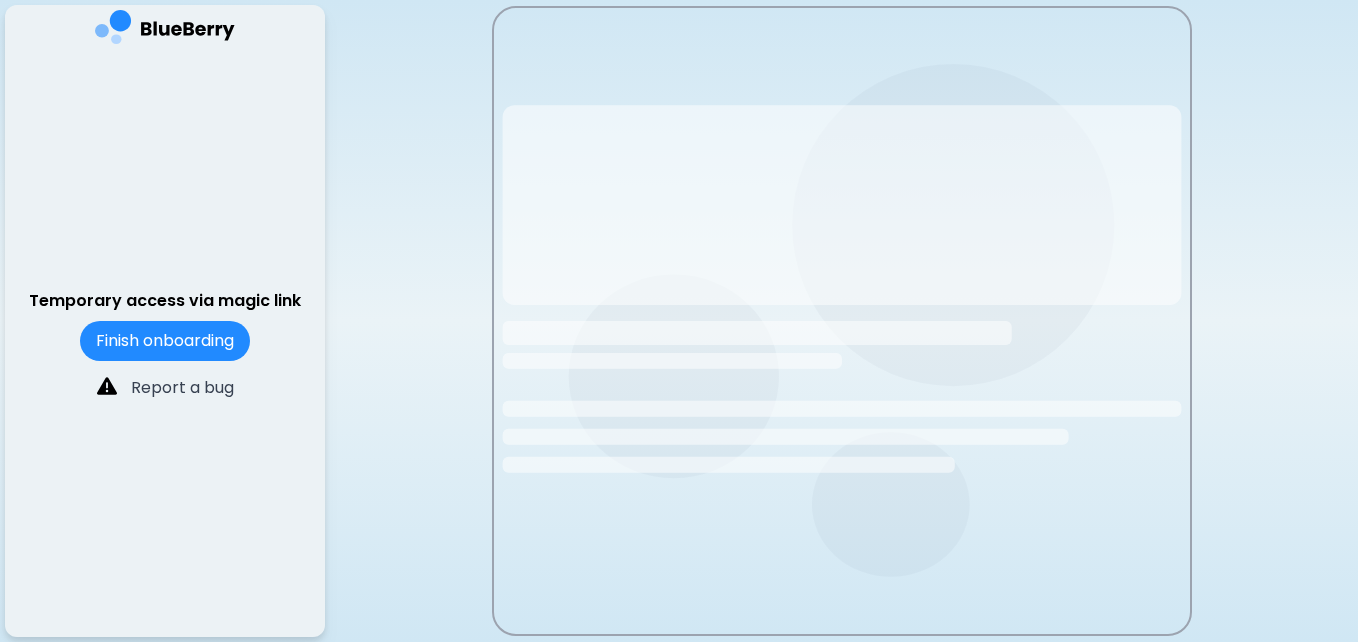 scroll, scrollTop: 0, scrollLeft: 0, axis: both 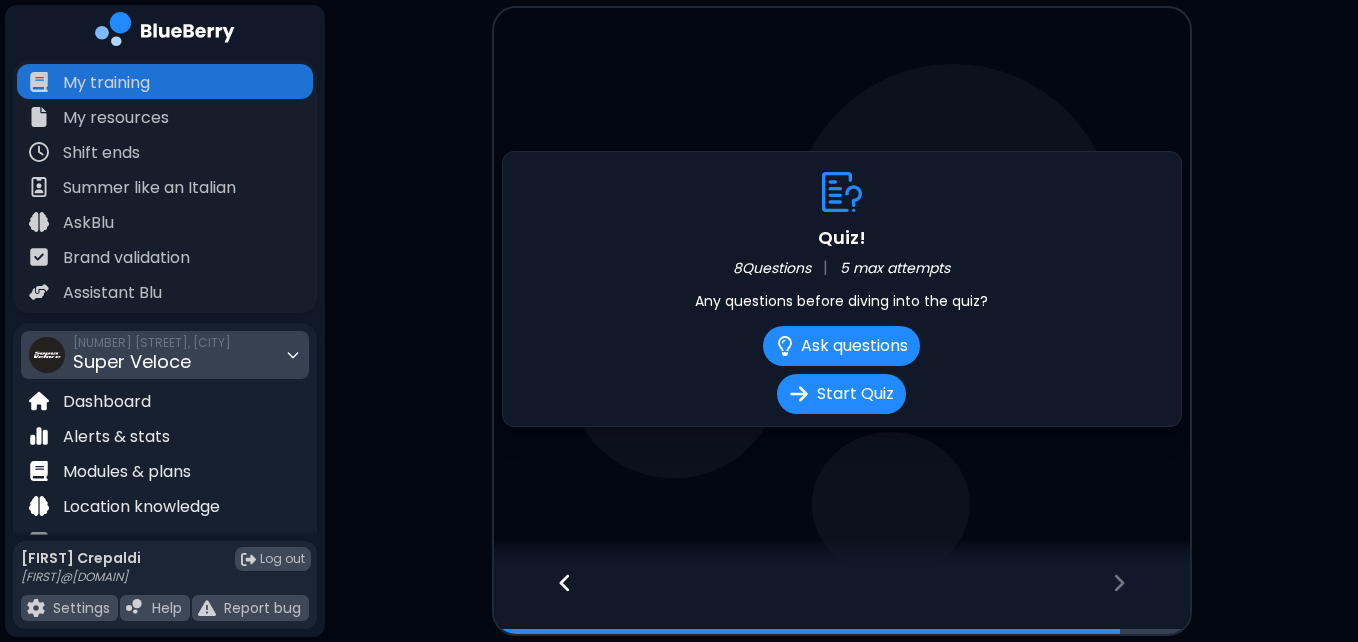 click on "[NUMBER] [STREET], [CITY]" at bounding box center (152, 343) 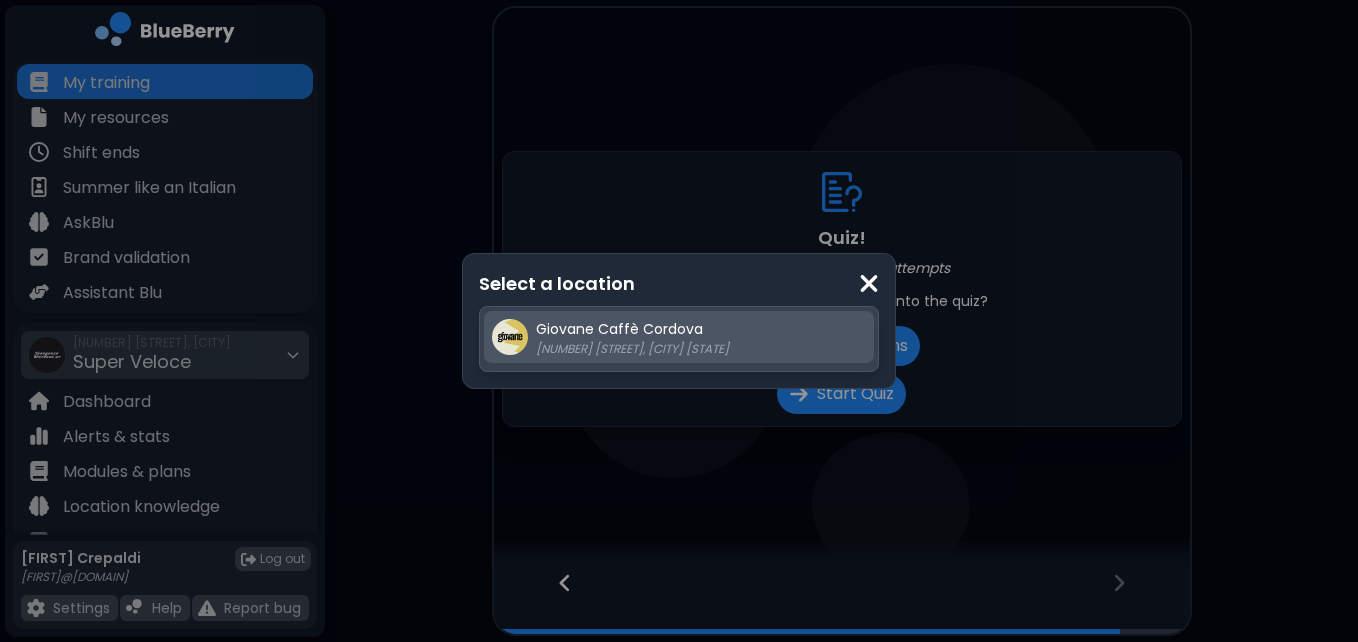 click on "[BRAND] [BRAND] [BRAND]" at bounding box center [619, 329] 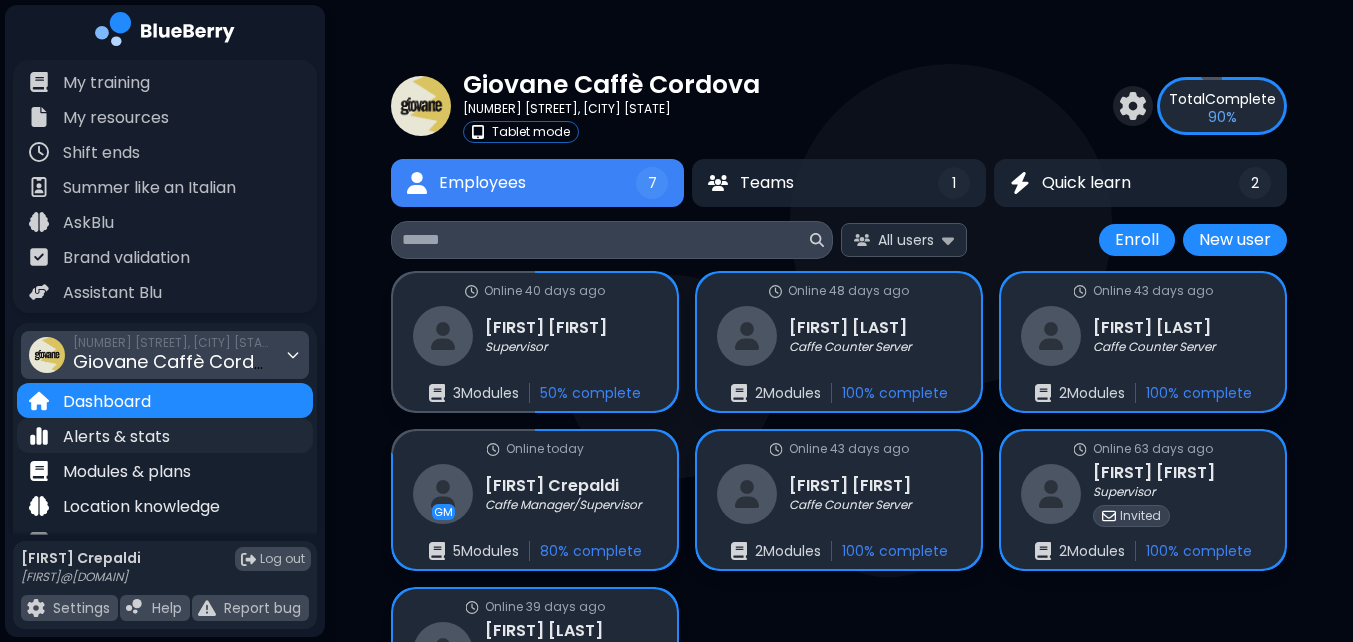 click on "Alerts & stats" at bounding box center [116, 437] 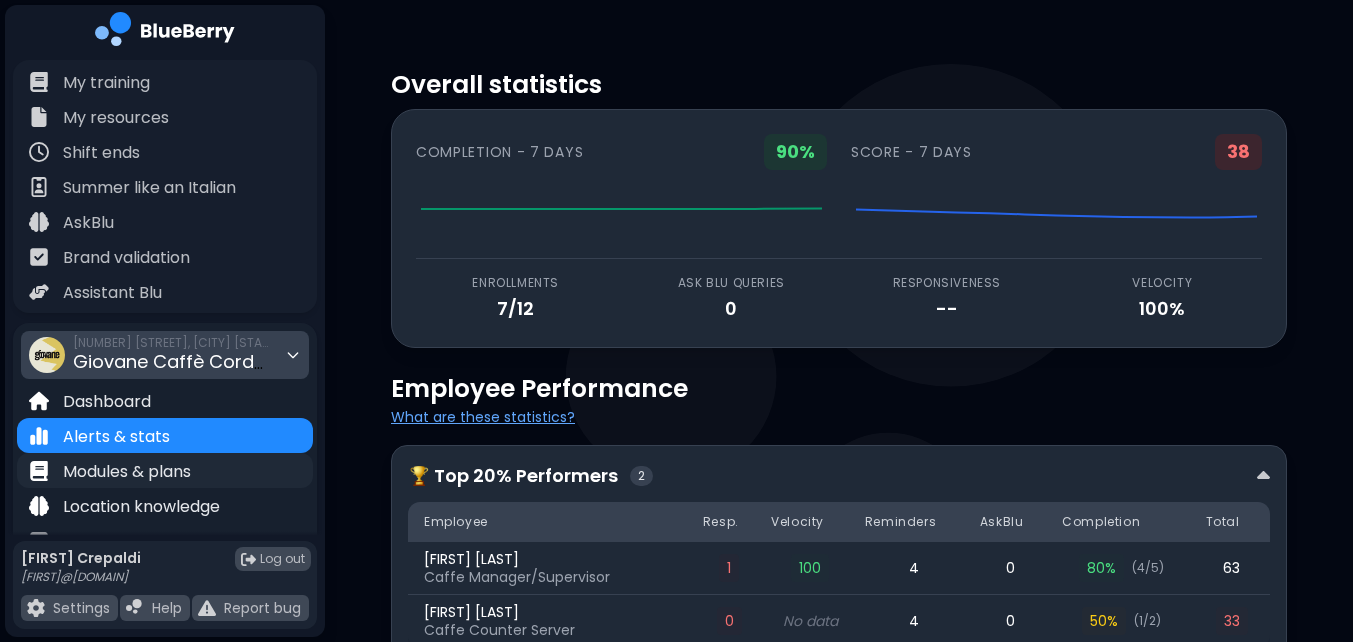 click on "Modules & plans" at bounding box center [127, 472] 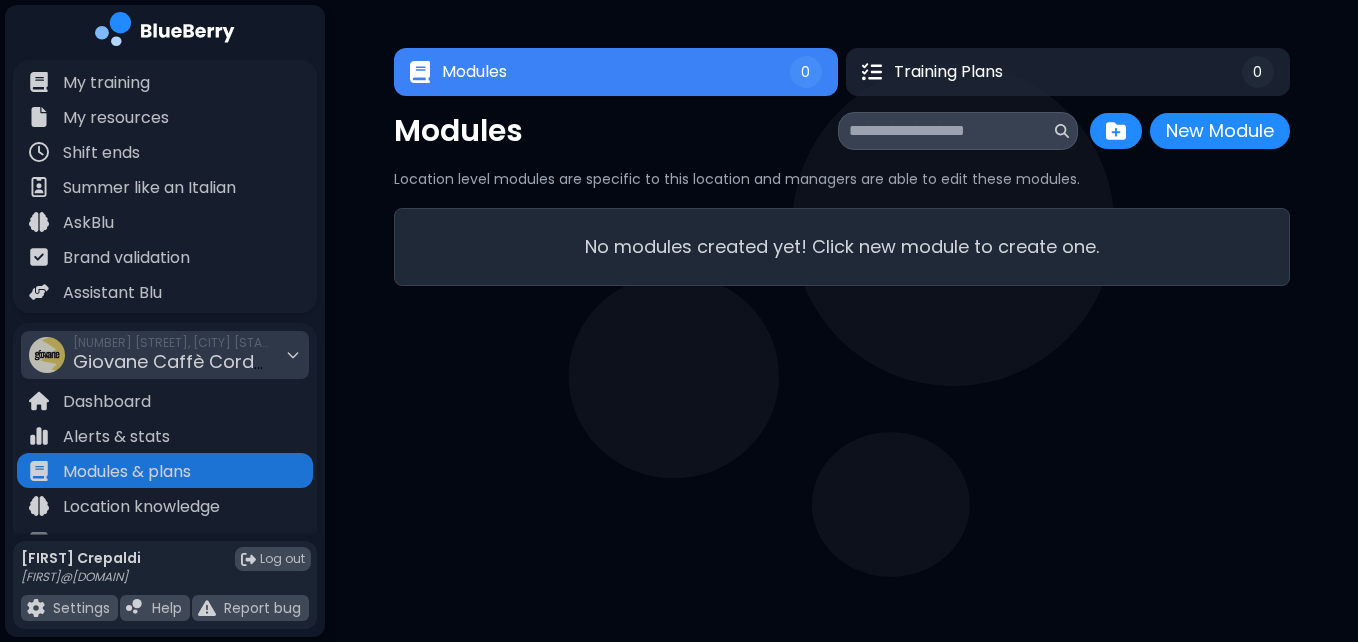 click at bounding box center [950, 131] 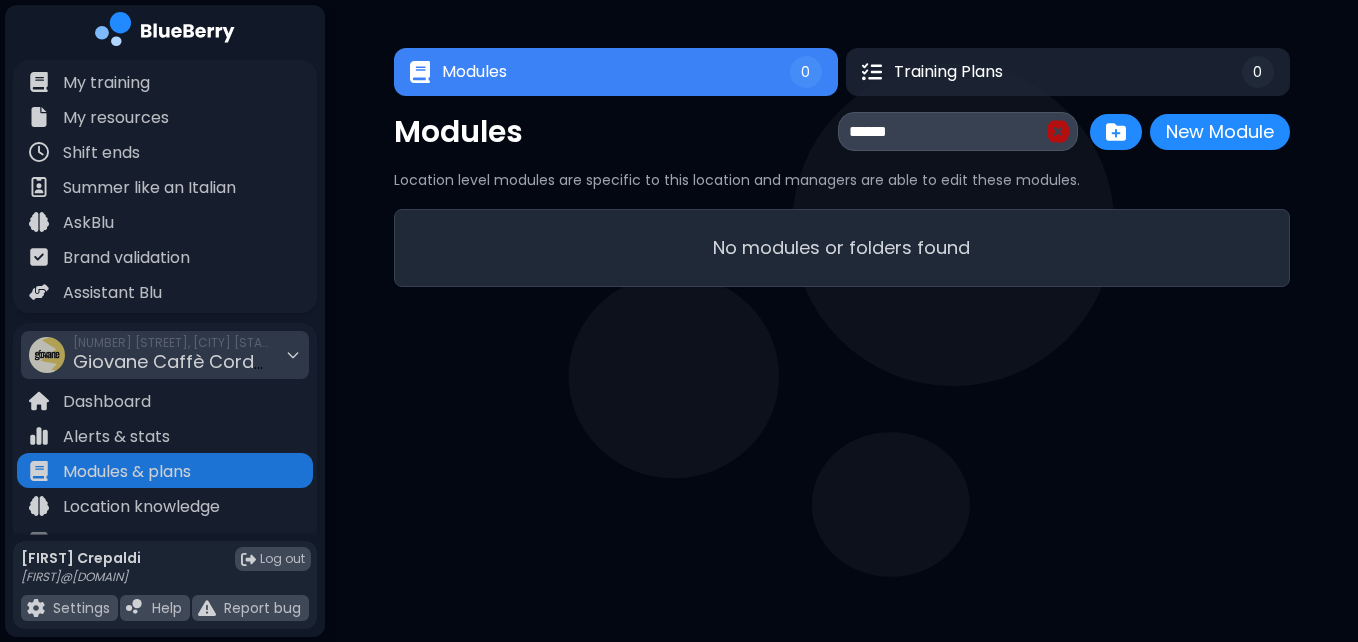 type on "******" 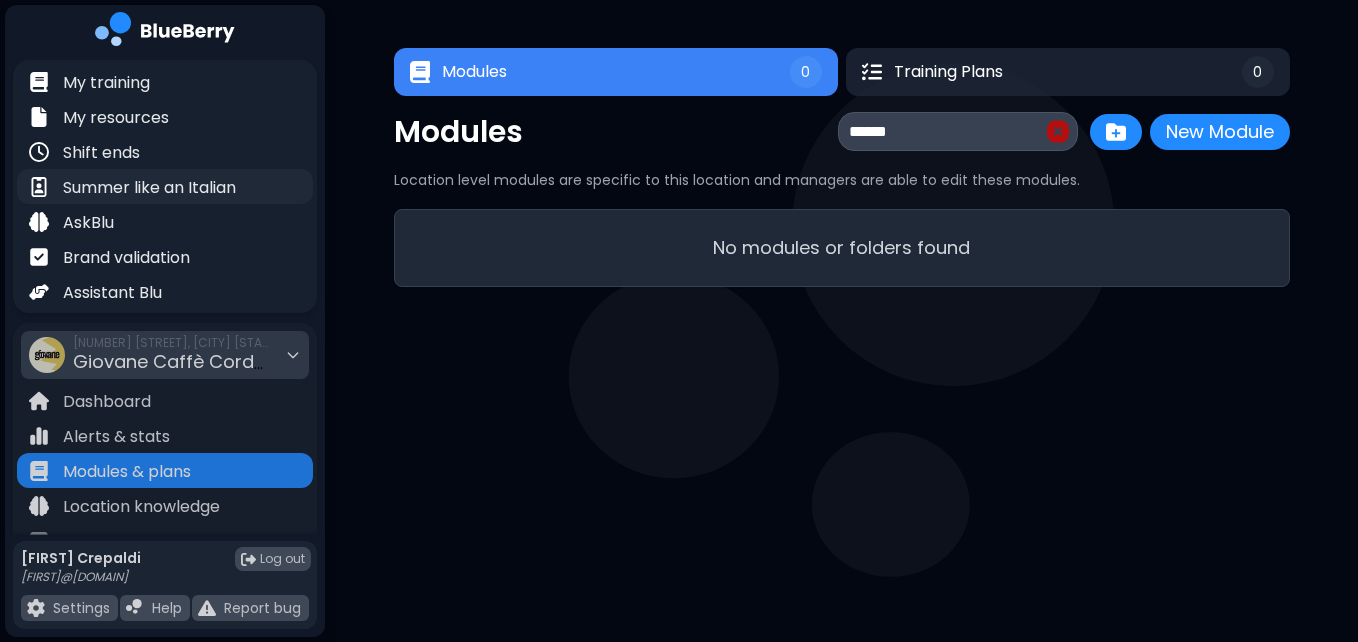 click on "Summer like an Italian" at bounding box center [149, 188] 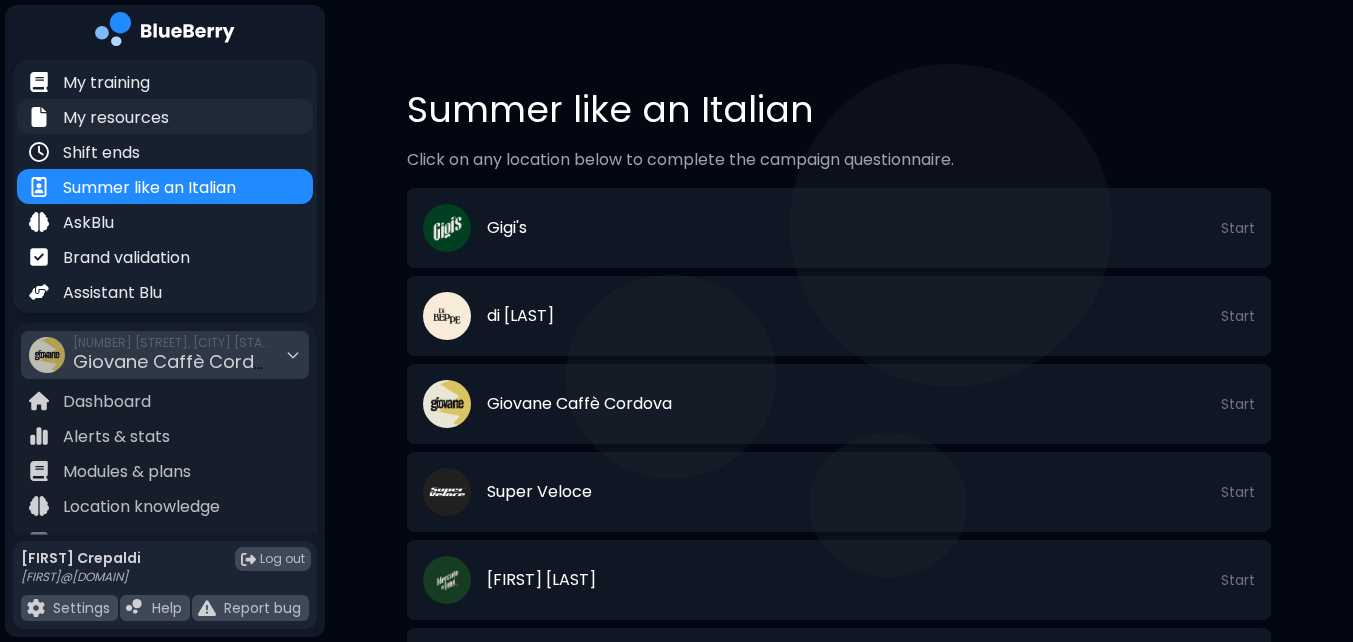 click on "My resources" at bounding box center (116, 118) 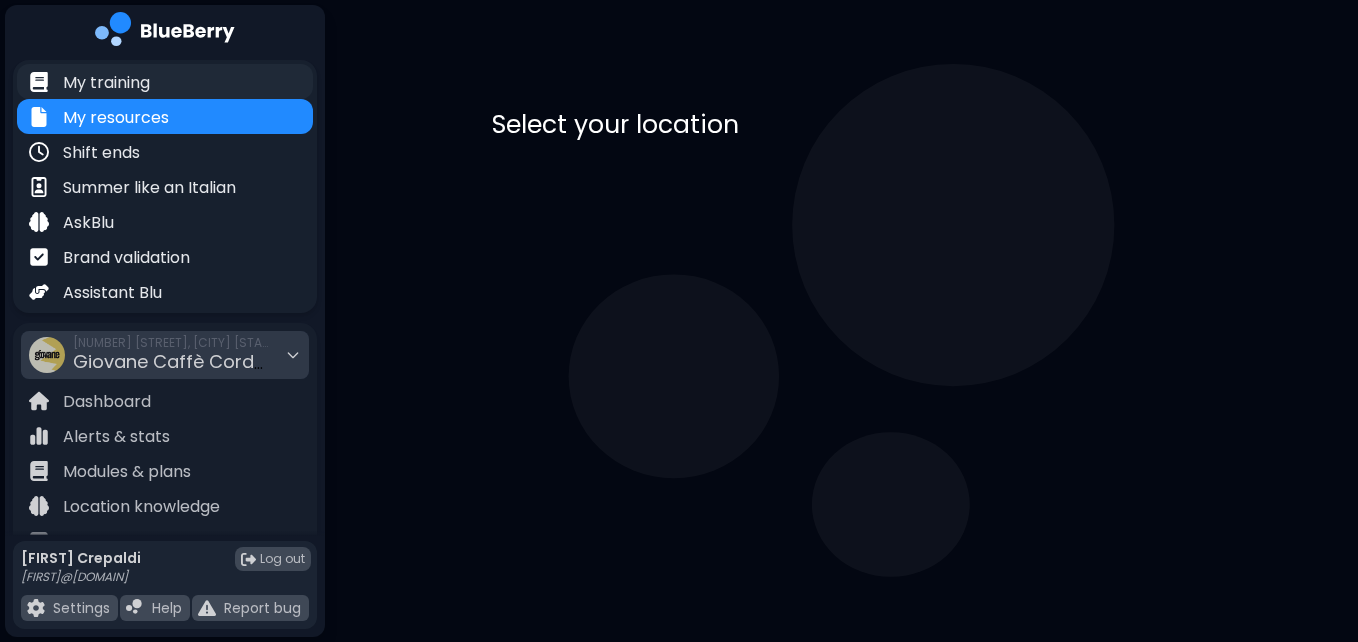 click on "My training" at bounding box center (165, 81) 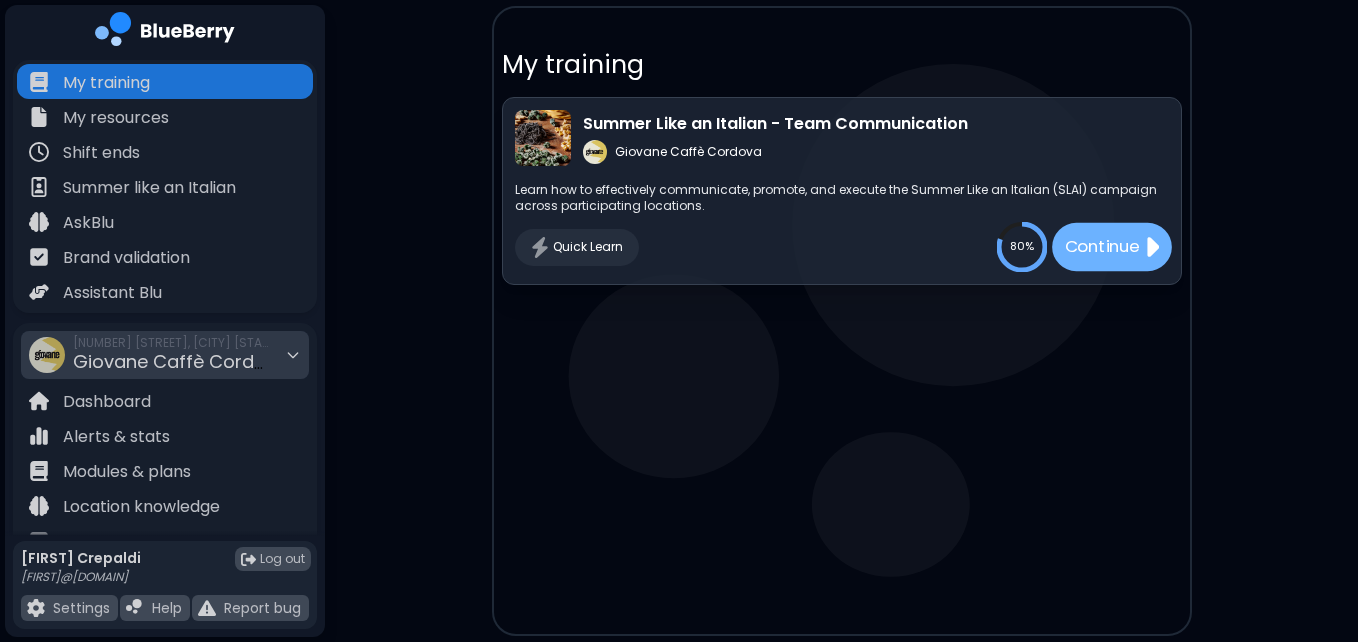 click on "Continue" at bounding box center (1112, 247) 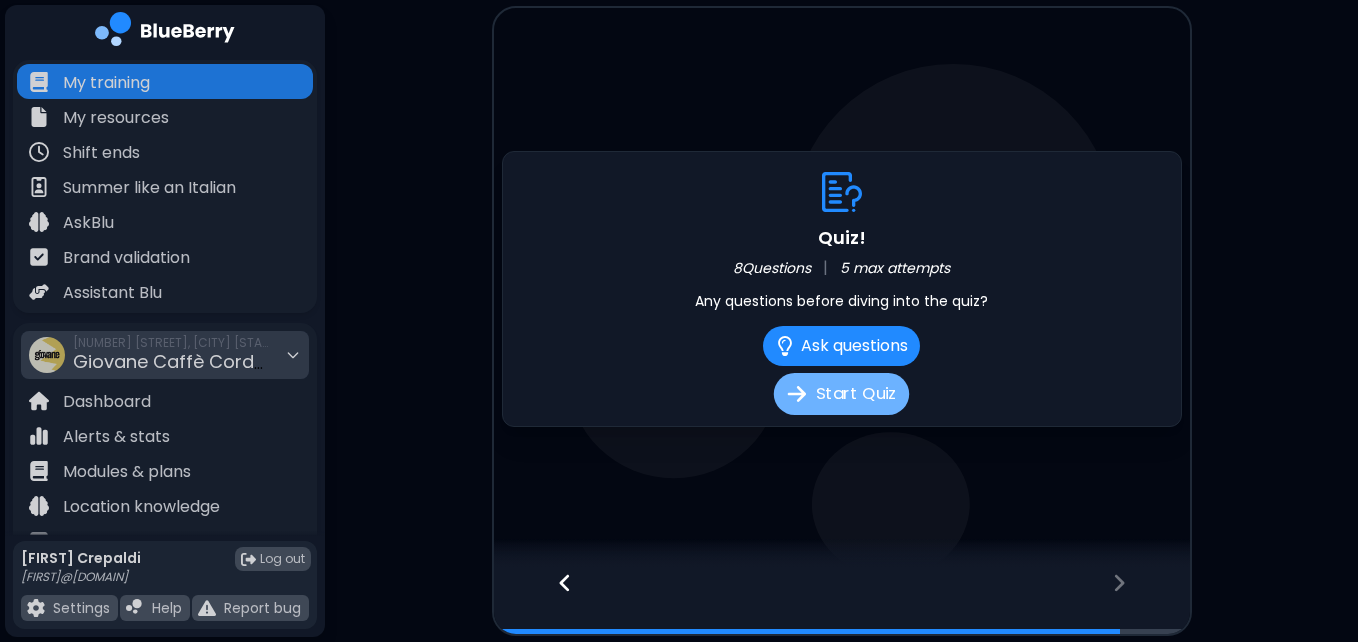 click on "Start Quiz" at bounding box center [841, 394] 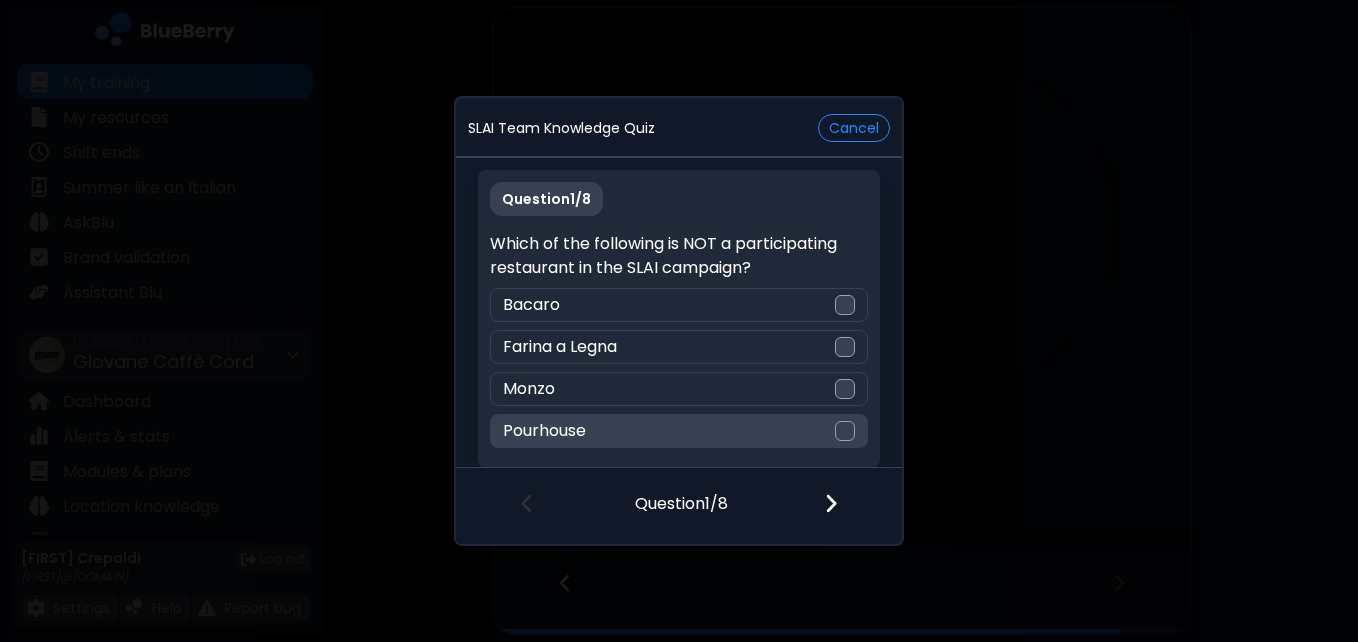 click on "[BRAND]" at bounding box center [678, 431] 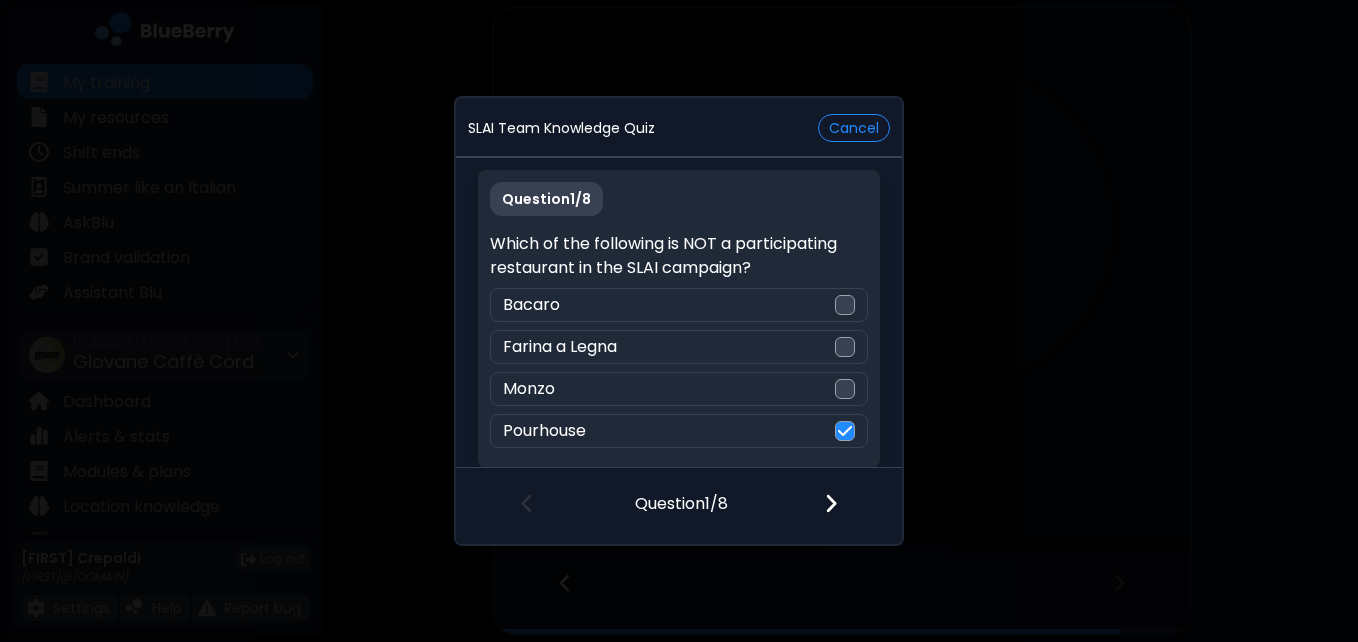 click at bounding box center (831, 503) 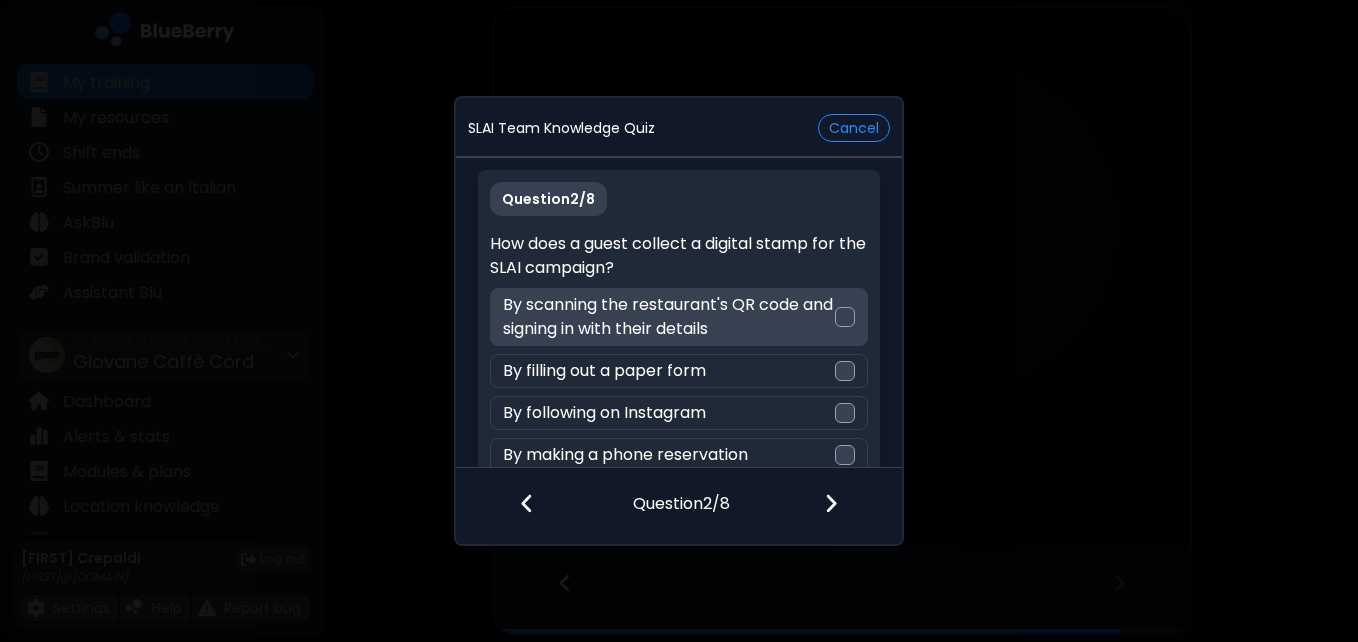 click on "By scanning the restaurant's QR code and signing in with their details" at bounding box center [678, 317] 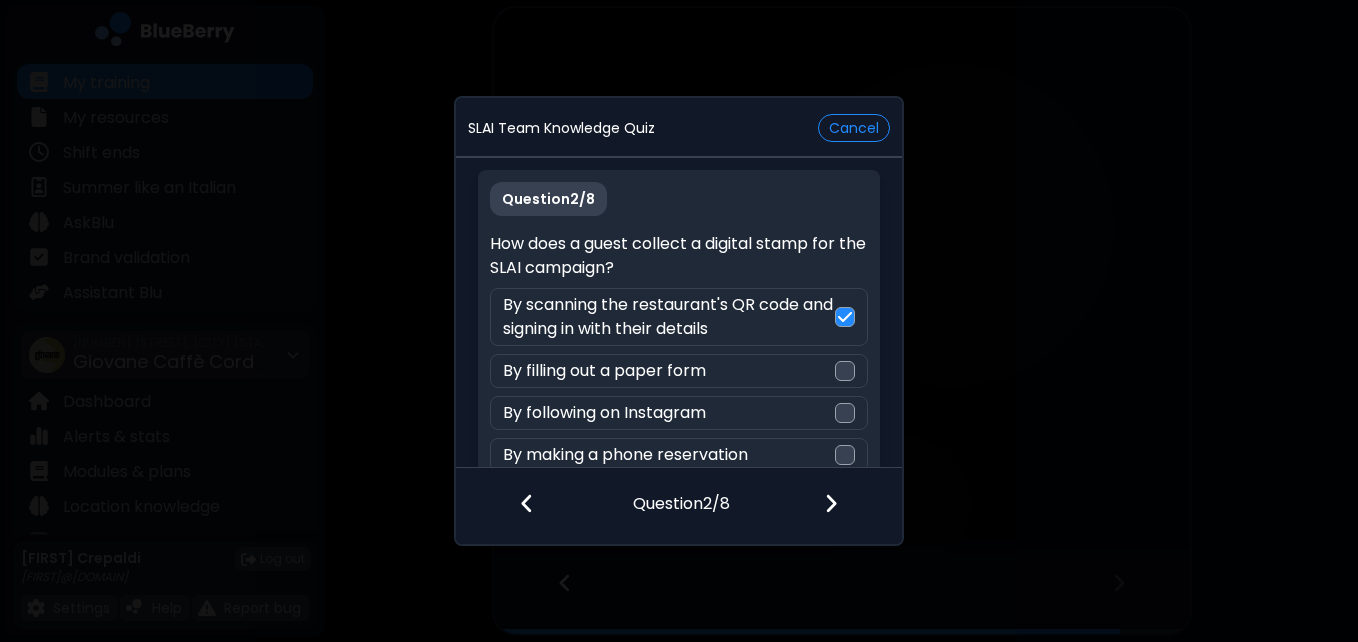 click at bounding box center (831, 503) 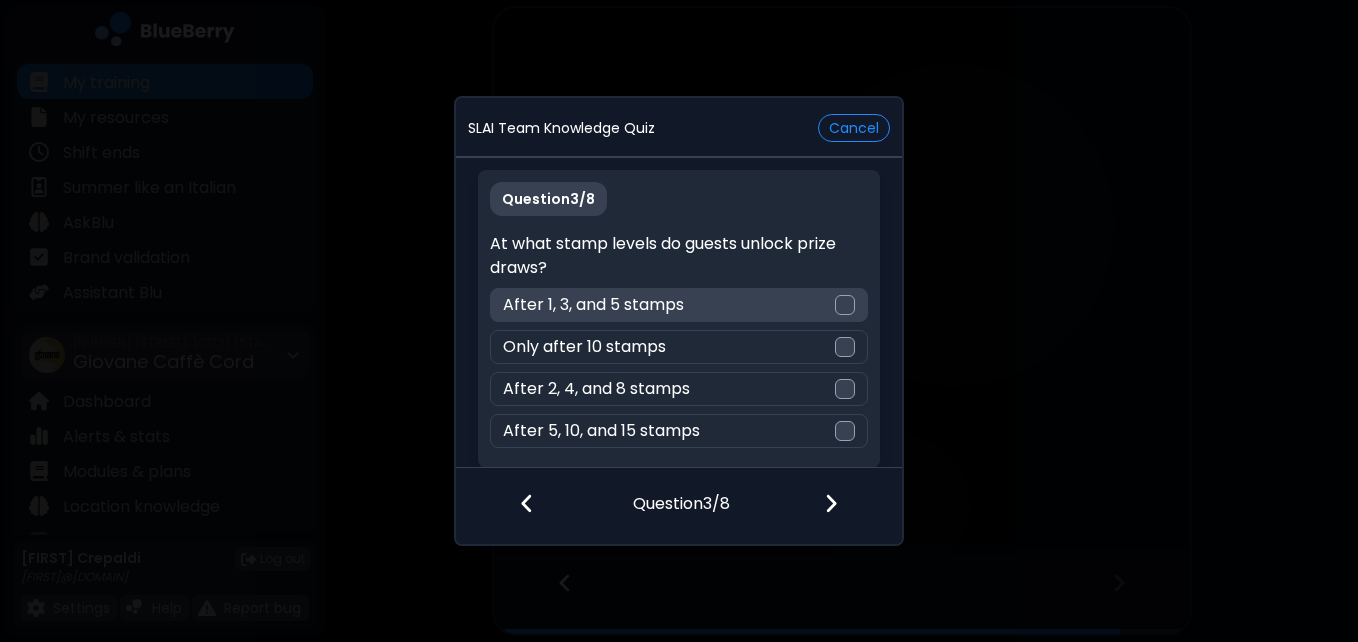 click at bounding box center (845, 305) 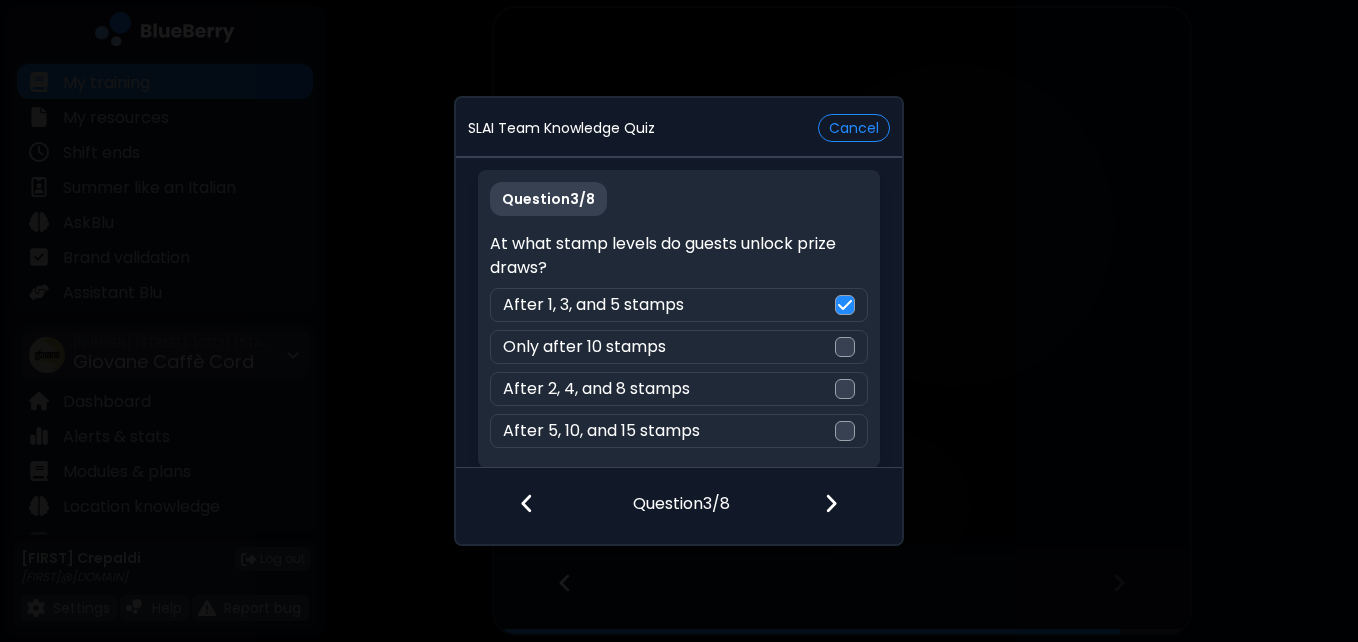 click at bounding box center [843, 505] 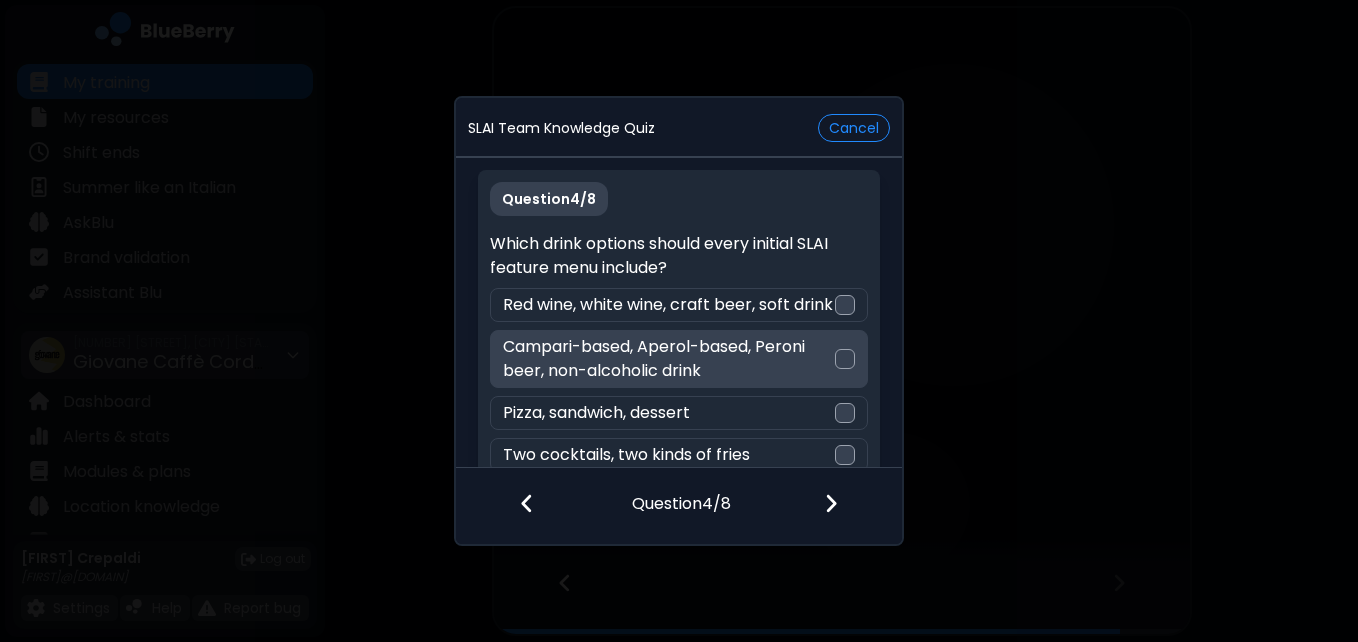 click at bounding box center (845, 359) 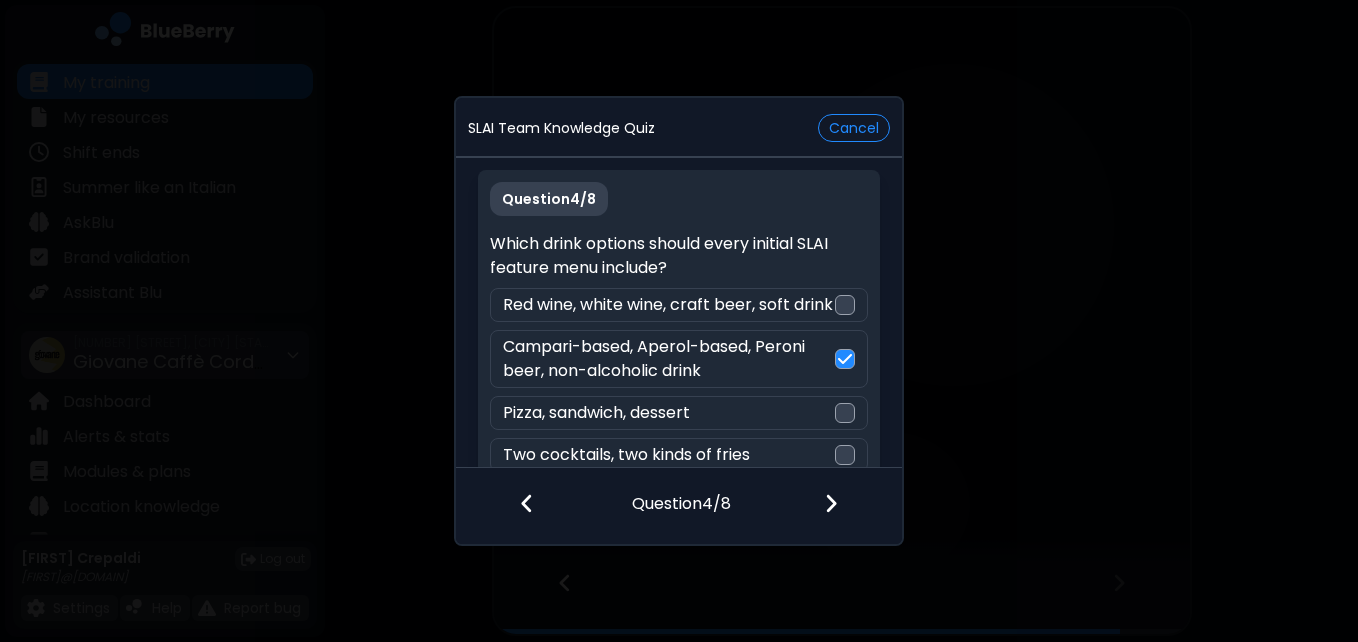 click at bounding box center (831, 503) 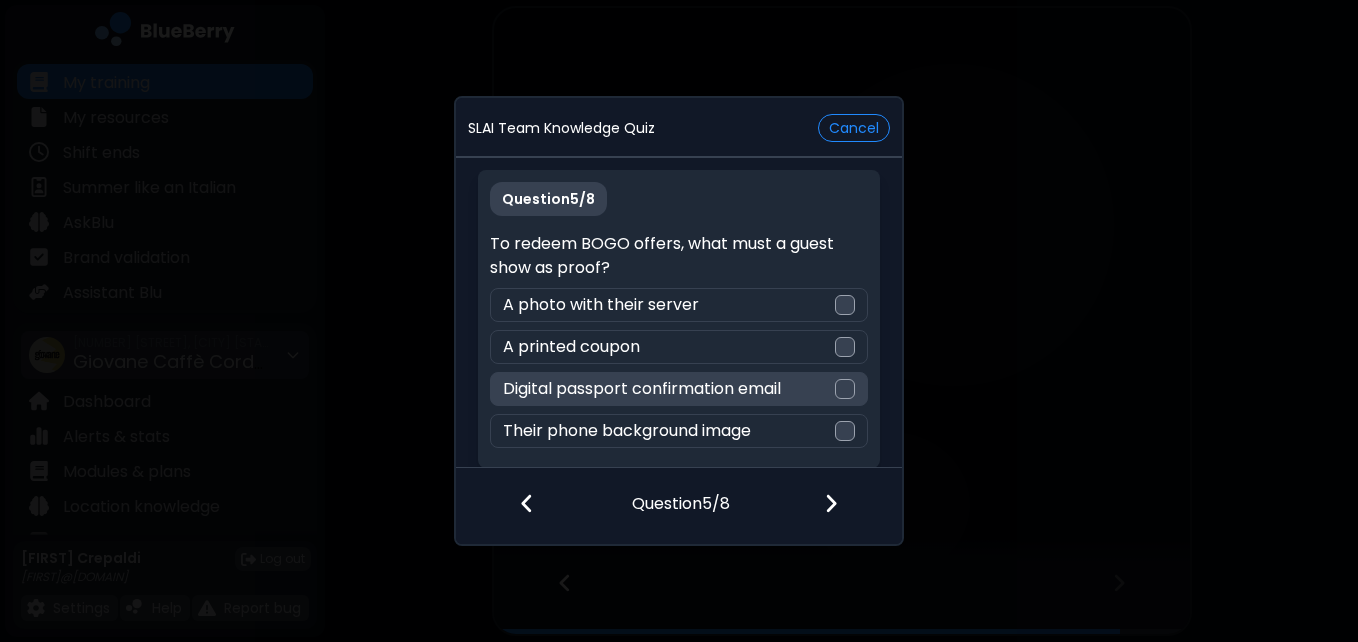 click at bounding box center [845, 389] 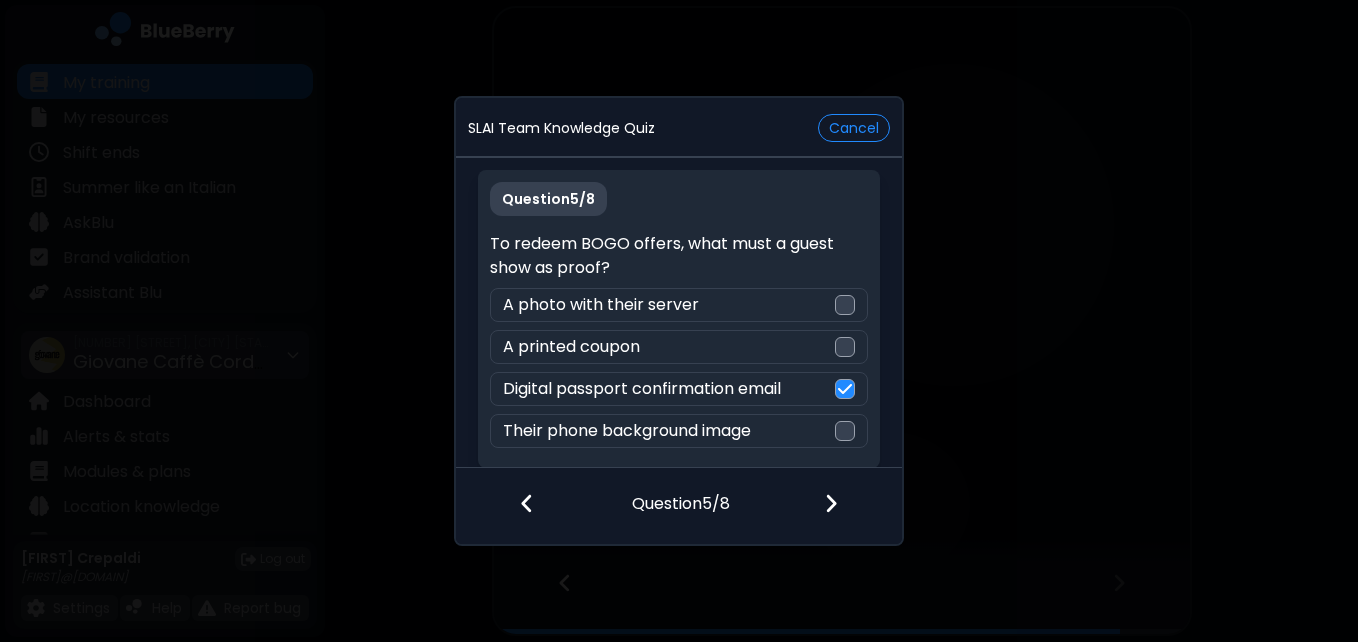 click at bounding box center [831, 503] 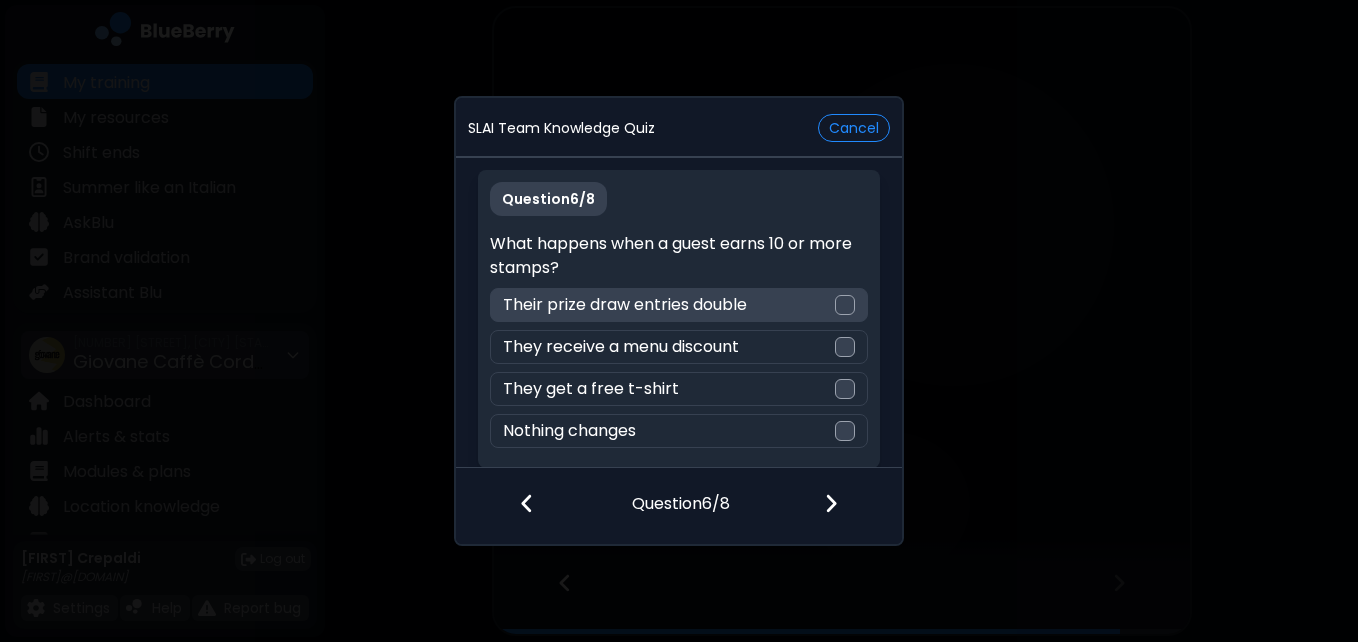 click at bounding box center (845, 305) 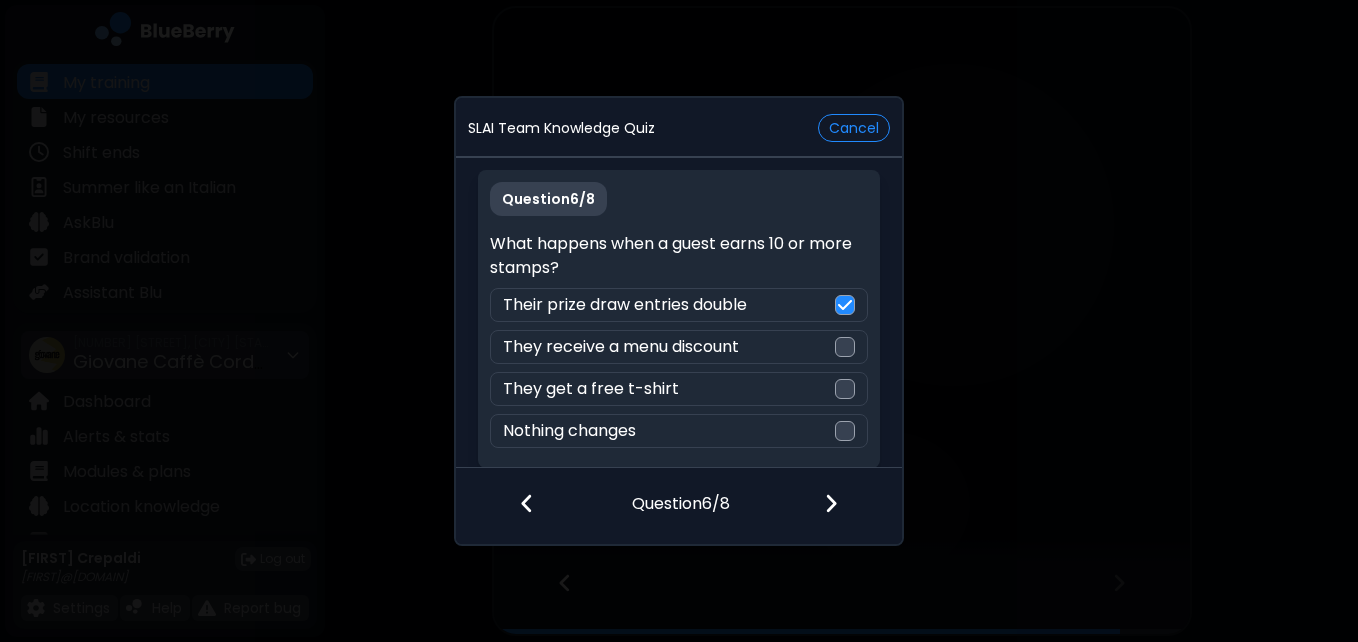 click at bounding box center [843, 505] 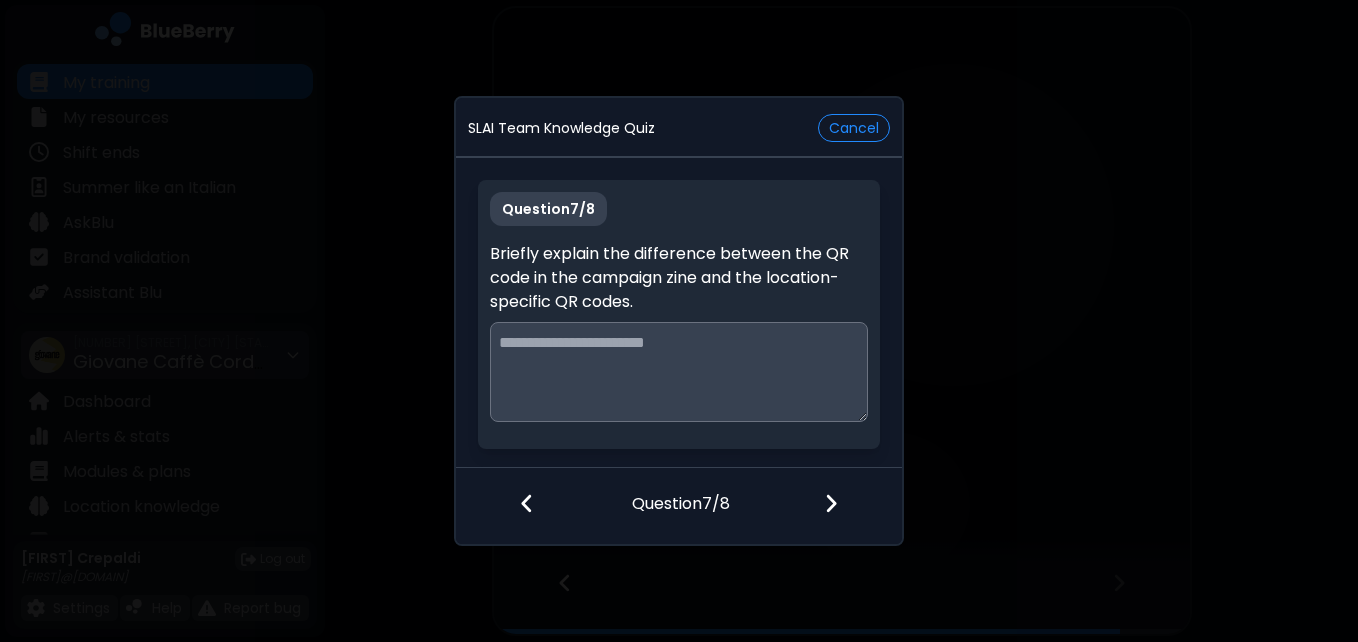 click at bounding box center (678, 372) 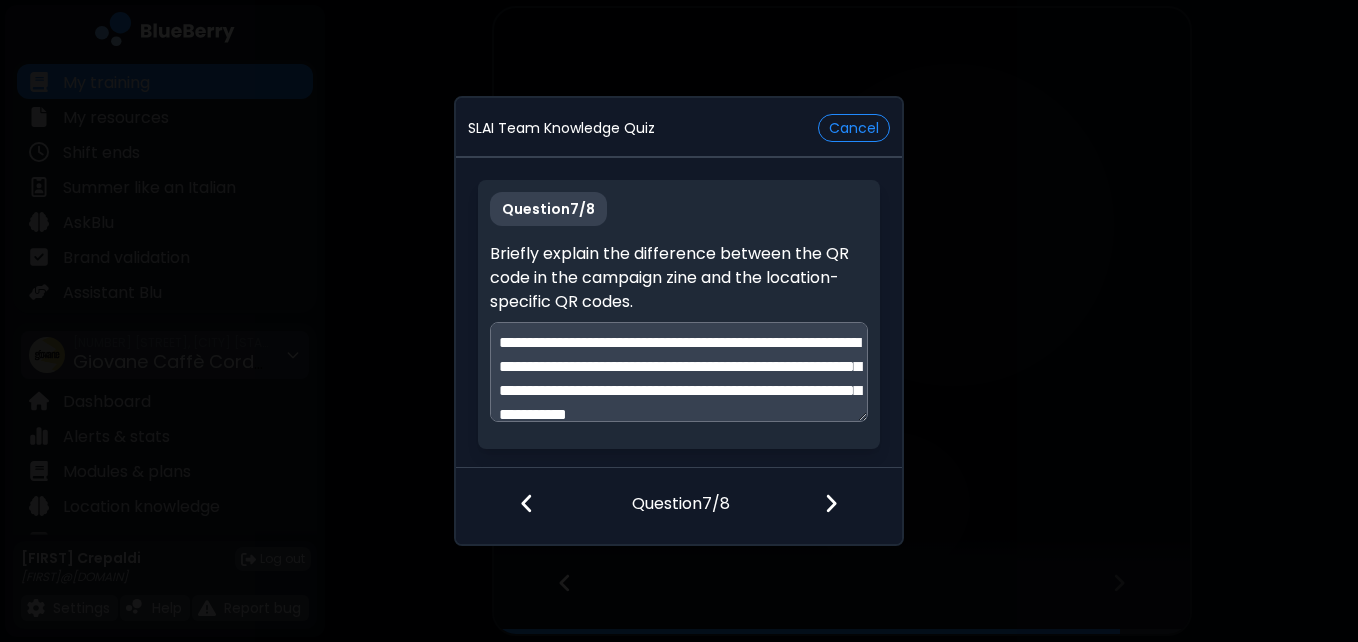scroll, scrollTop: 29, scrollLeft: 0, axis: vertical 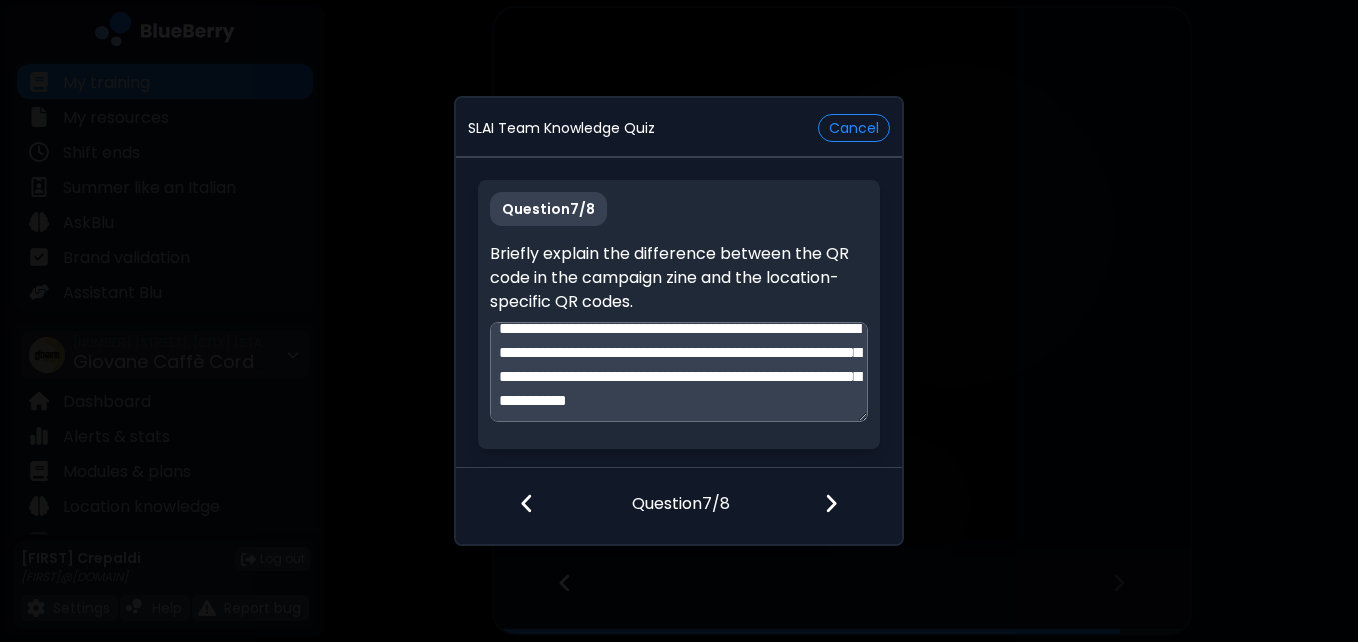 type on "**********" 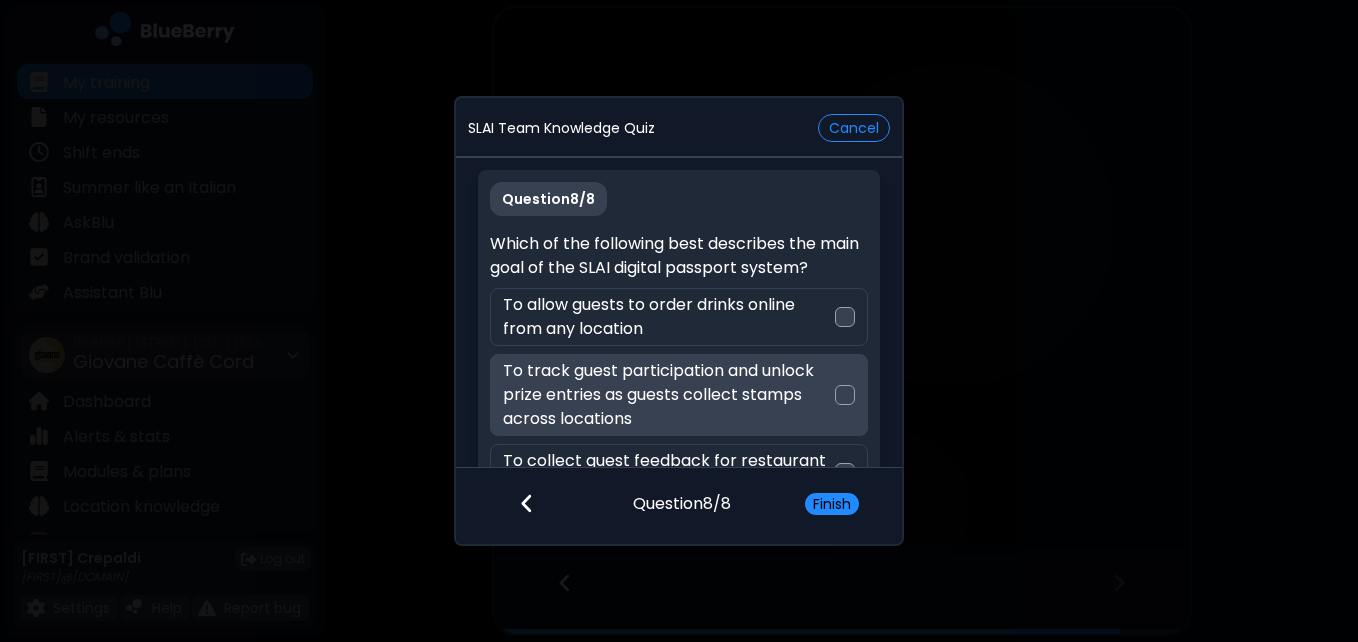 click on "To track guest participation and unlock prize entries as guests collect stamps across locations" at bounding box center (678, 395) 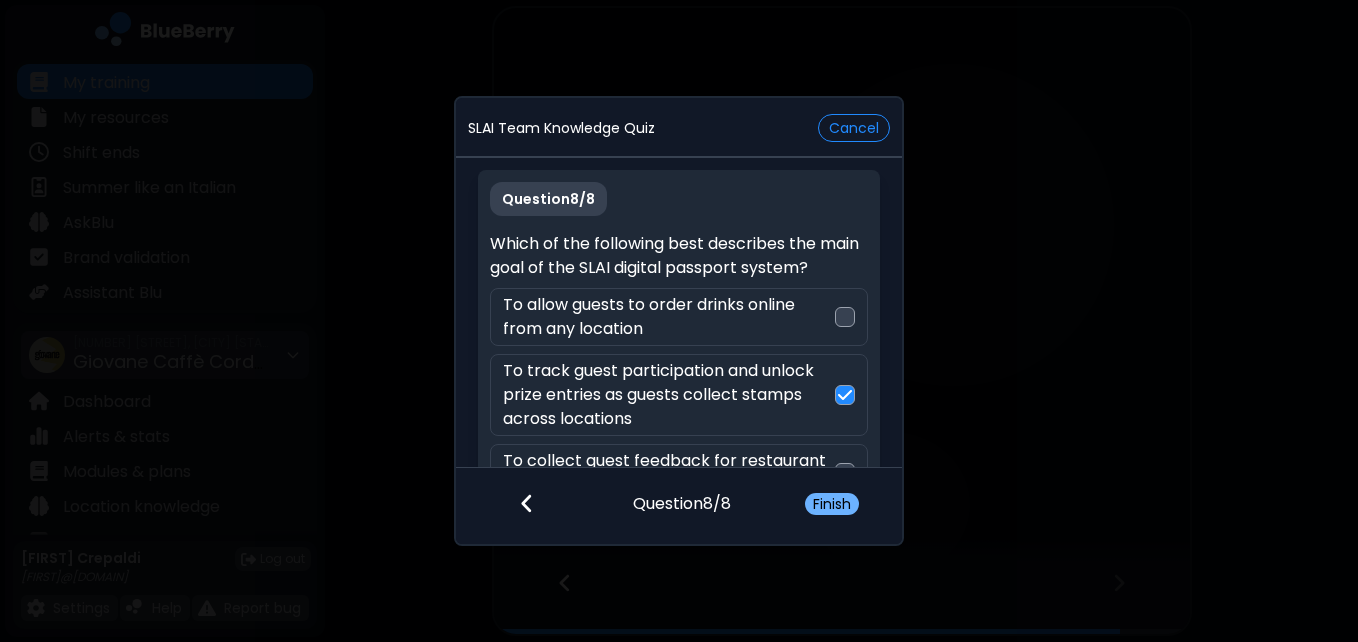 click on "Finish" at bounding box center (832, 504) 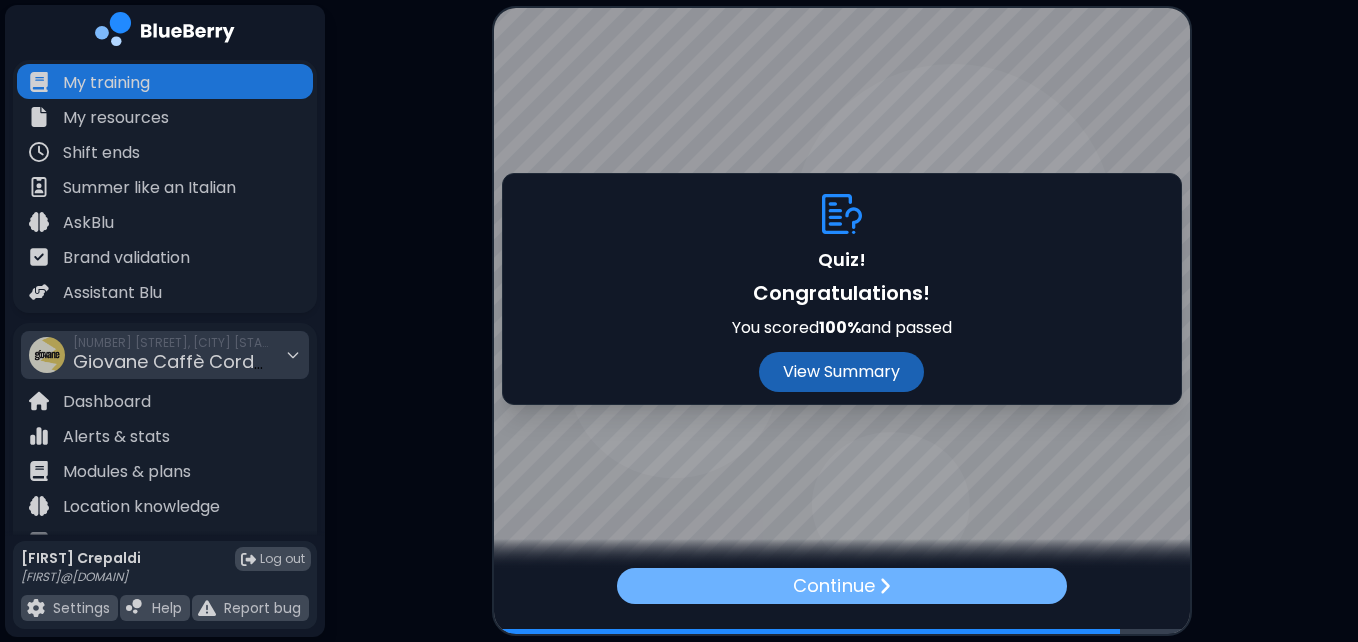 click on "Continue" at bounding box center (833, 586) 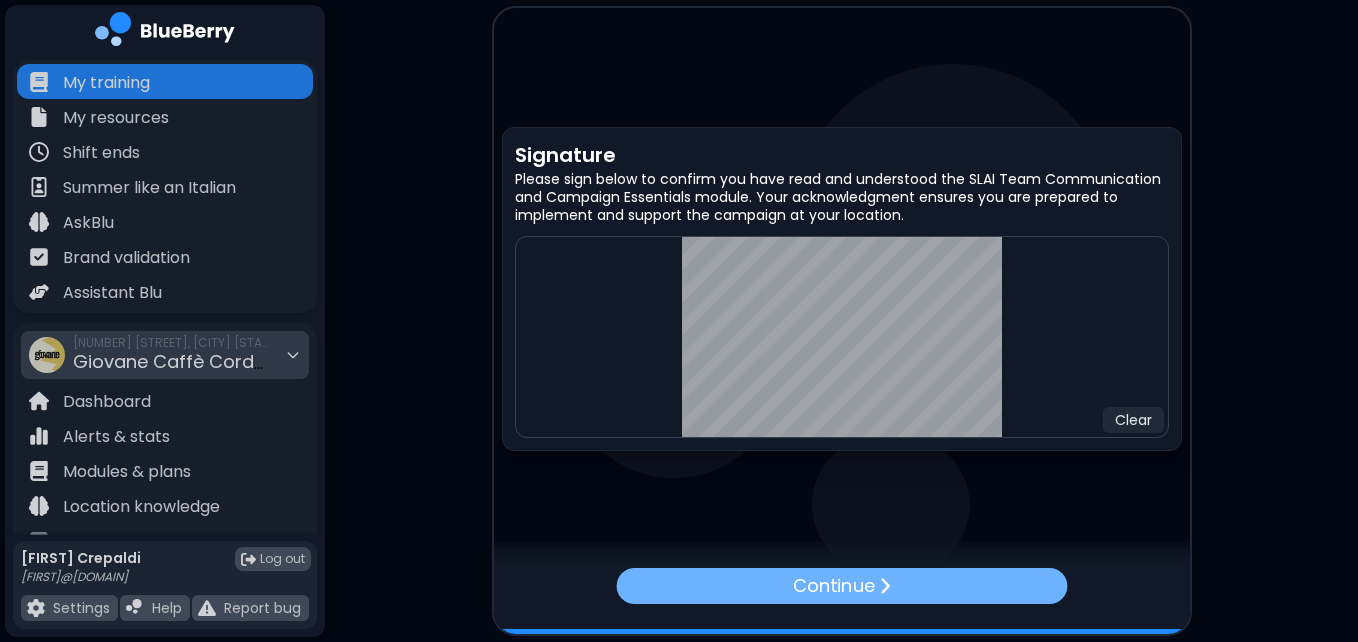 click on "Continue" at bounding box center [833, 586] 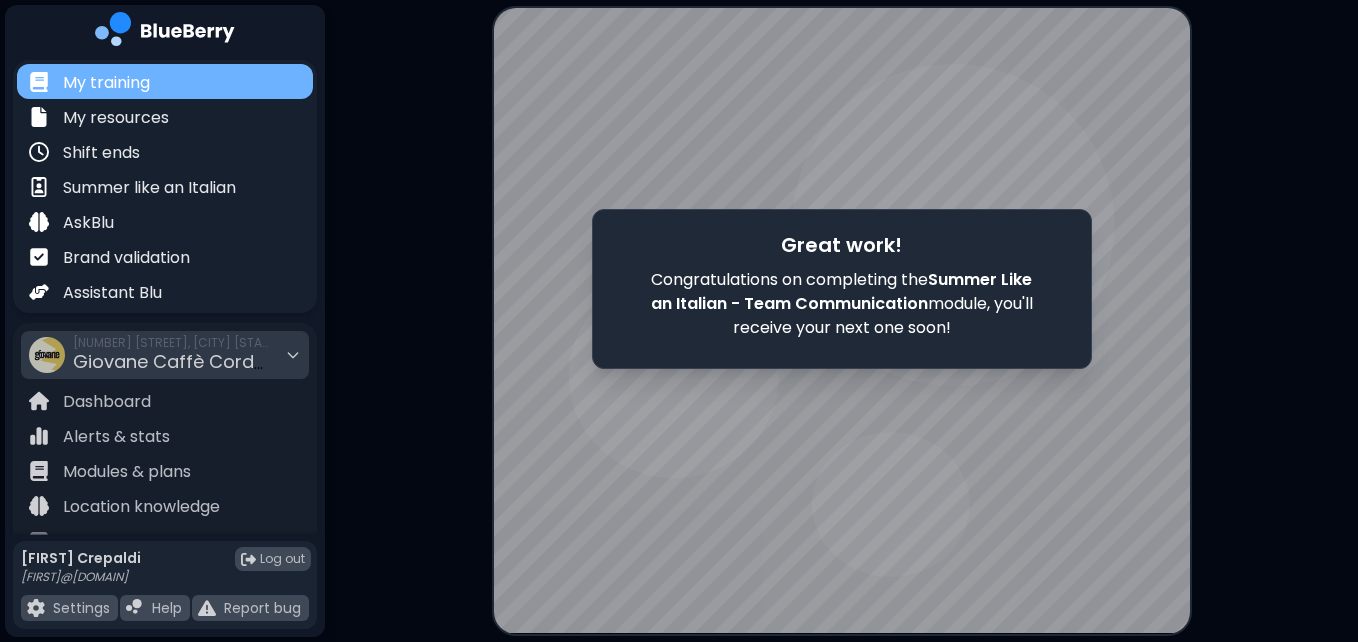 click on "My training" at bounding box center (106, 83) 